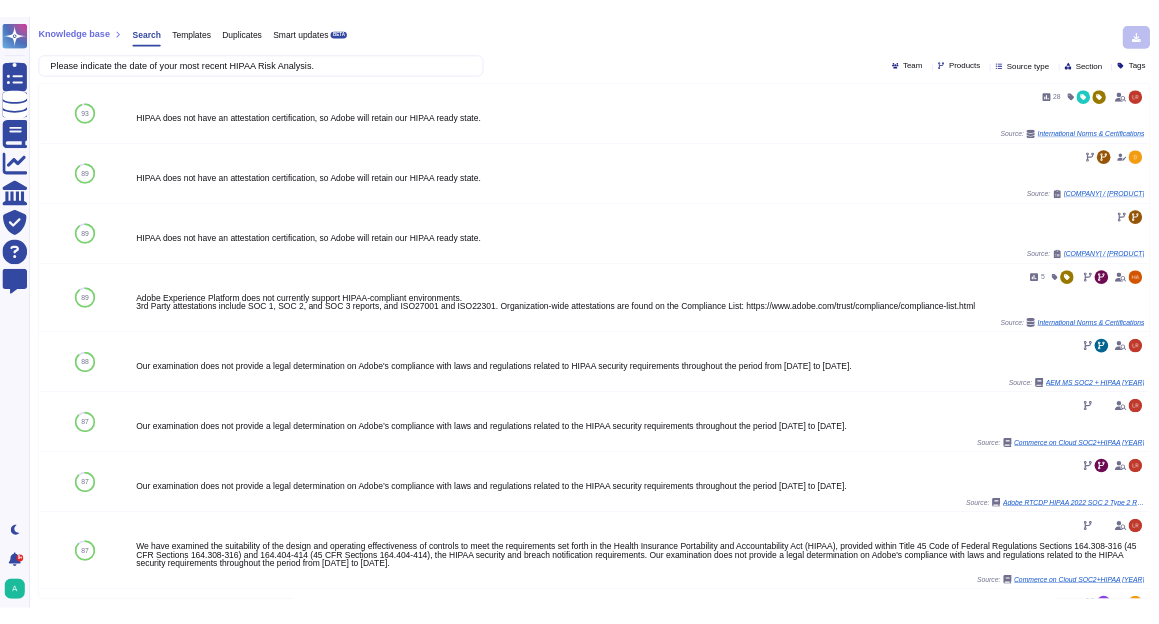 scroll, scrollTop: 0, scrollLeft: 0, axis: both 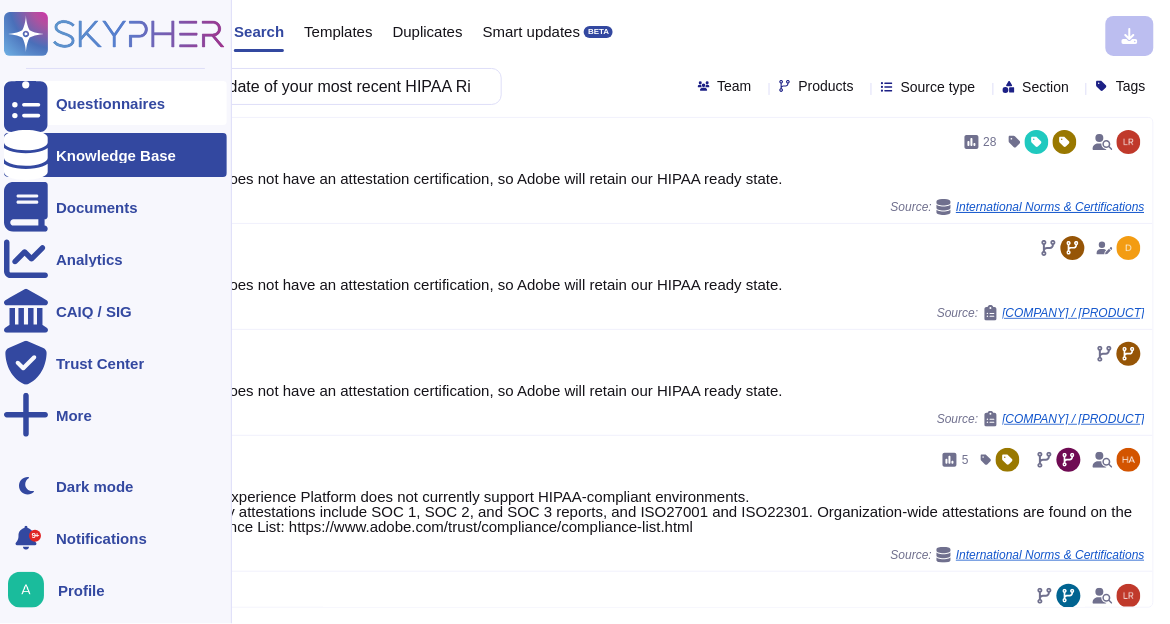 click on "Questionnaires" at bounding box center [110, 103] 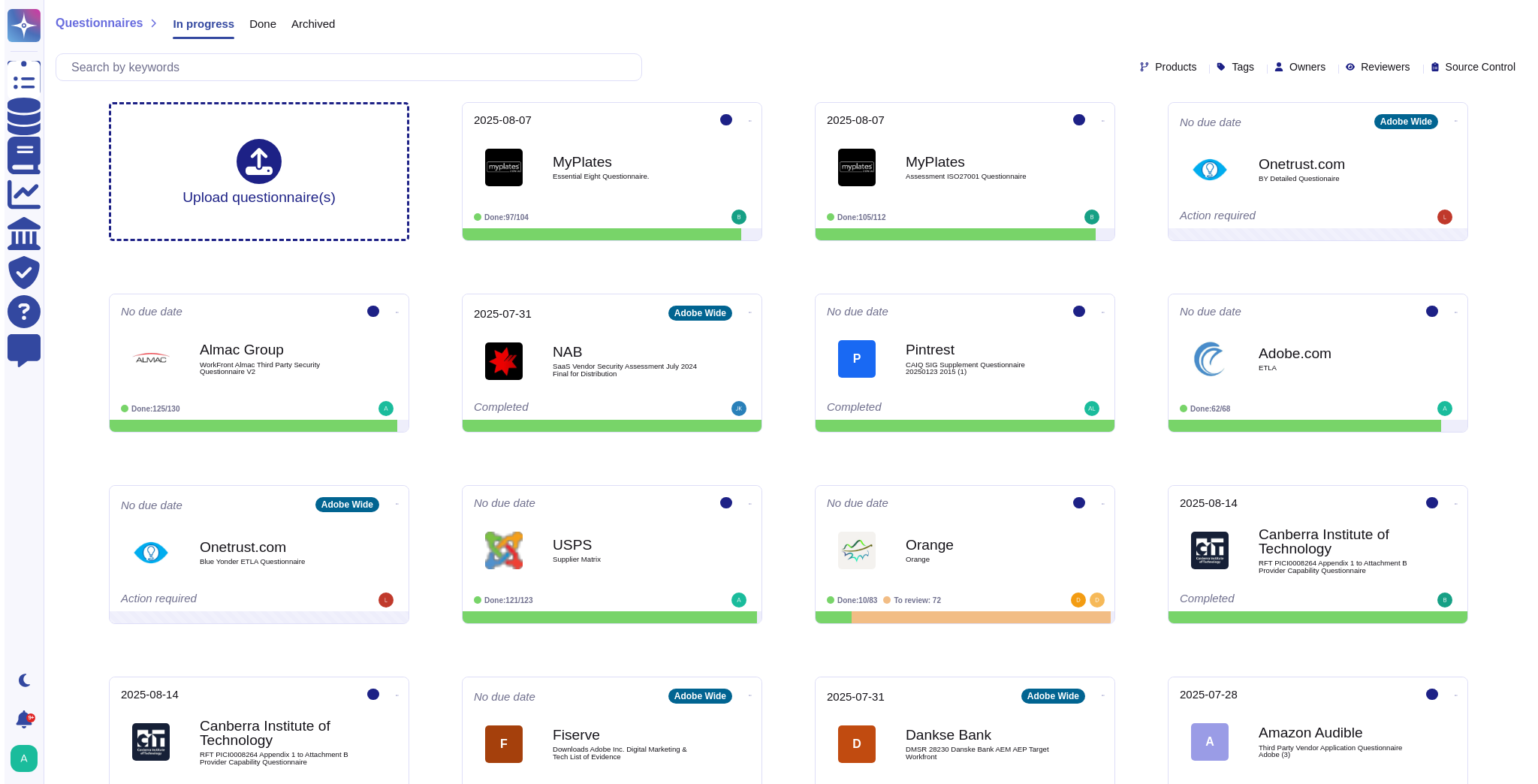 scroll, scrollTop: 0, scrollLeft: 0, axis: both 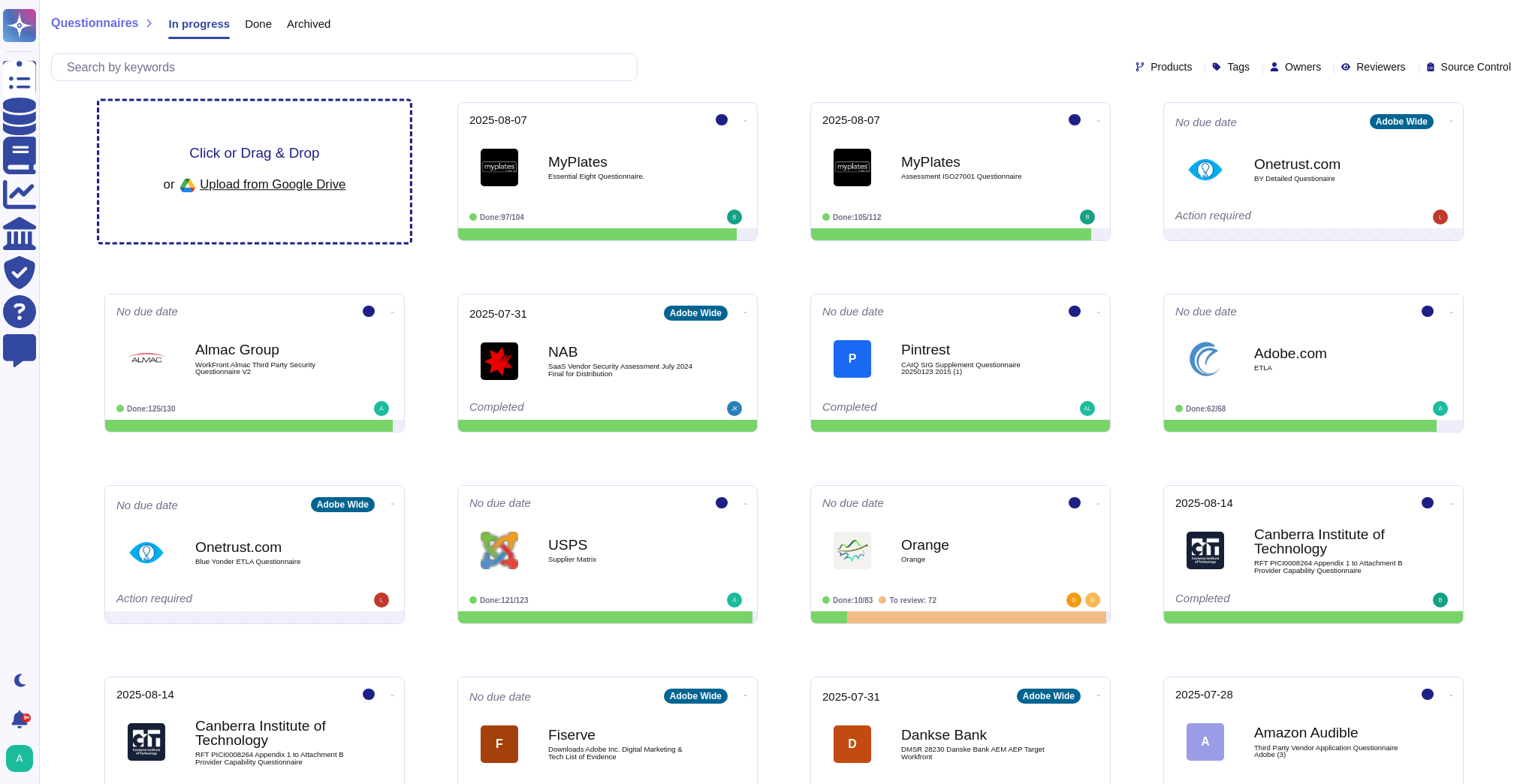 click on "Click or Drag & Drop" at bounding box center (254, 152) 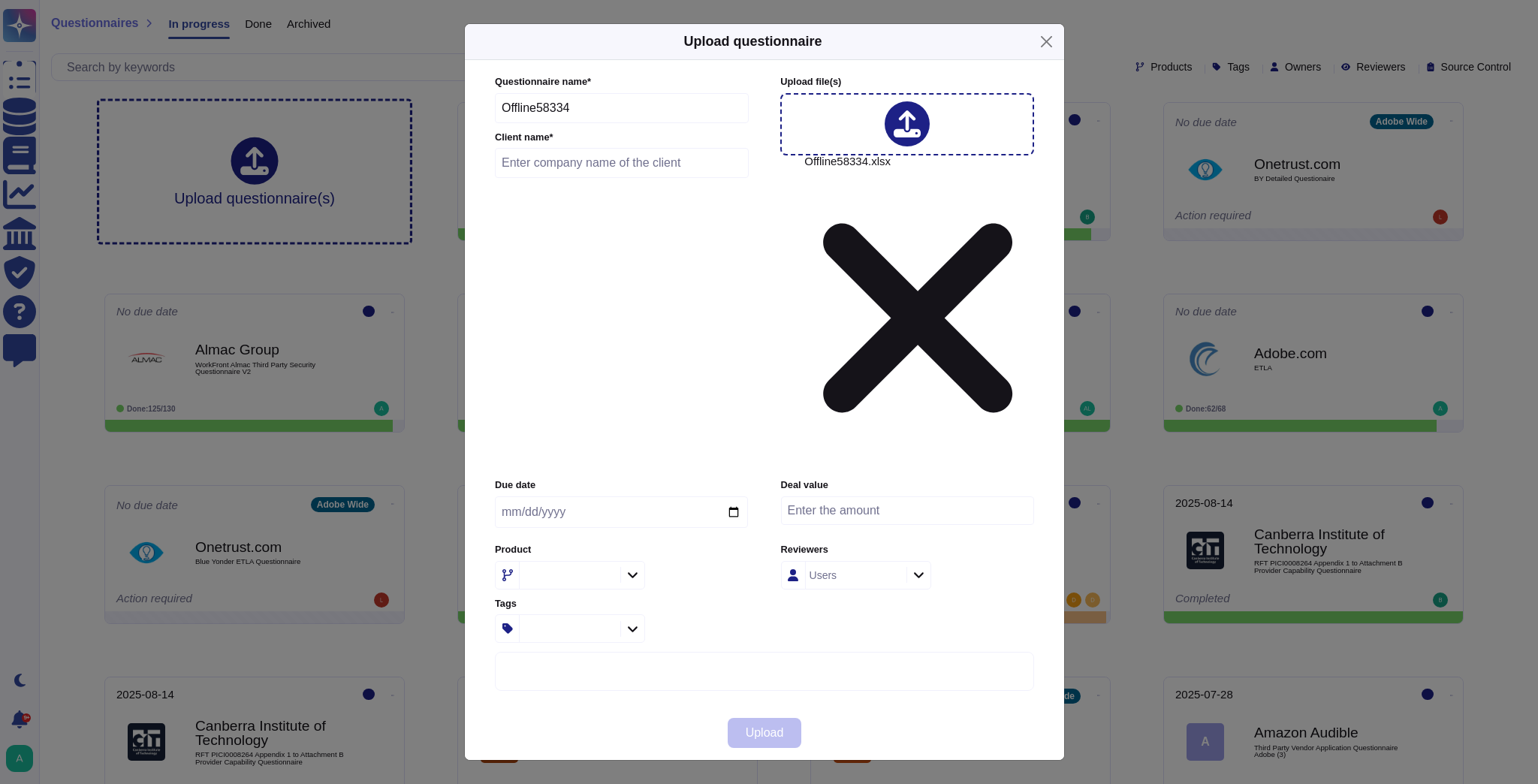 click at bounding box center [622, 163] 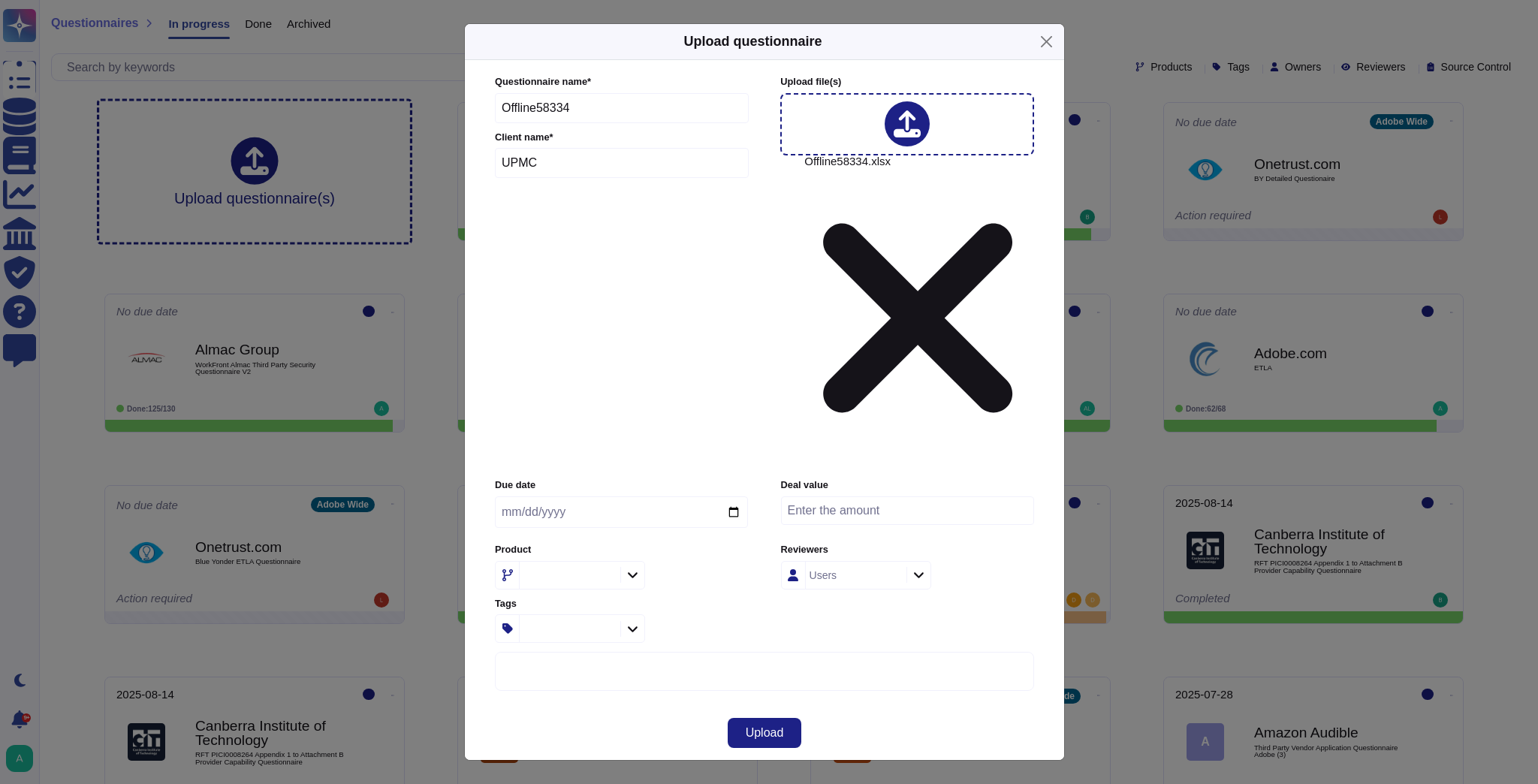 type on "UPMC" 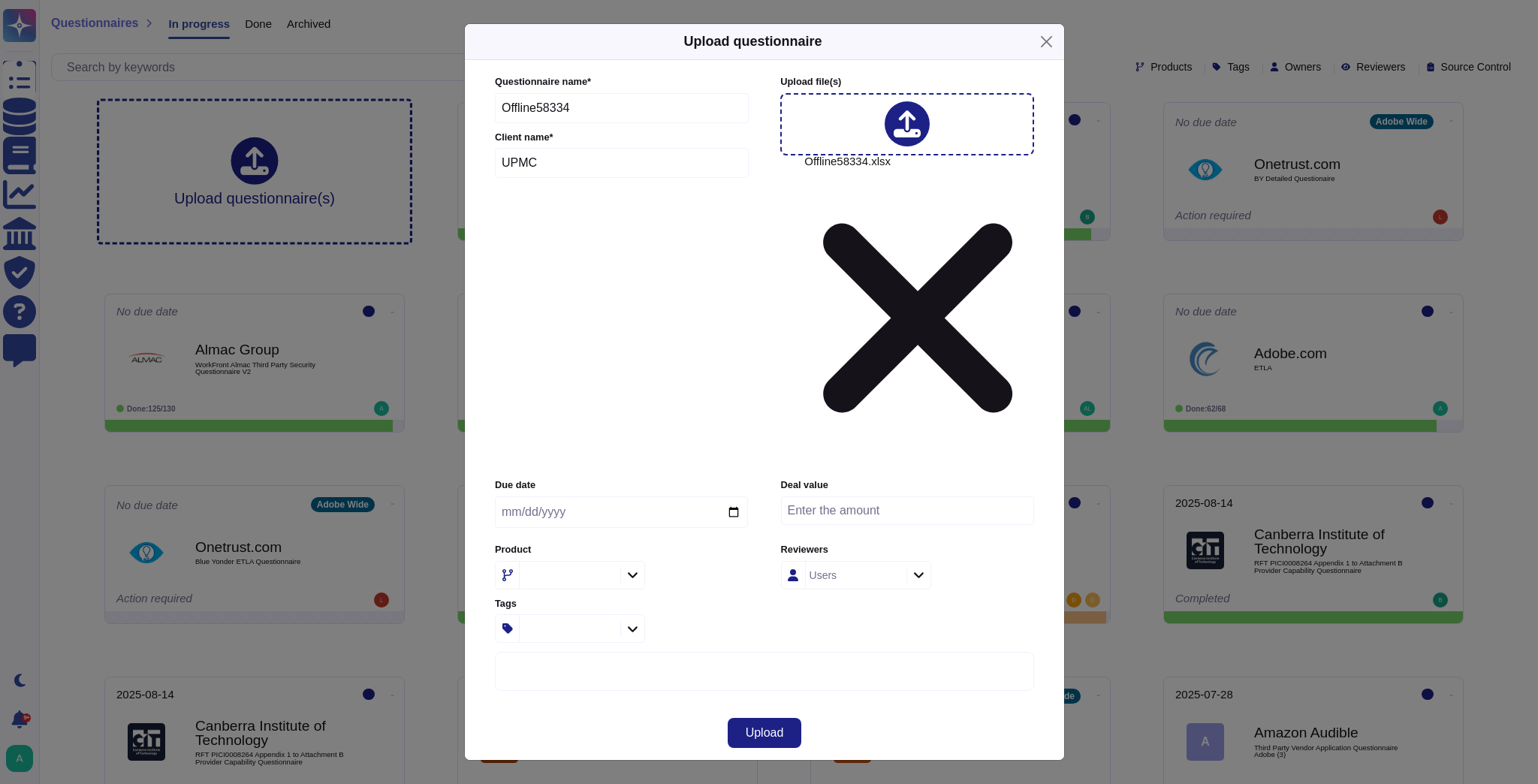 click 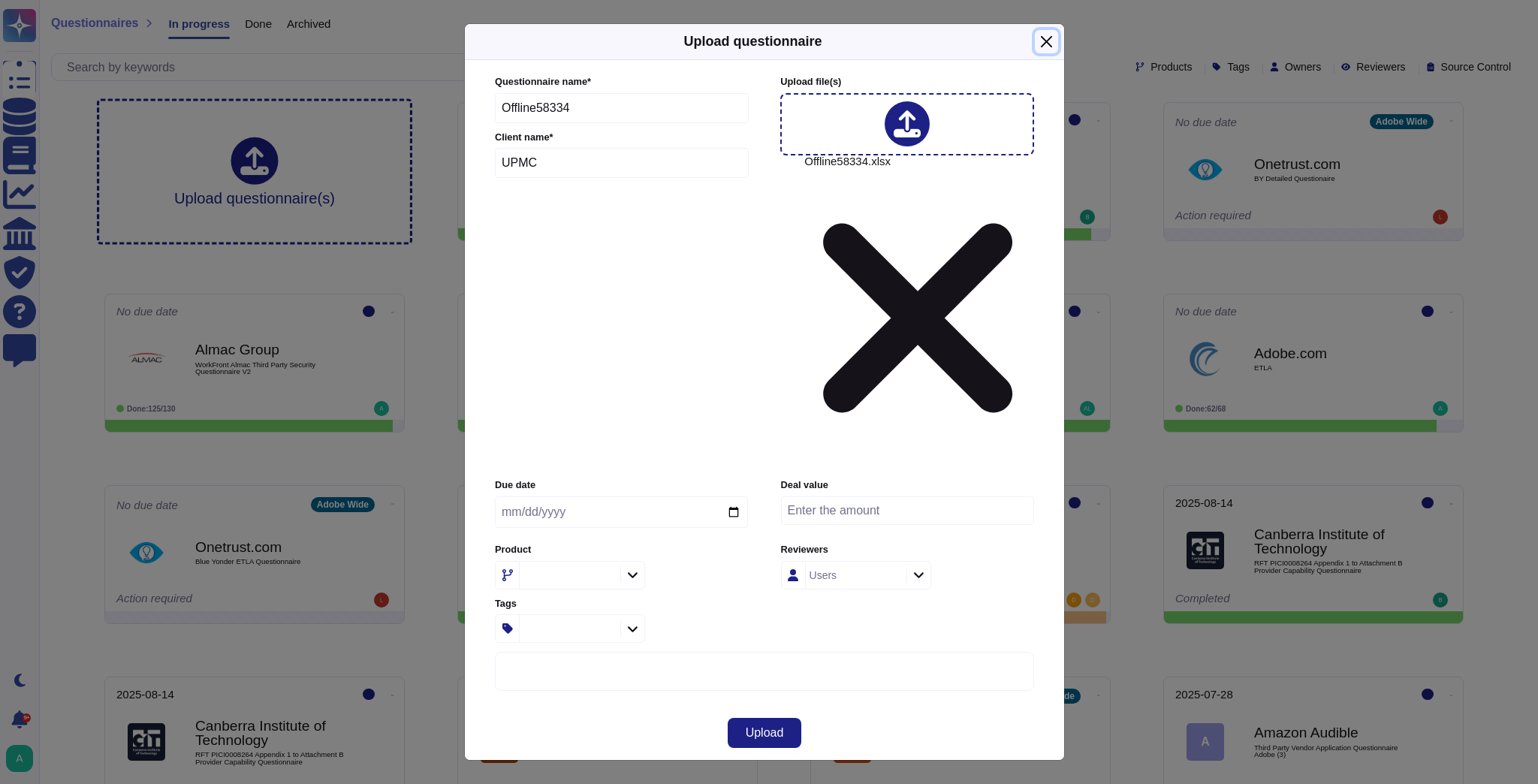 click at bounding box center (1046, 41) 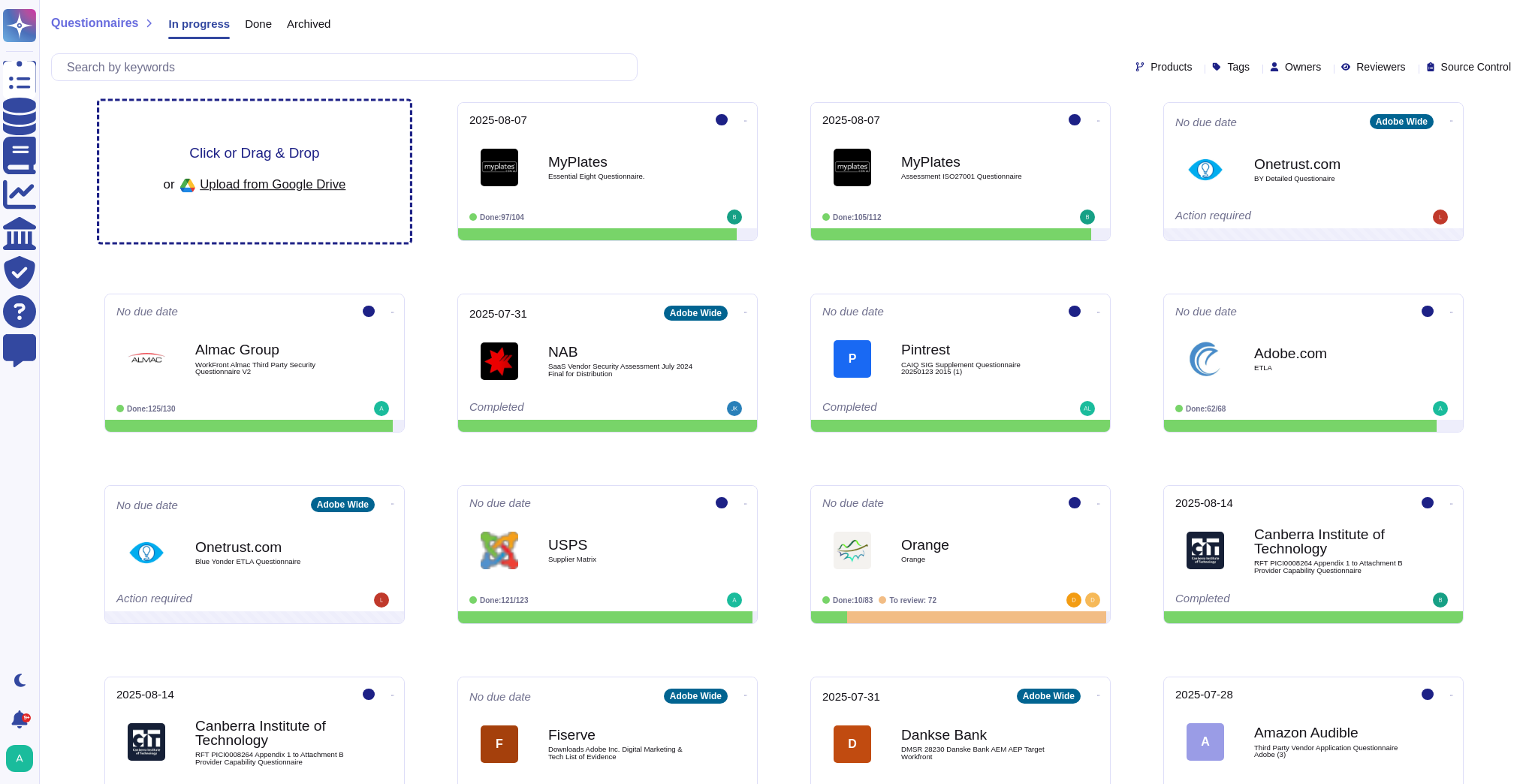 click on "Click or Drag & Drop" at bounding box center [254, 152] 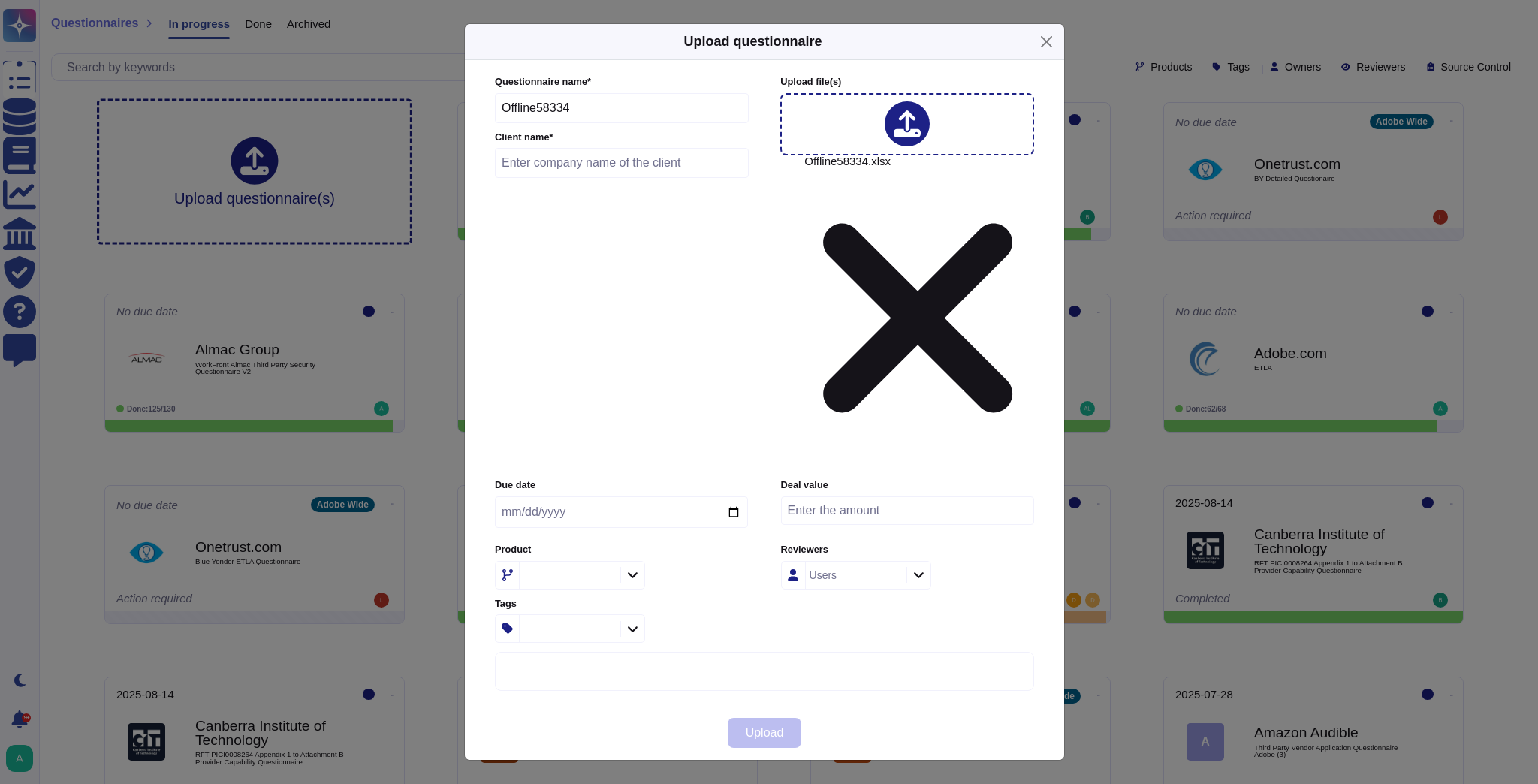click 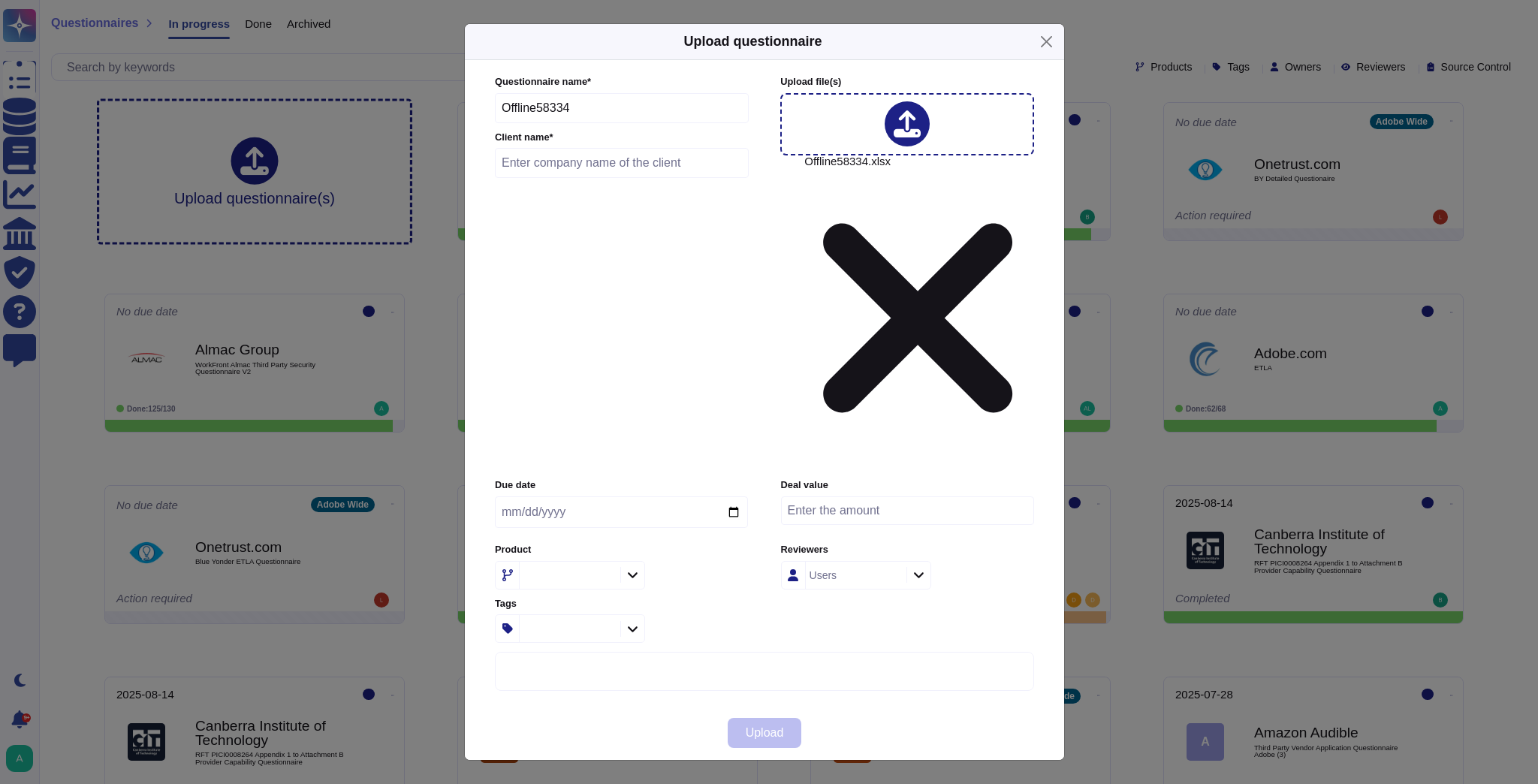click at bounding box center (622, 163) 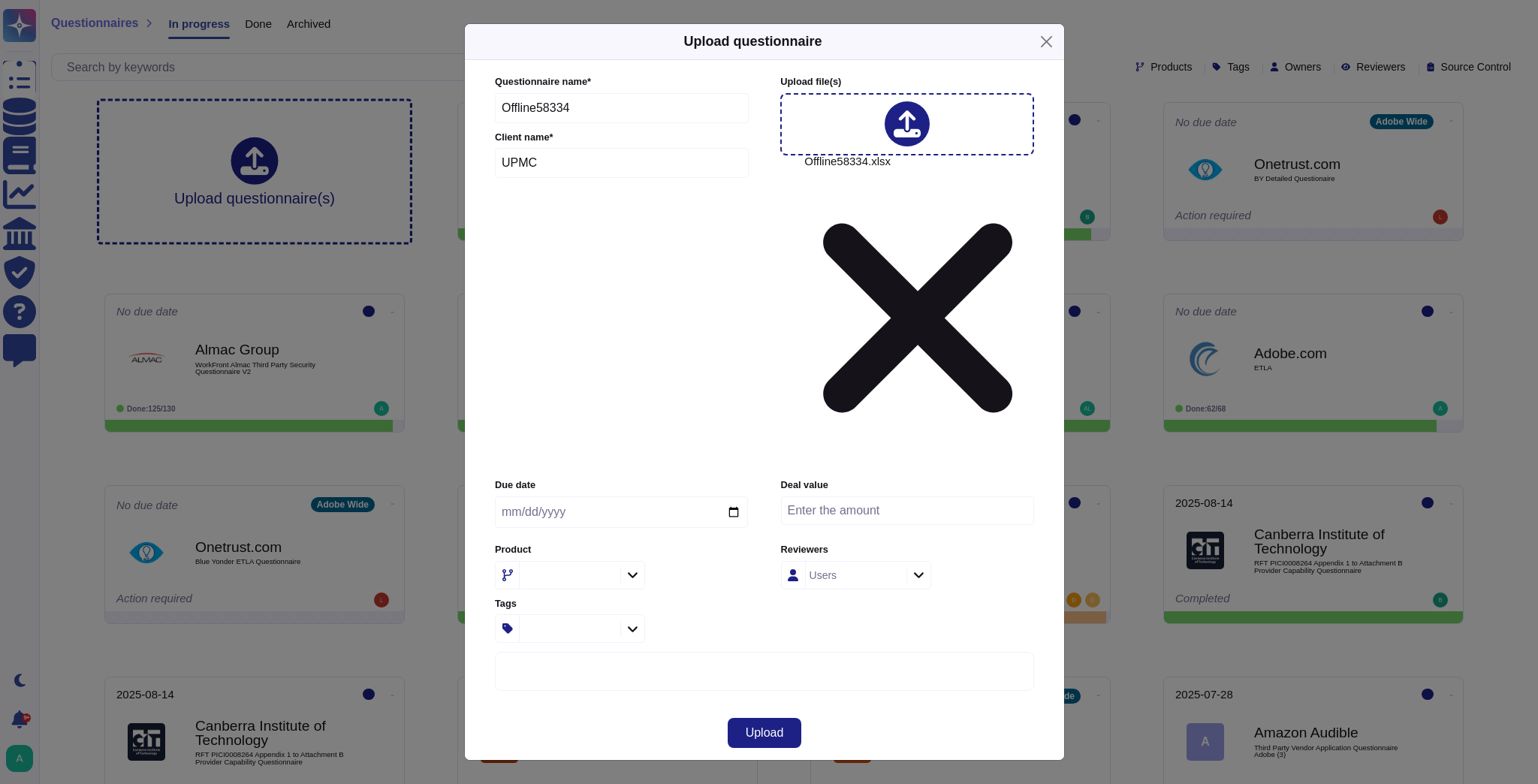 type on "UPMC" 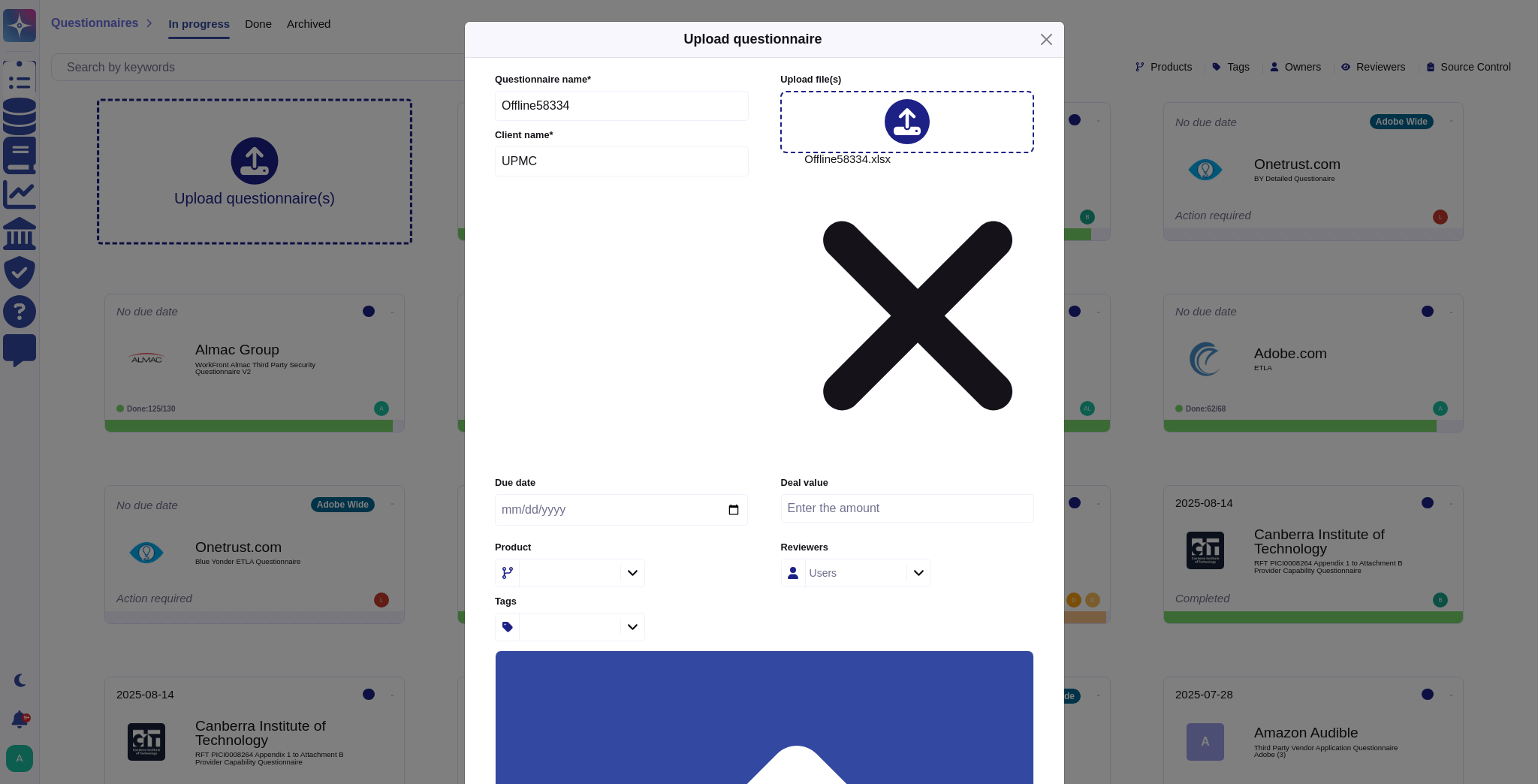 click on "Use this questionnaire as a source of suggestions" at bounding box center [653, 1257] 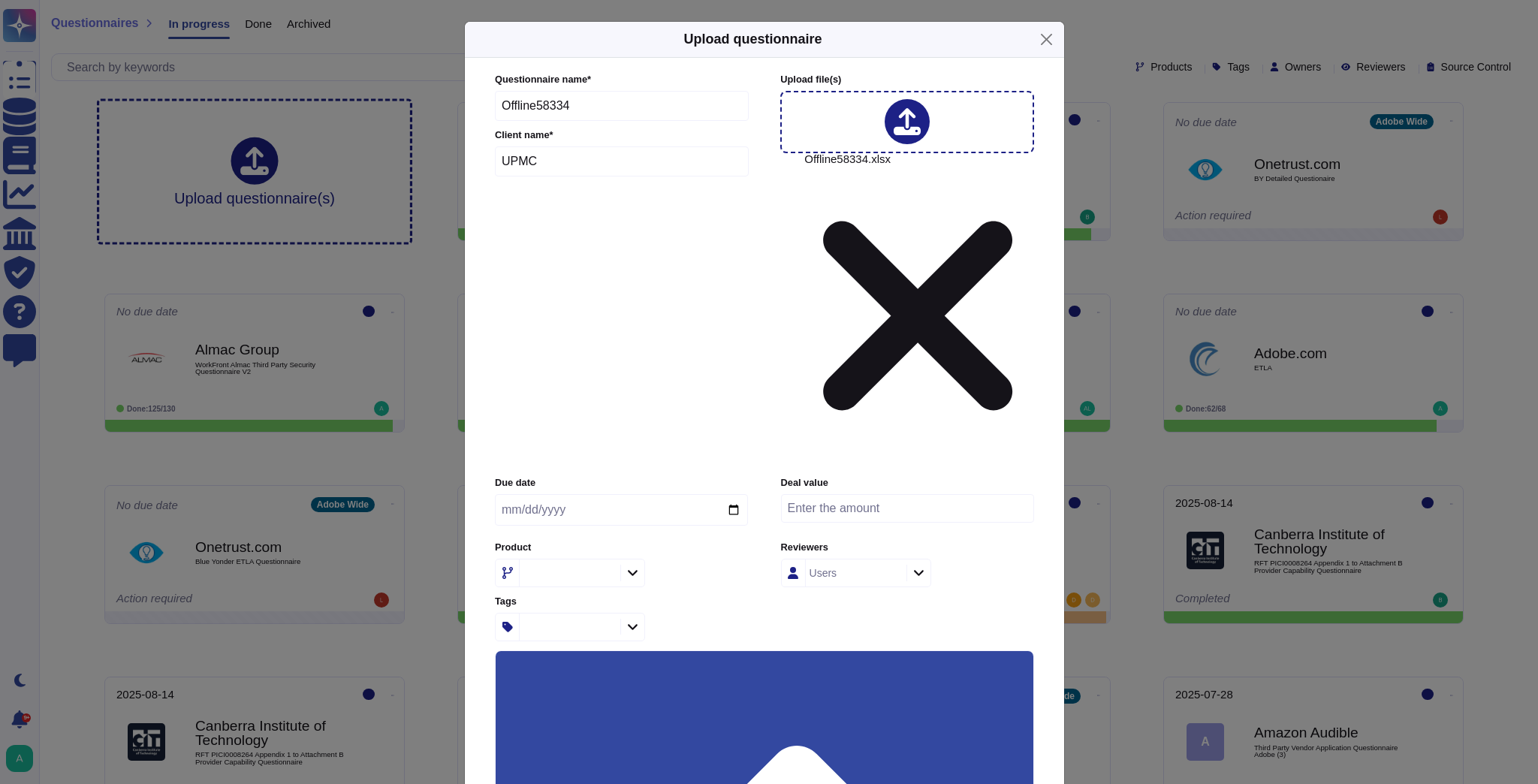 click 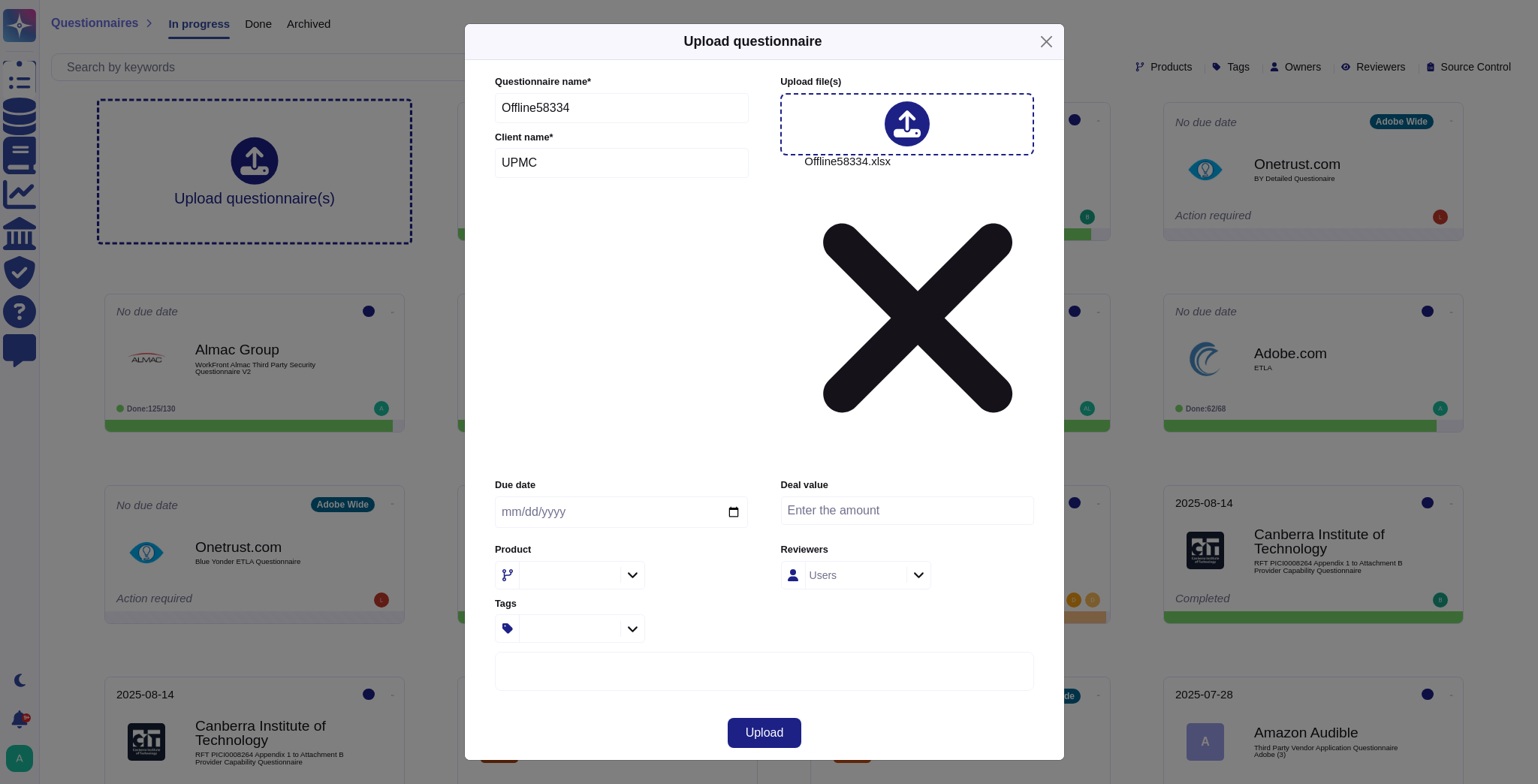 click at bounding box center [570, 575] 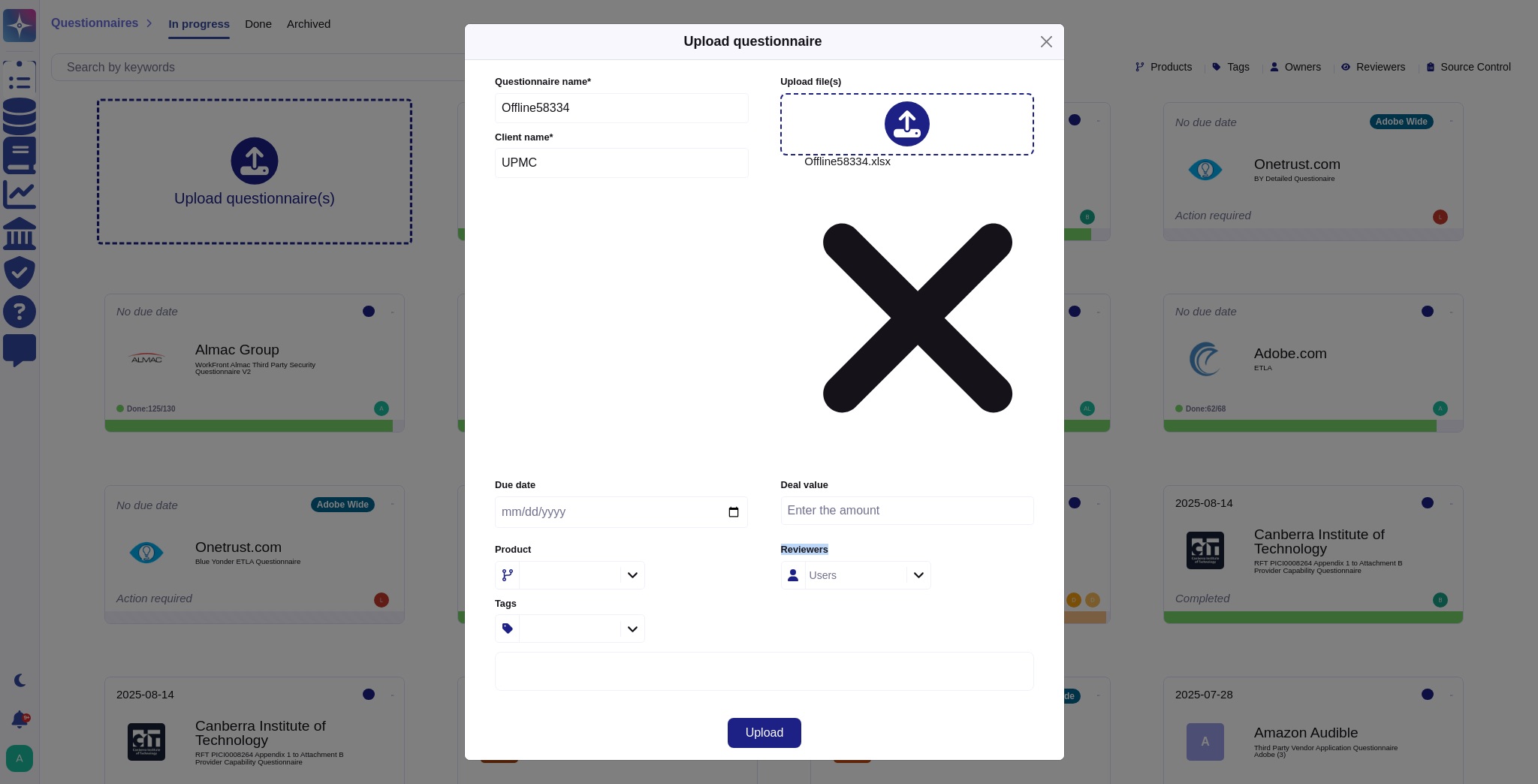 click 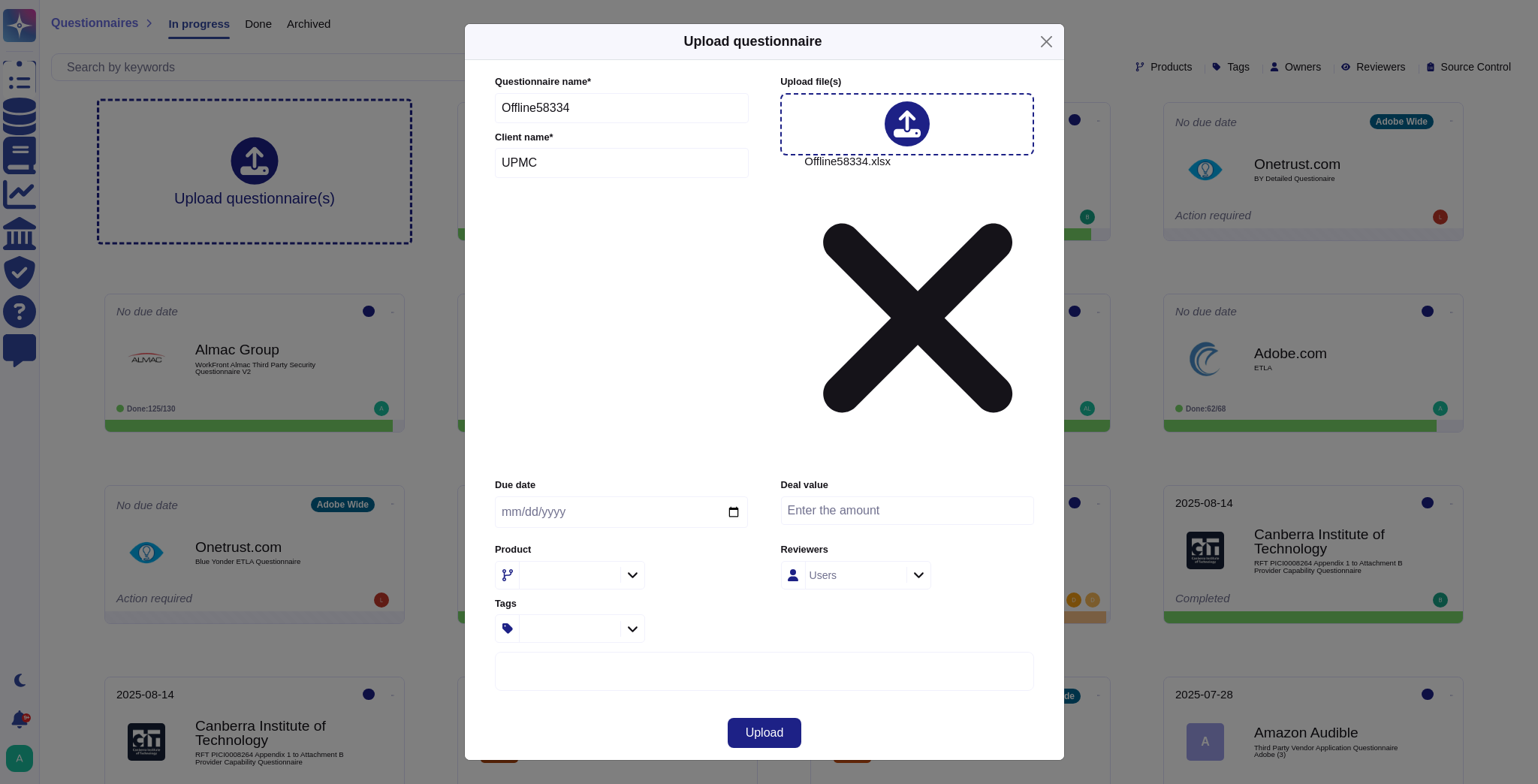 click 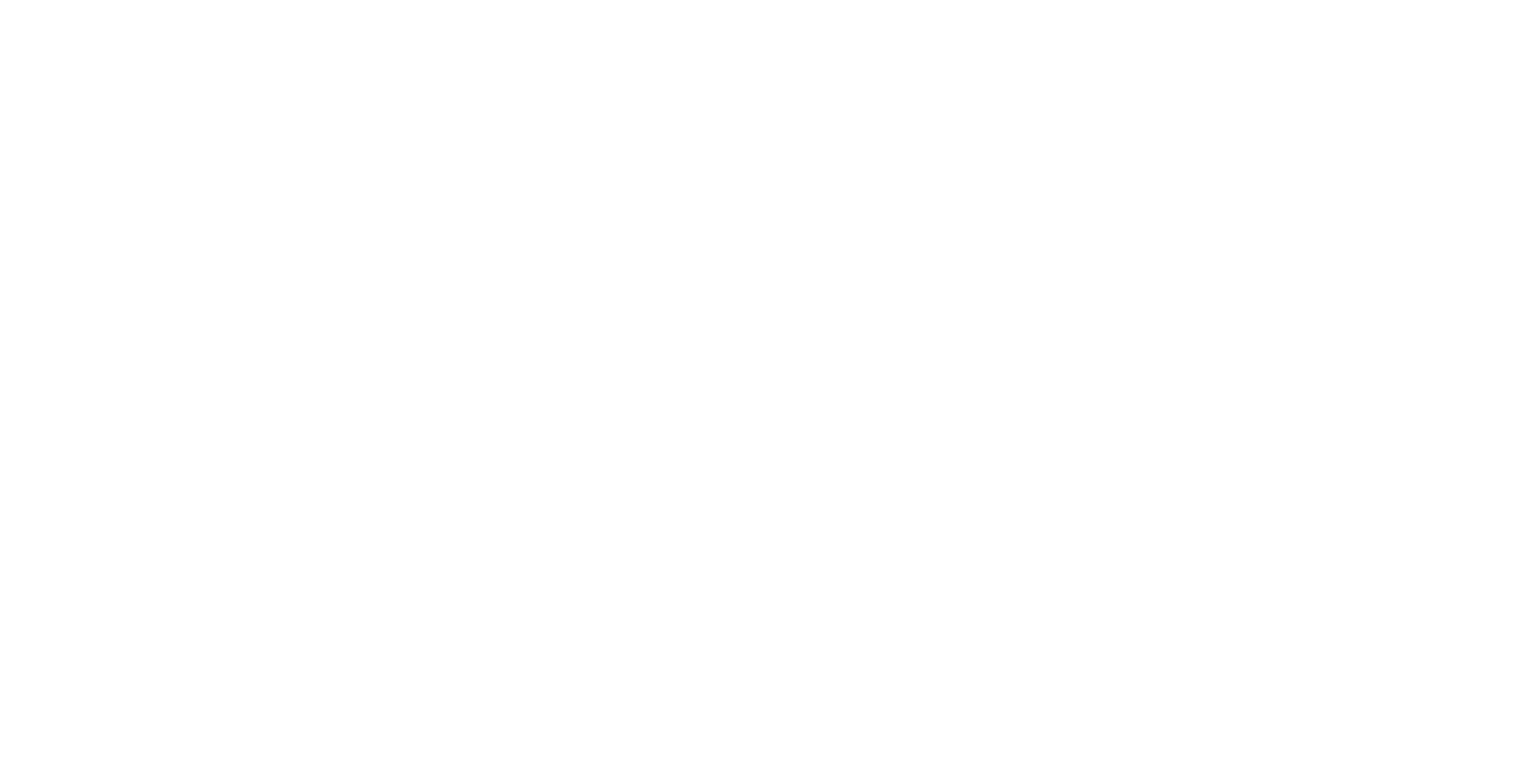scroll, scrollTop: 0, scrollLeft: 0, axis: both 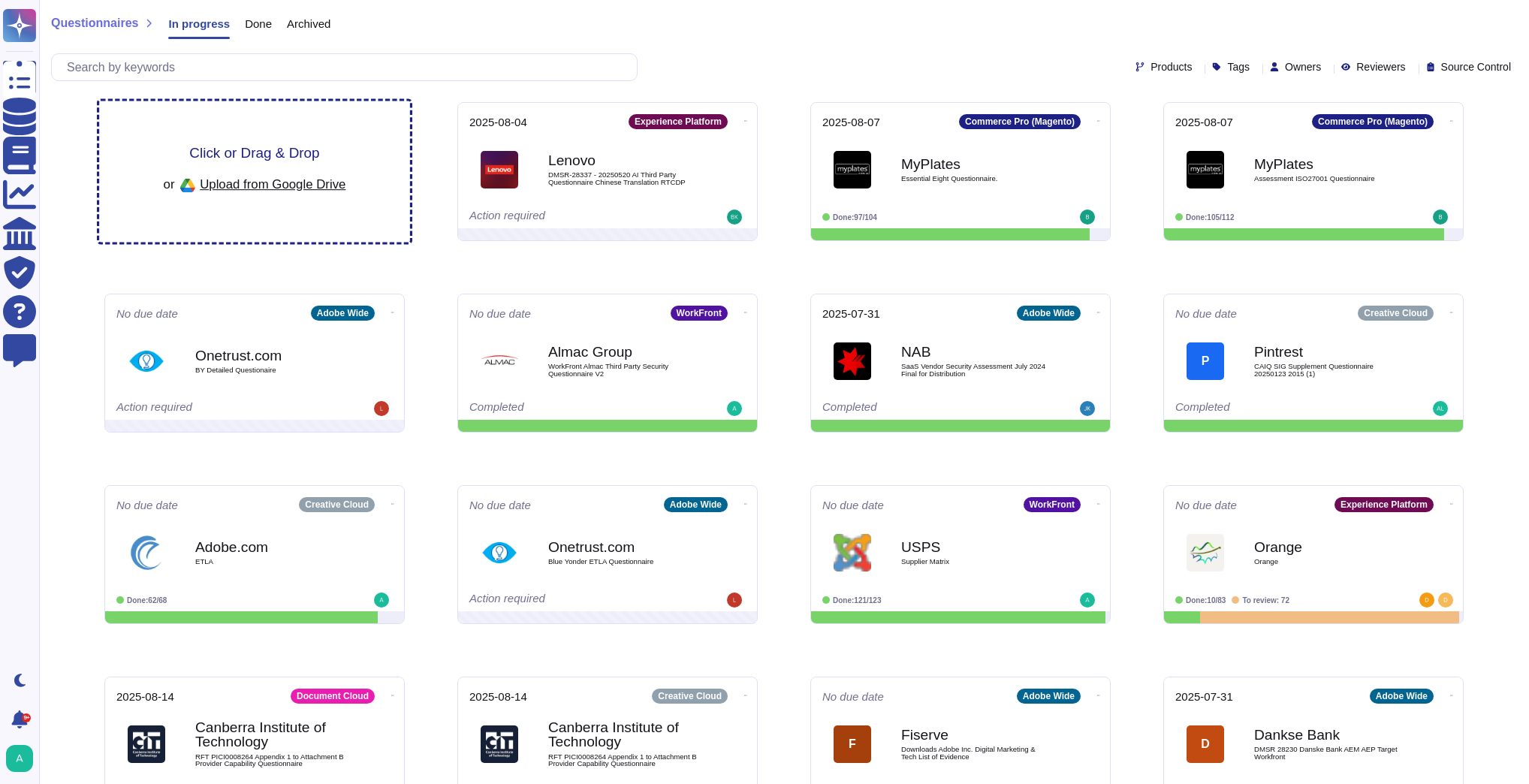 click on "Click or Drag & Drop" at bounding box center (254, 152) 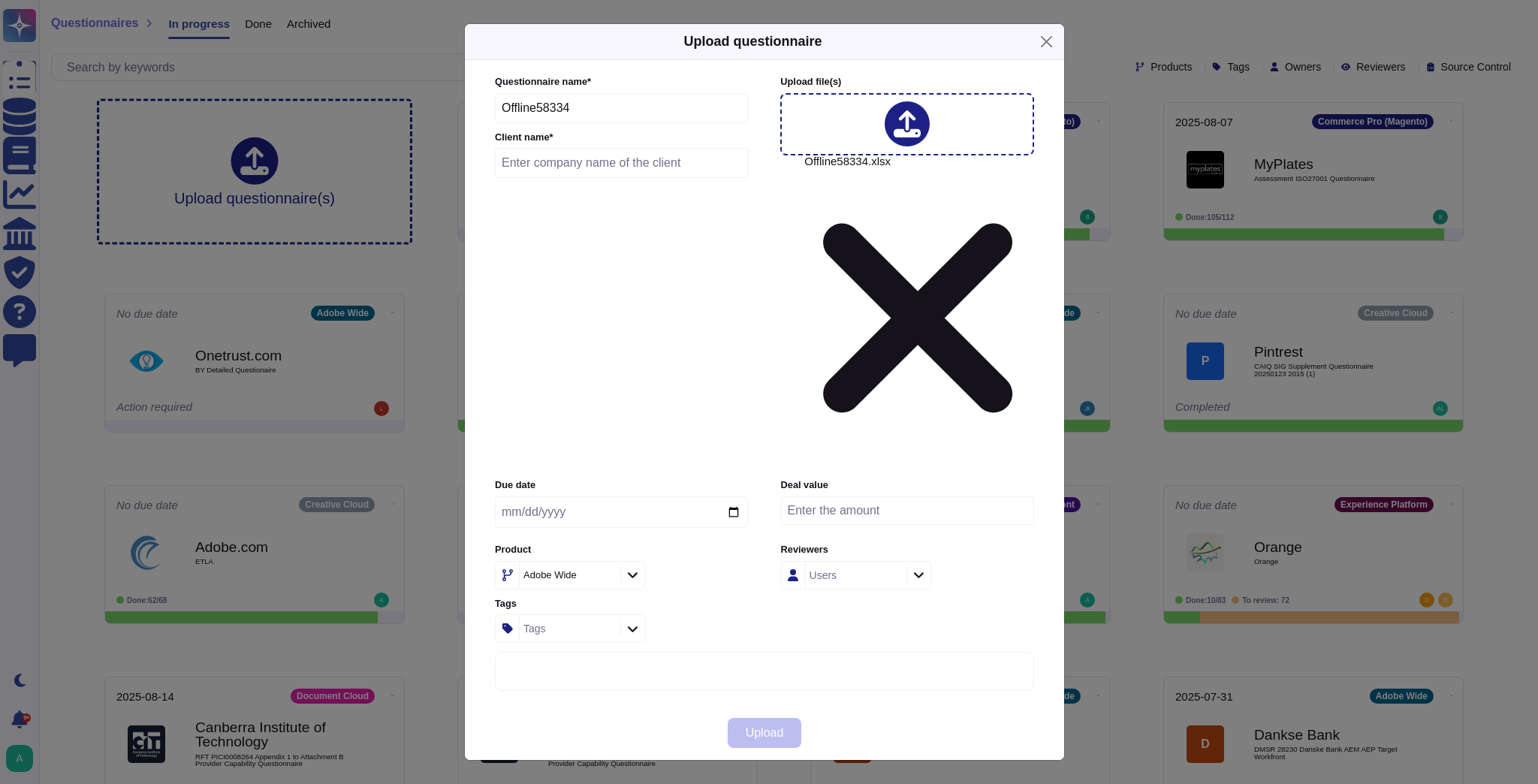 click 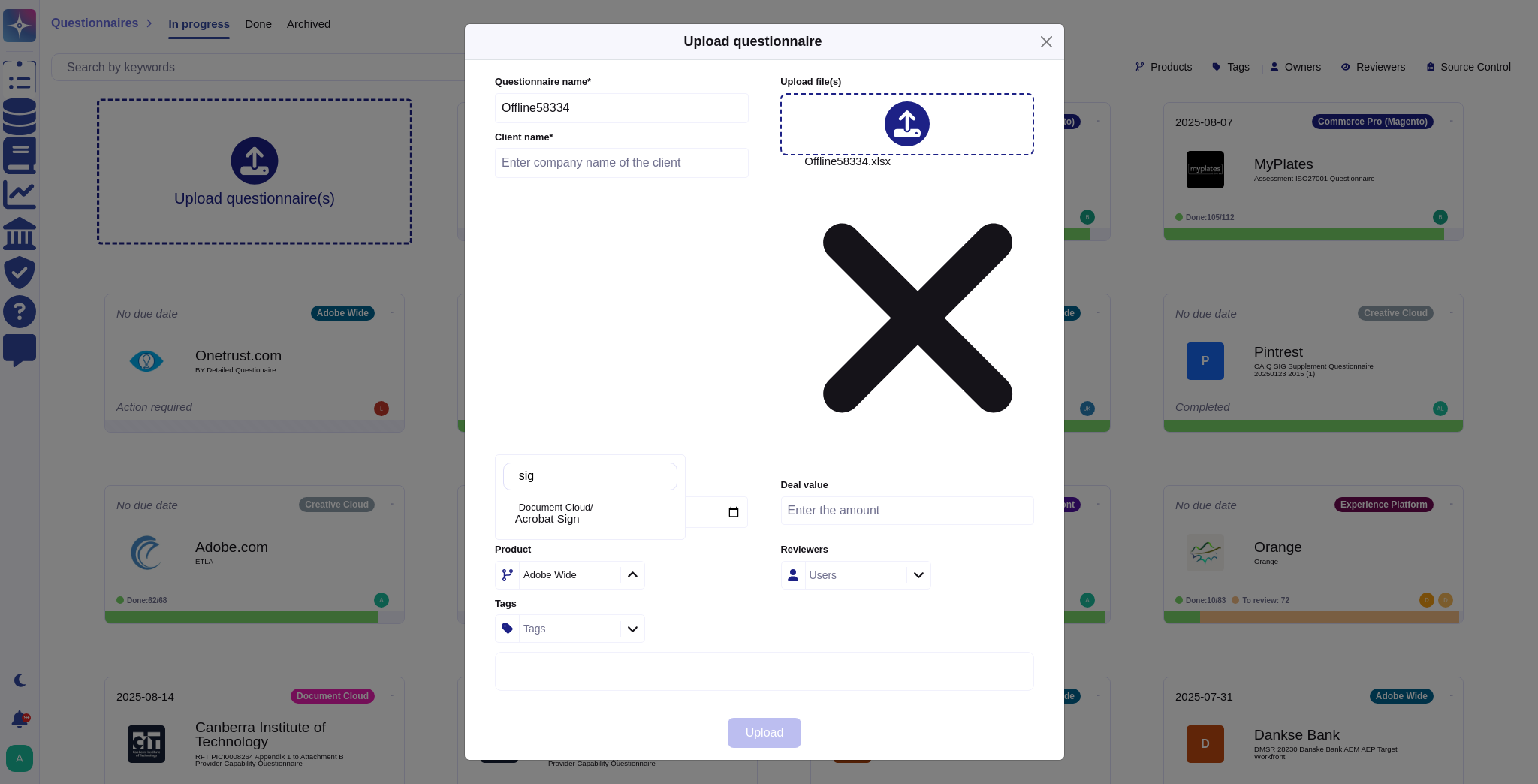 type on "sign" 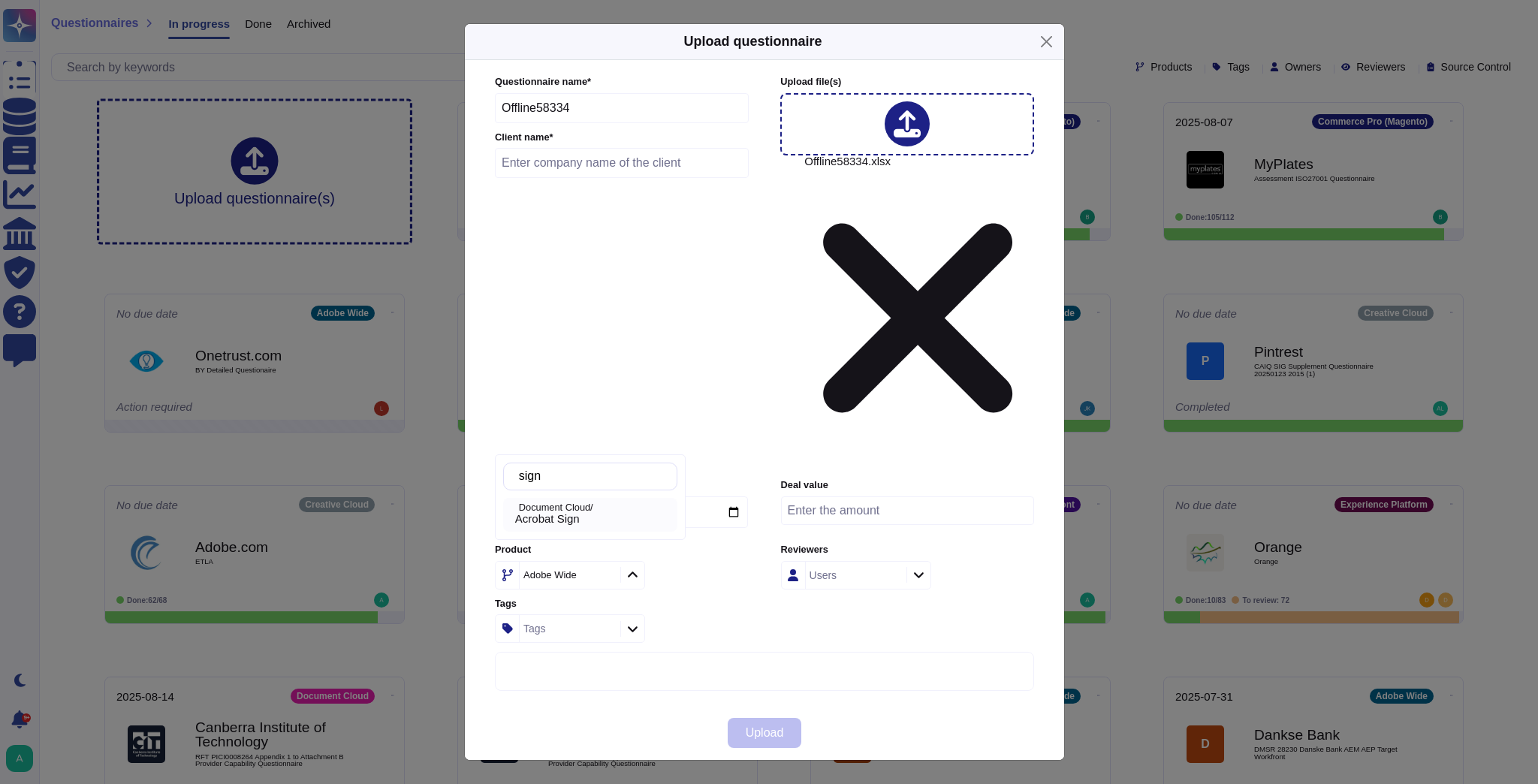 click on "Acrobat Sign" at bounding box center (593, 519) 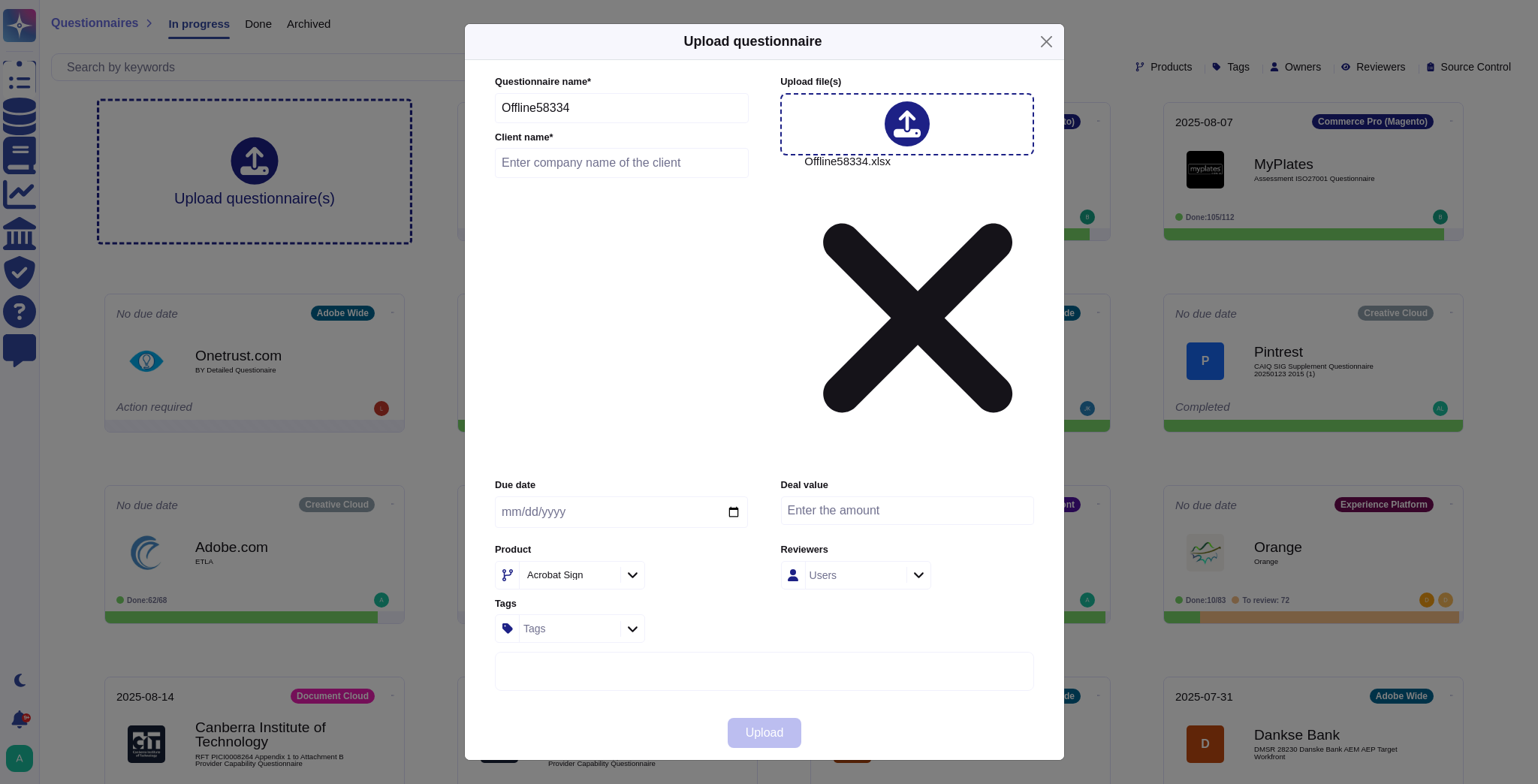 click at bounding box center (622, 163) 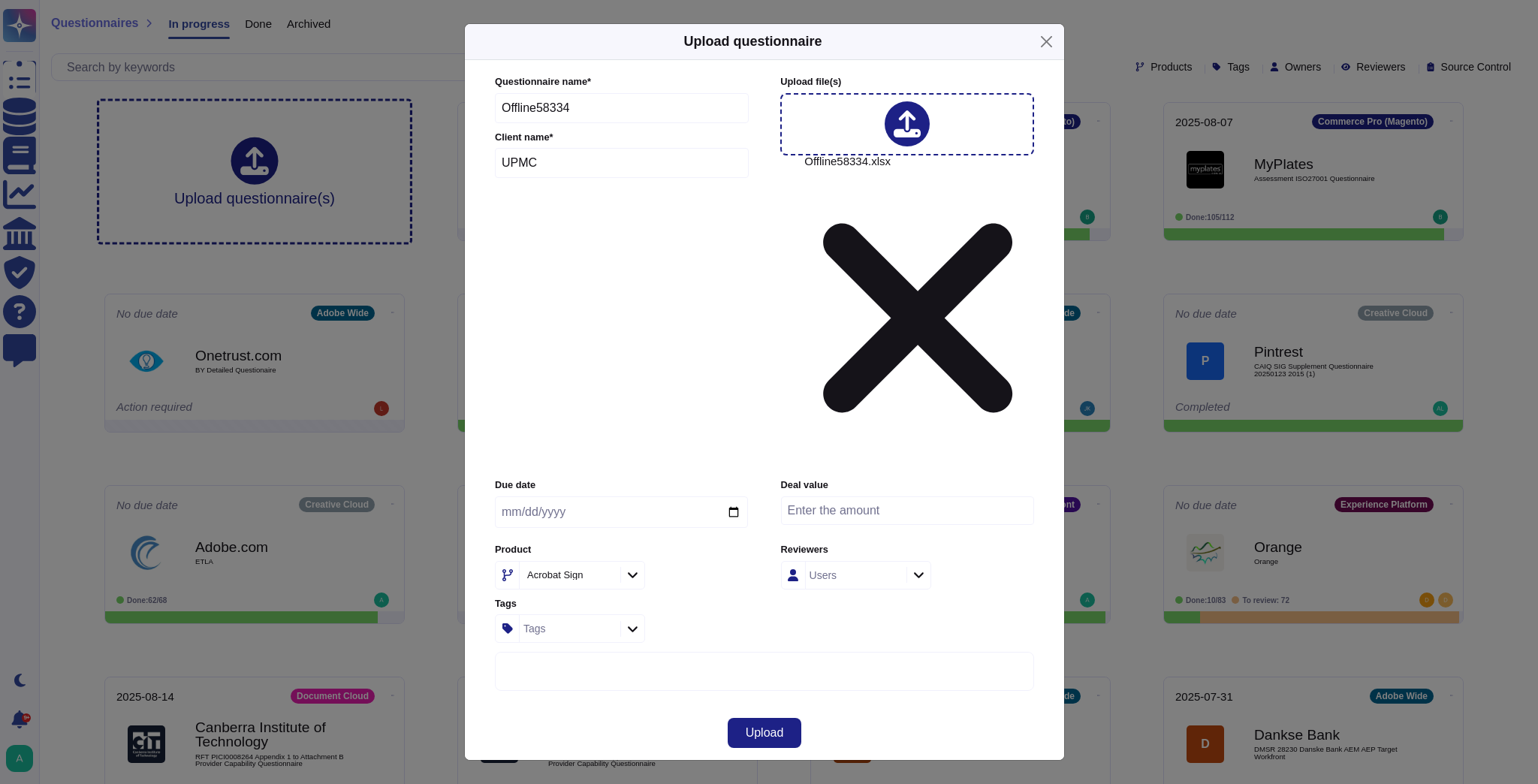type on "UPMC" 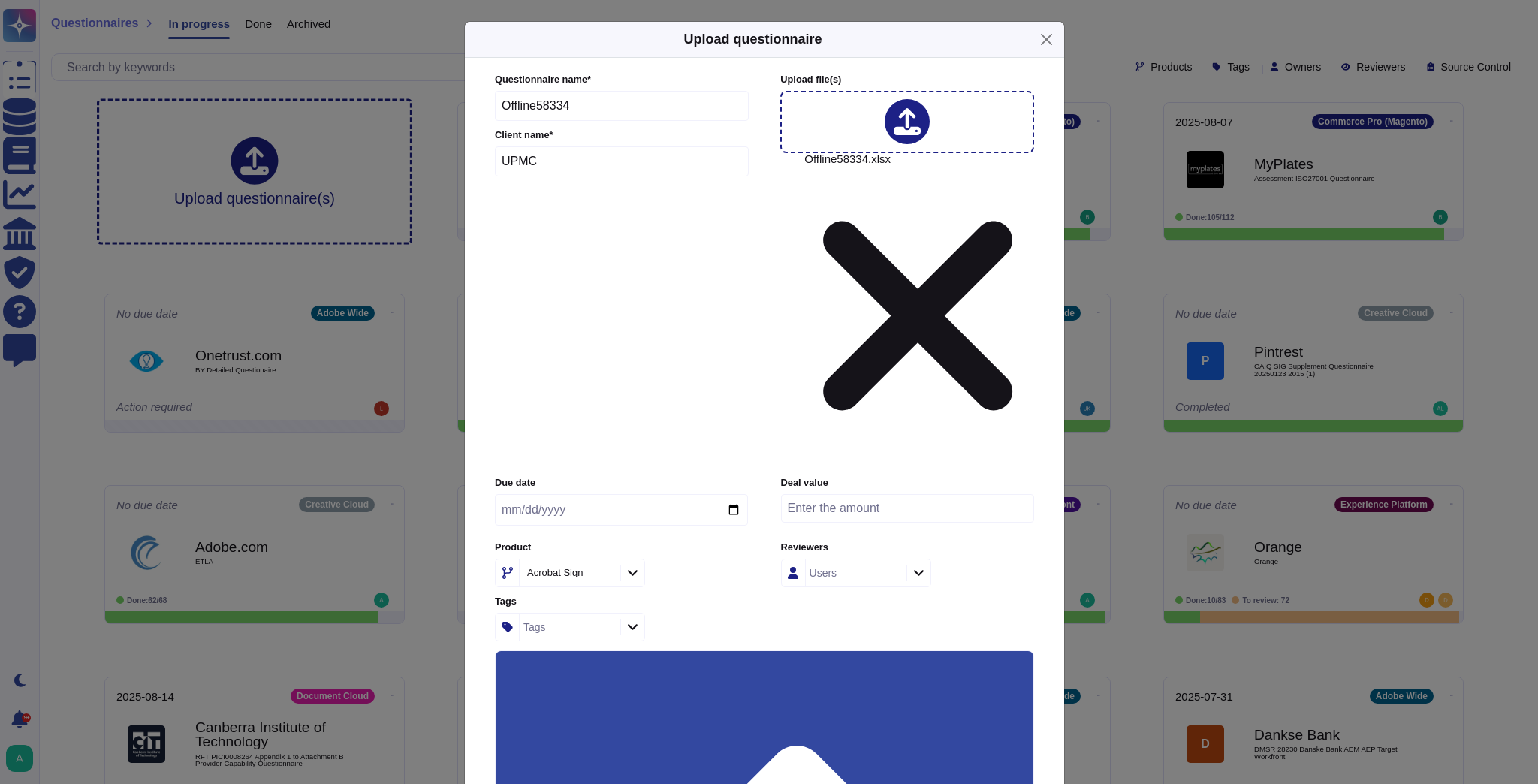 click on "Use this questionnaire as a source of suggestions" at bounding box center (653, 1257) 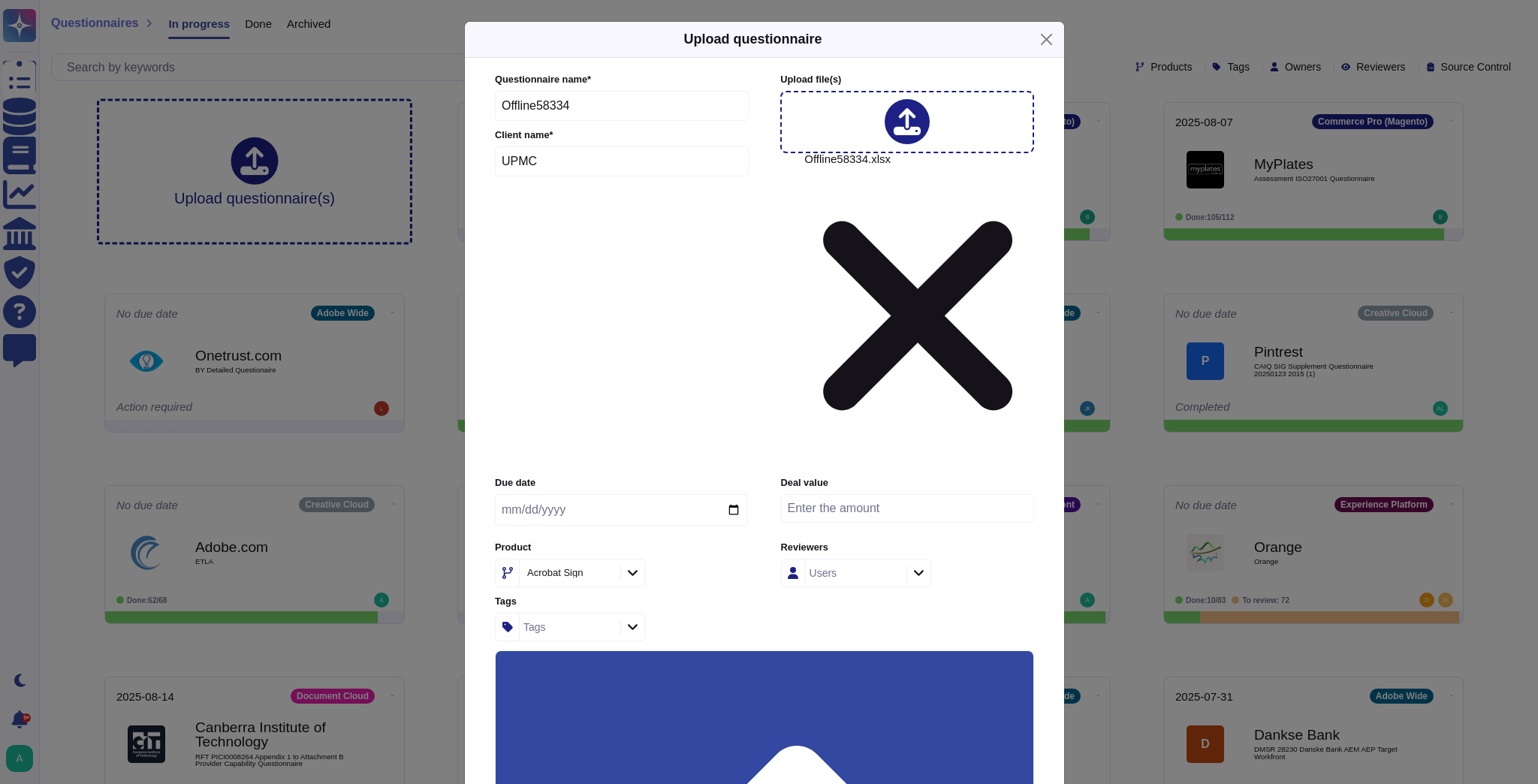 click on "Upload" at bounding box center [764, 997] 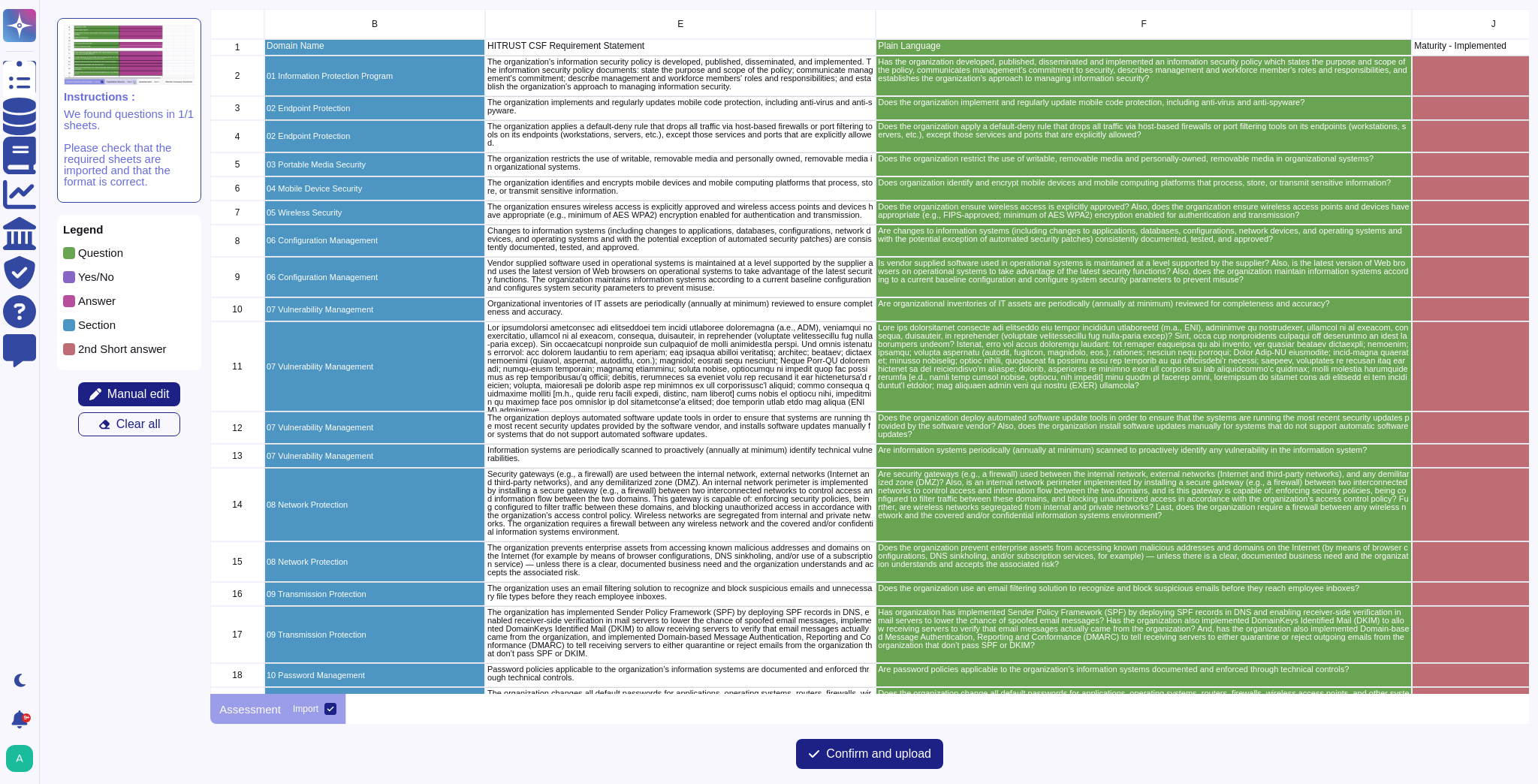 scroll, scrollTop: 9, scrollLeft: 9, axis: both 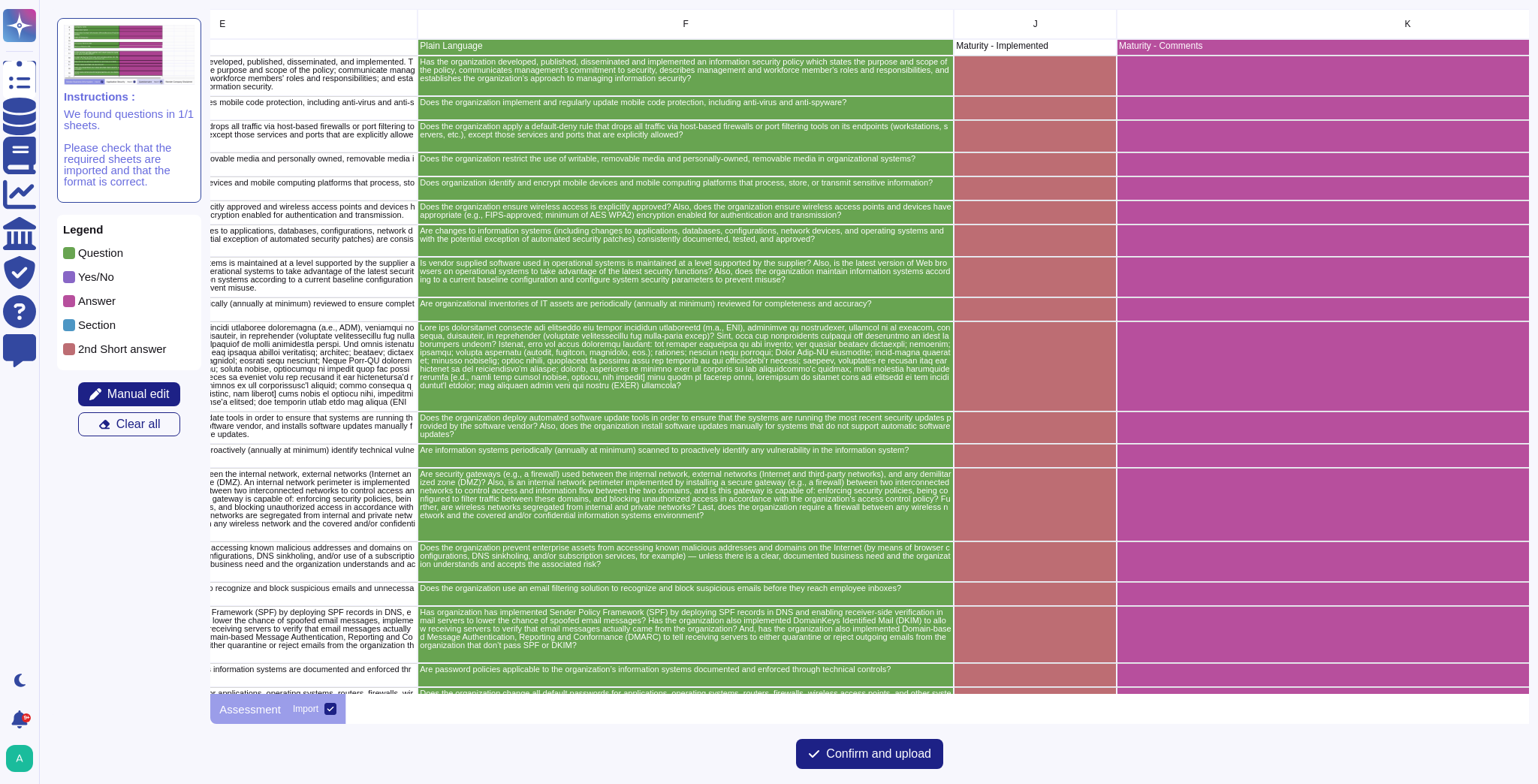 click at bounding box center [69, 301] 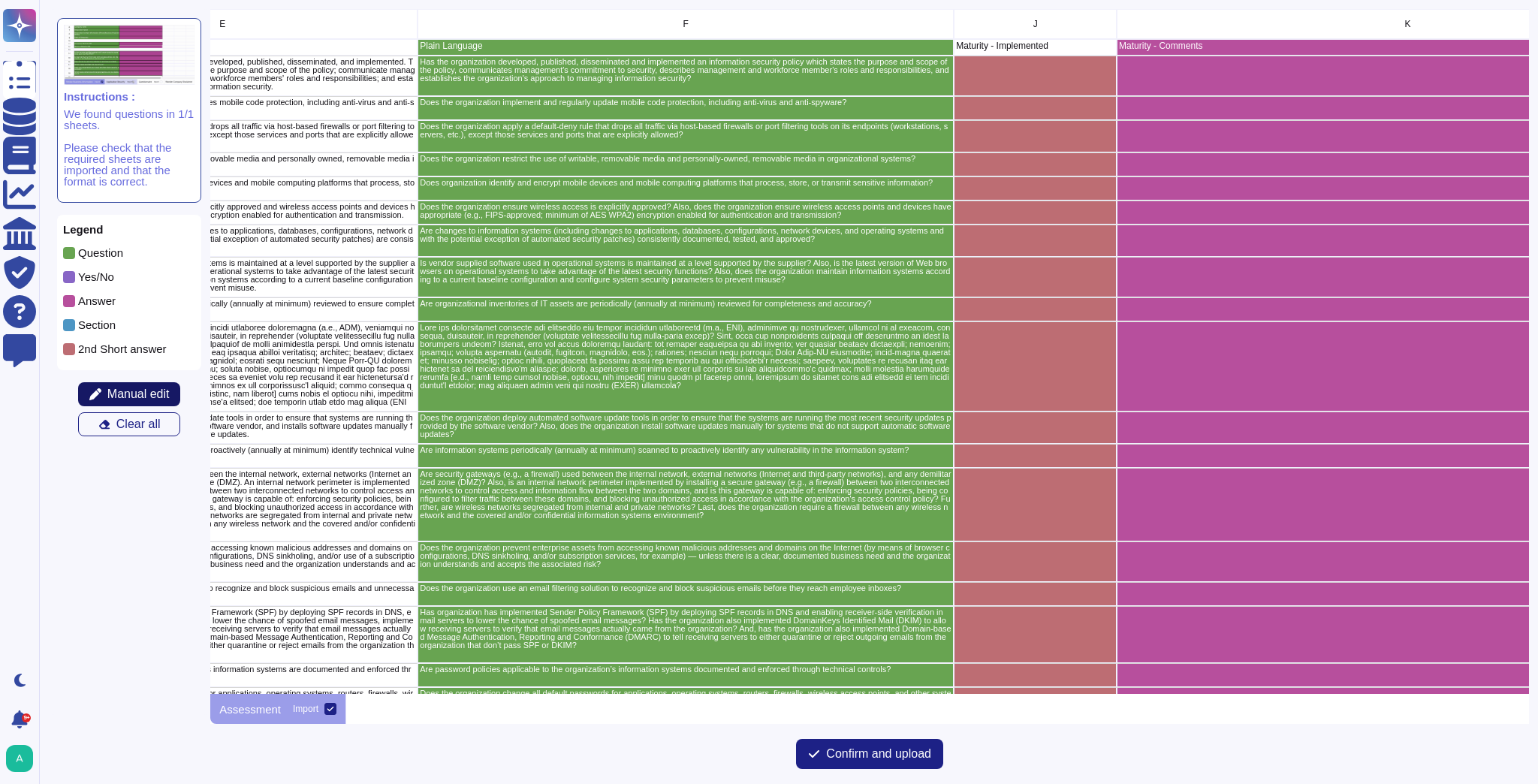 click on "Manual edit" at bounding box center (138, 394) 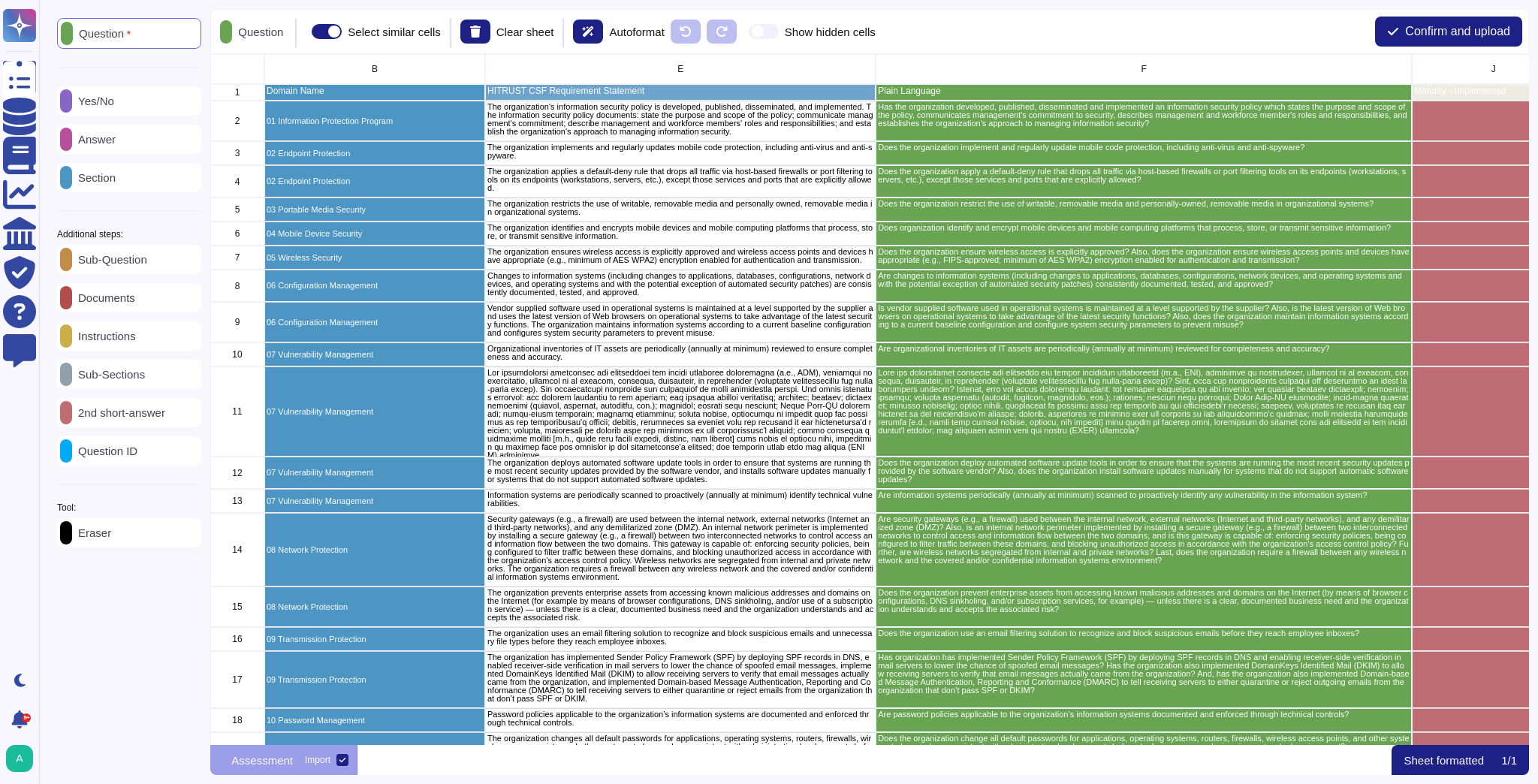 scroll, scrollTop: 9, scrollLeft: 9, axis: both 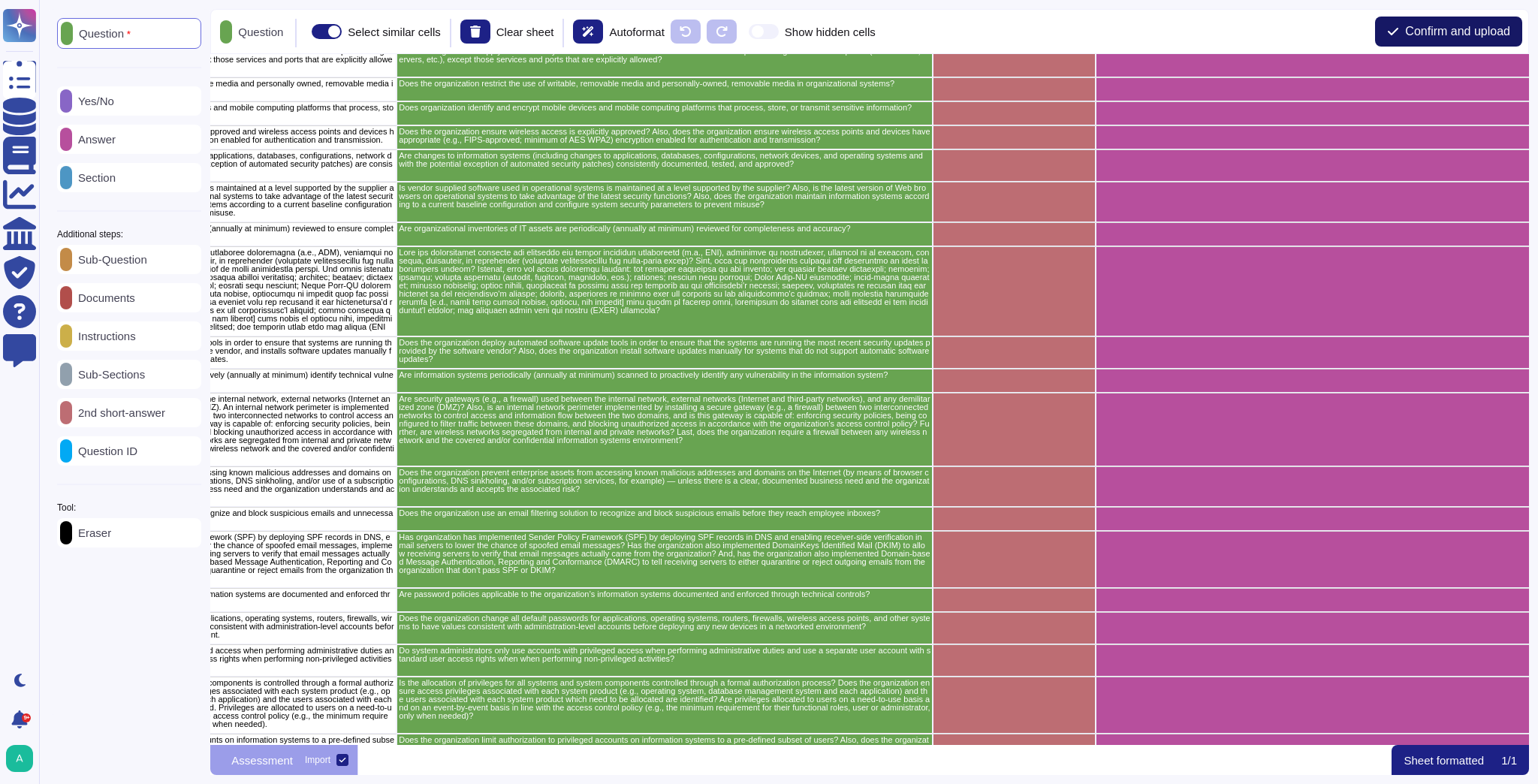click on "Confirm and upload" at bounding box center (1458, 32) 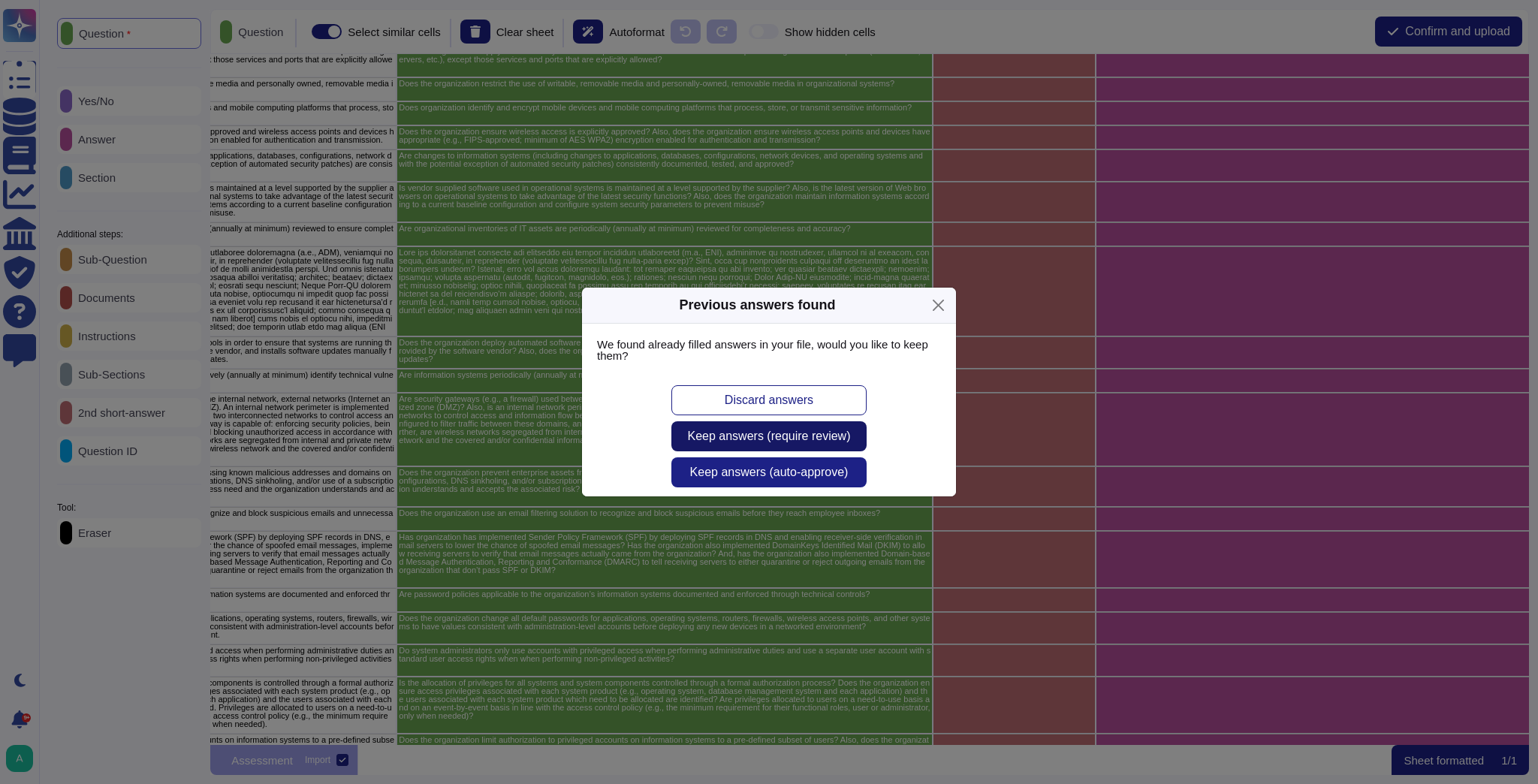 click on "Keep answers (require review)" at bounding box center [769, 436] 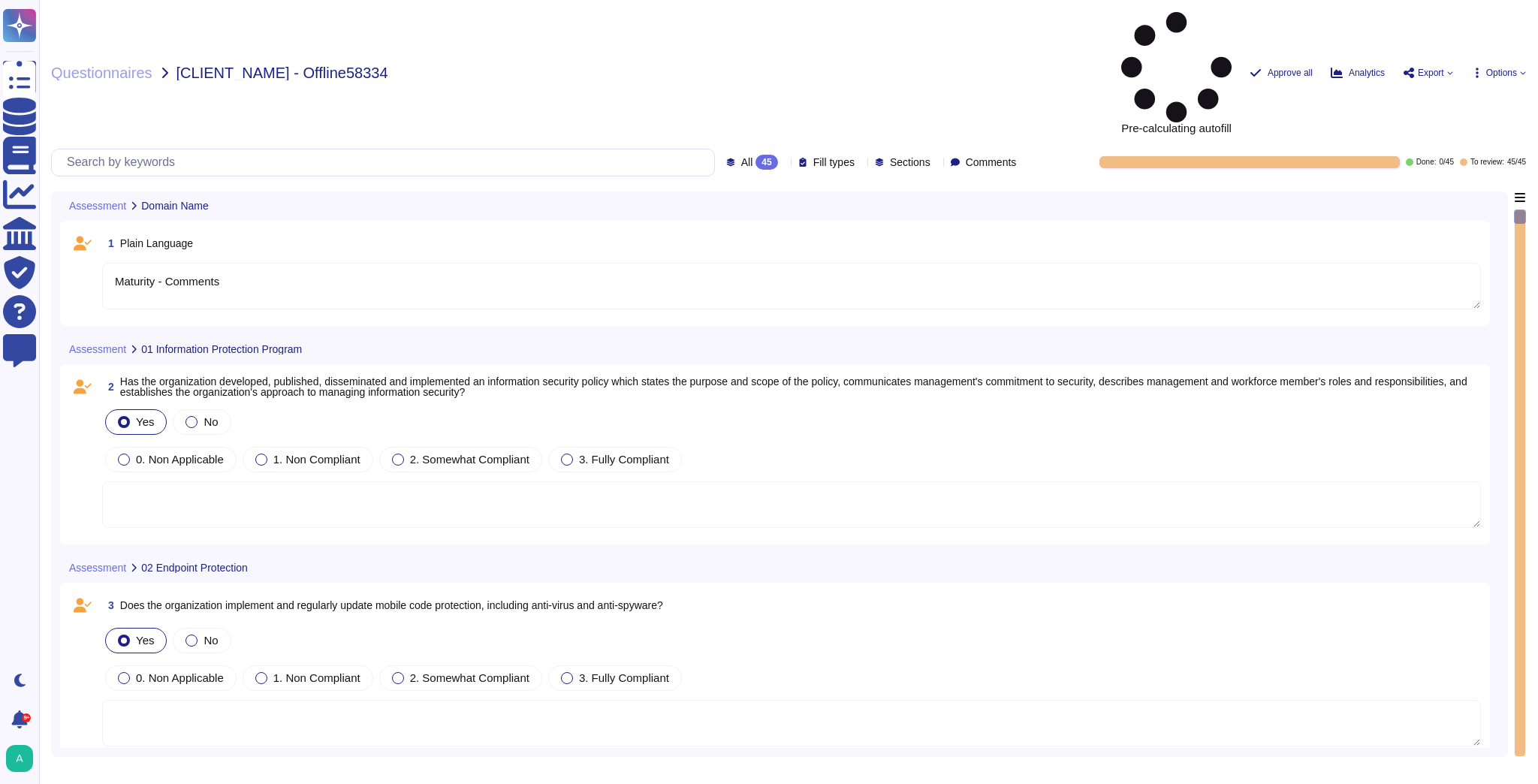 type on "Maturity - Comments" 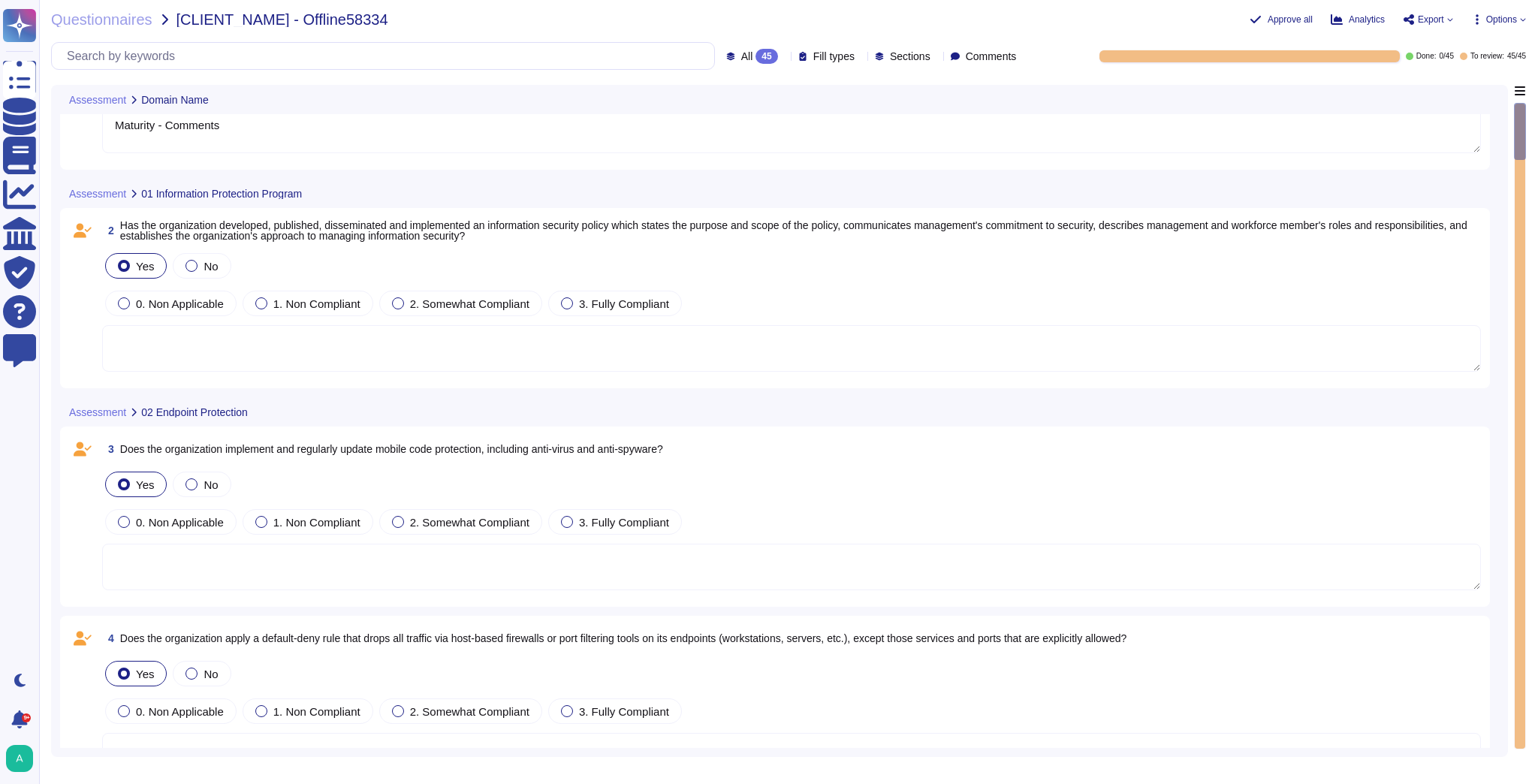 scroll, scrollTop: 0, scrollLeft: 0, axis: both 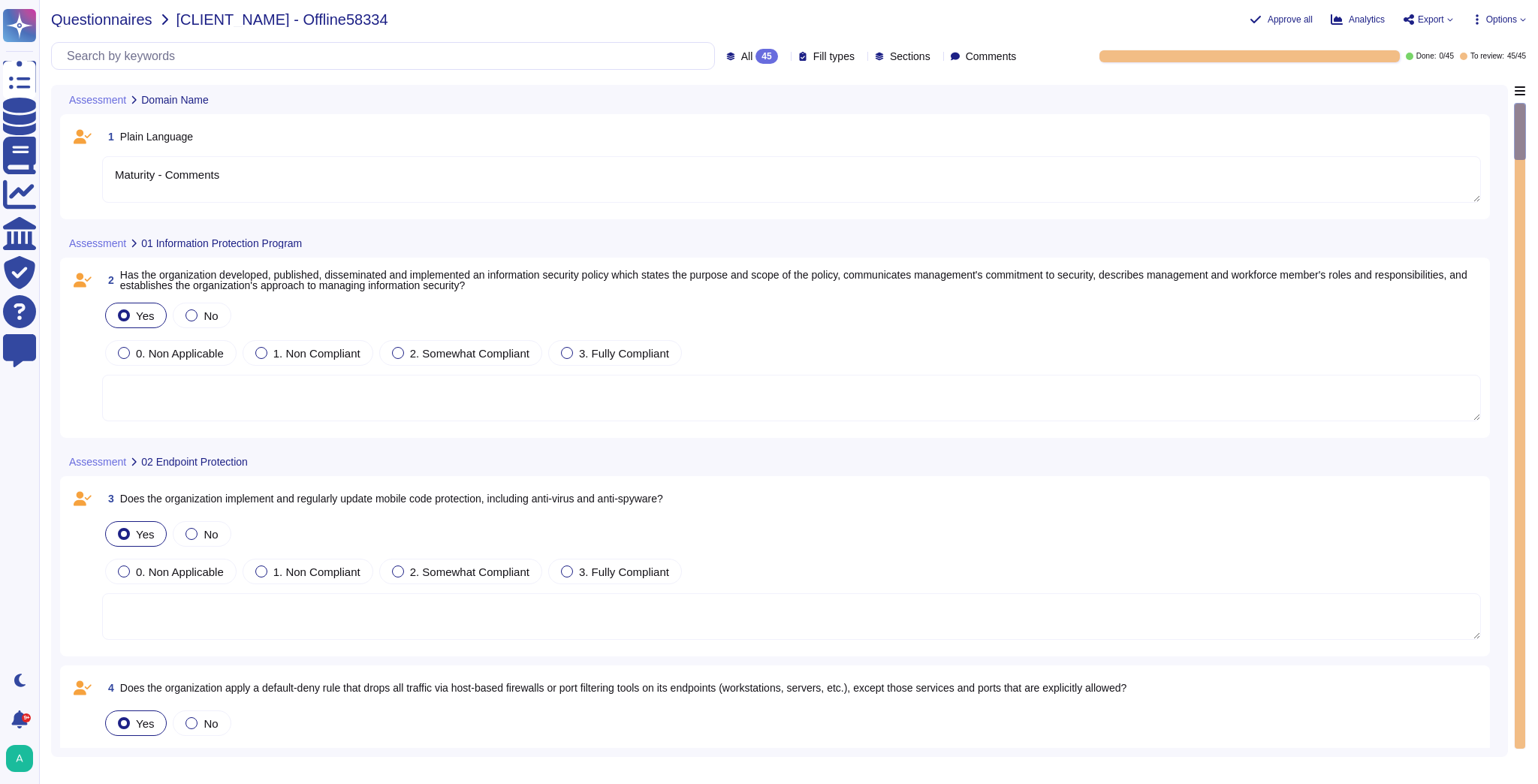 click on "Questionnaires" at bounding box center [101, 20] 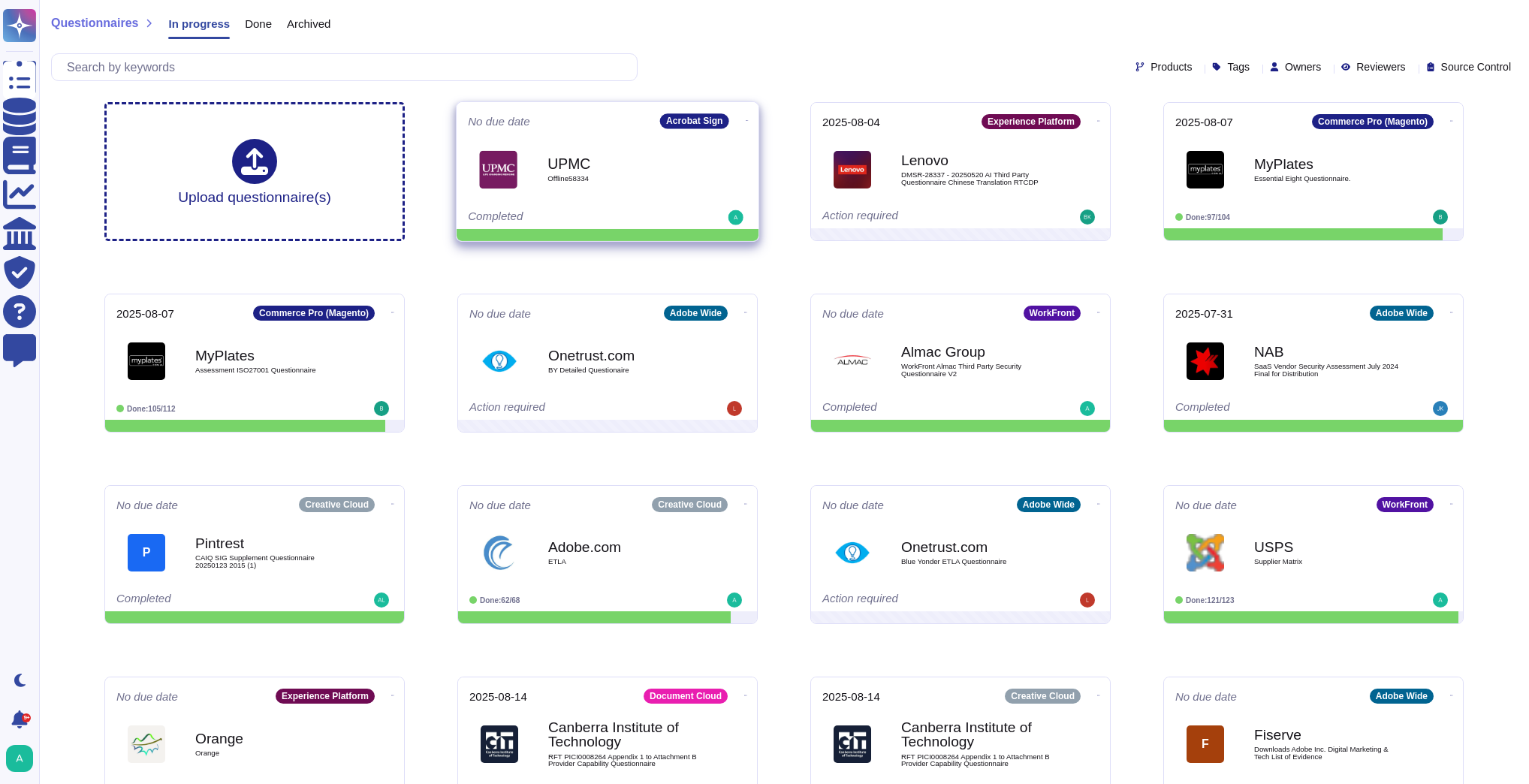 click 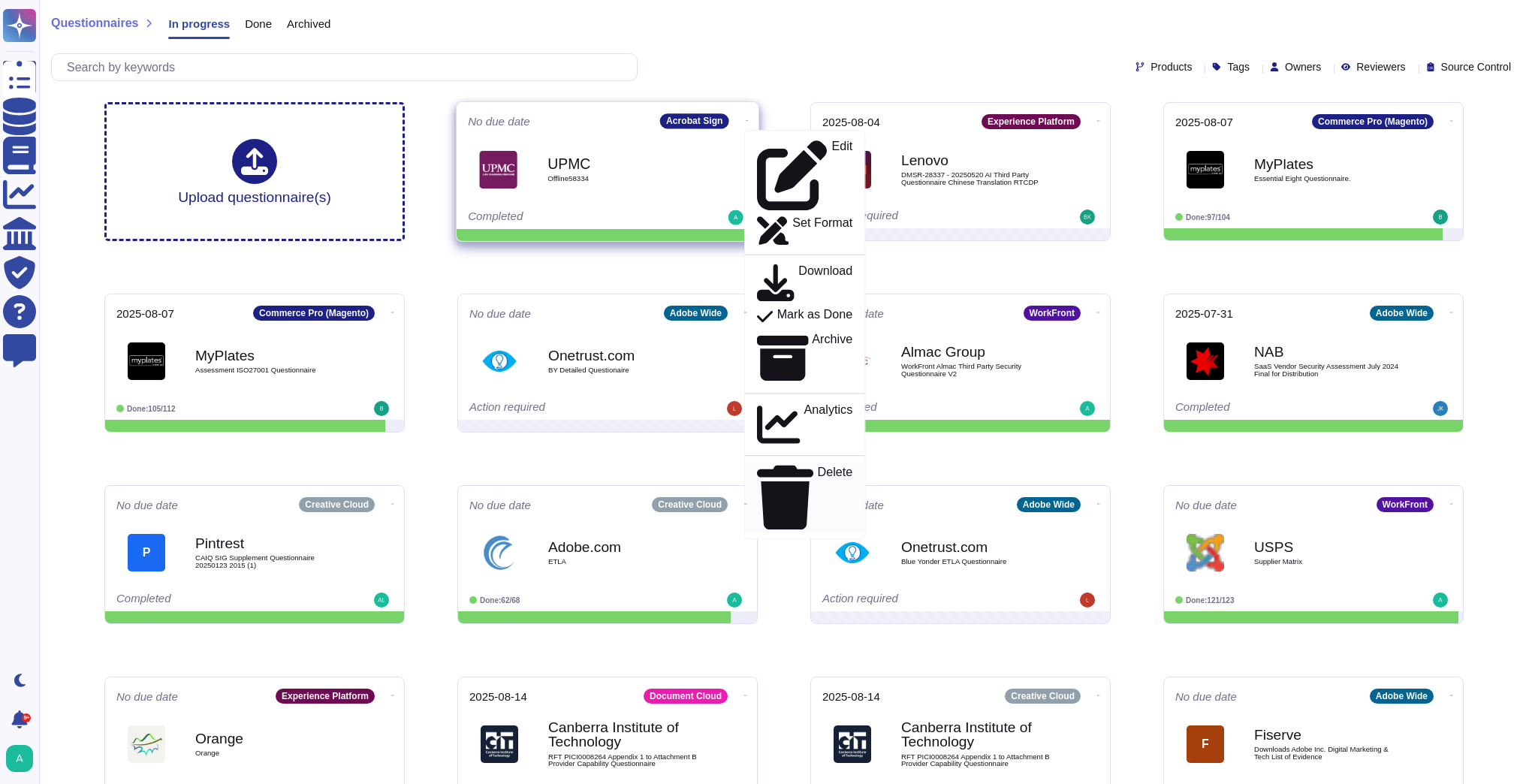 click on "Delete" at bounding box center [804, 497] 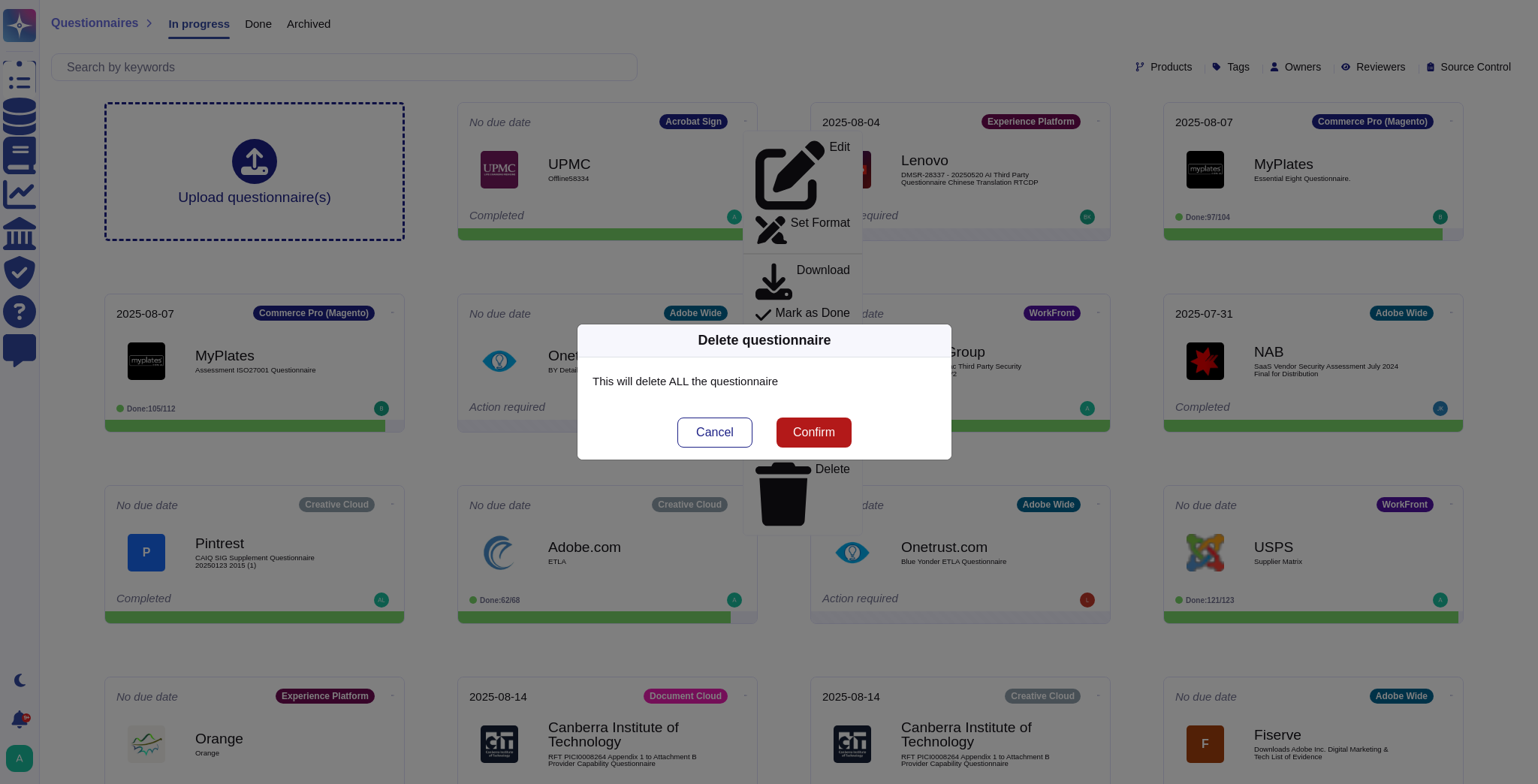 click on "Confirm" at bounding box center (814, 433) 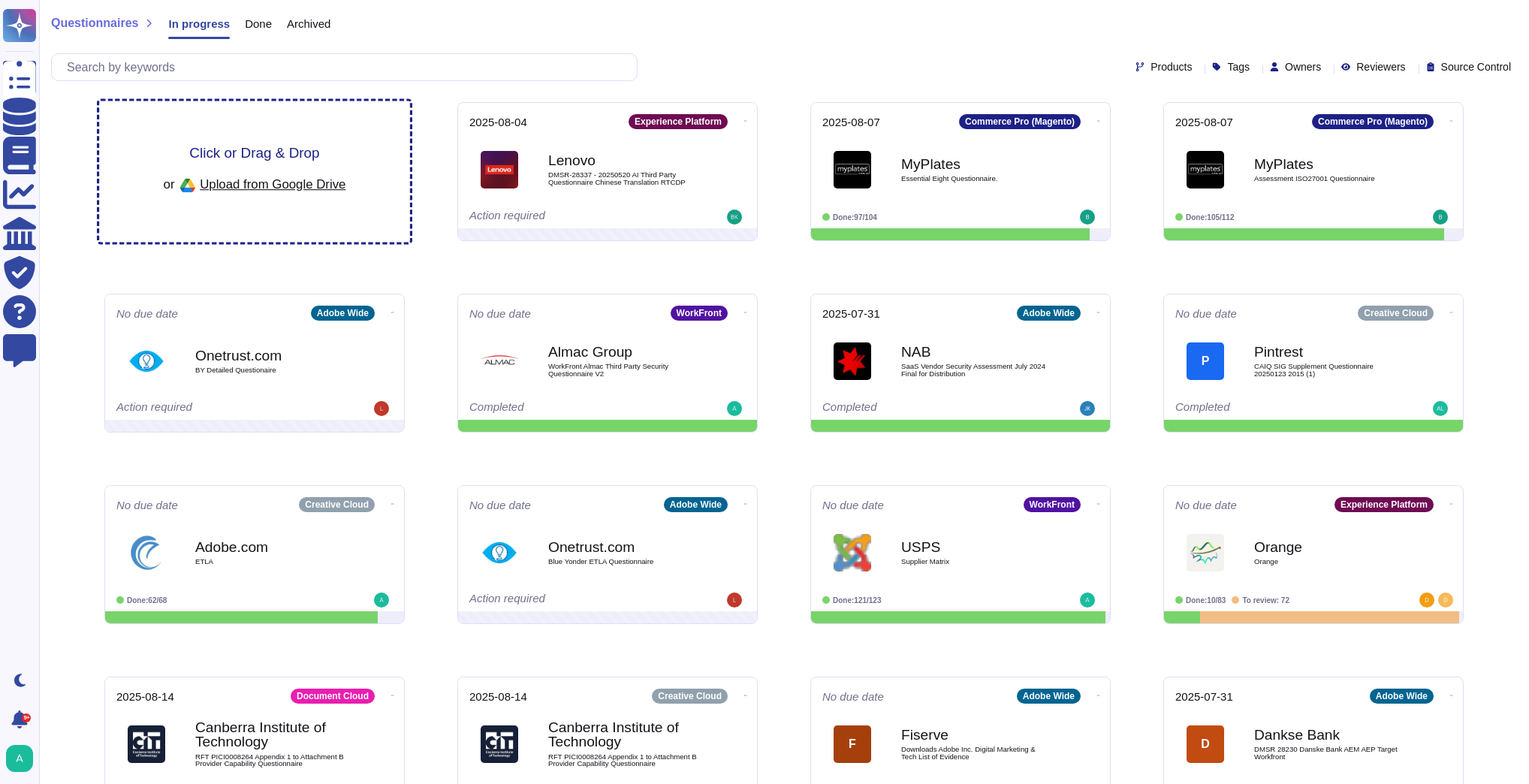 click on "Click or Drag & Drop" at bounding box center (254, 152) 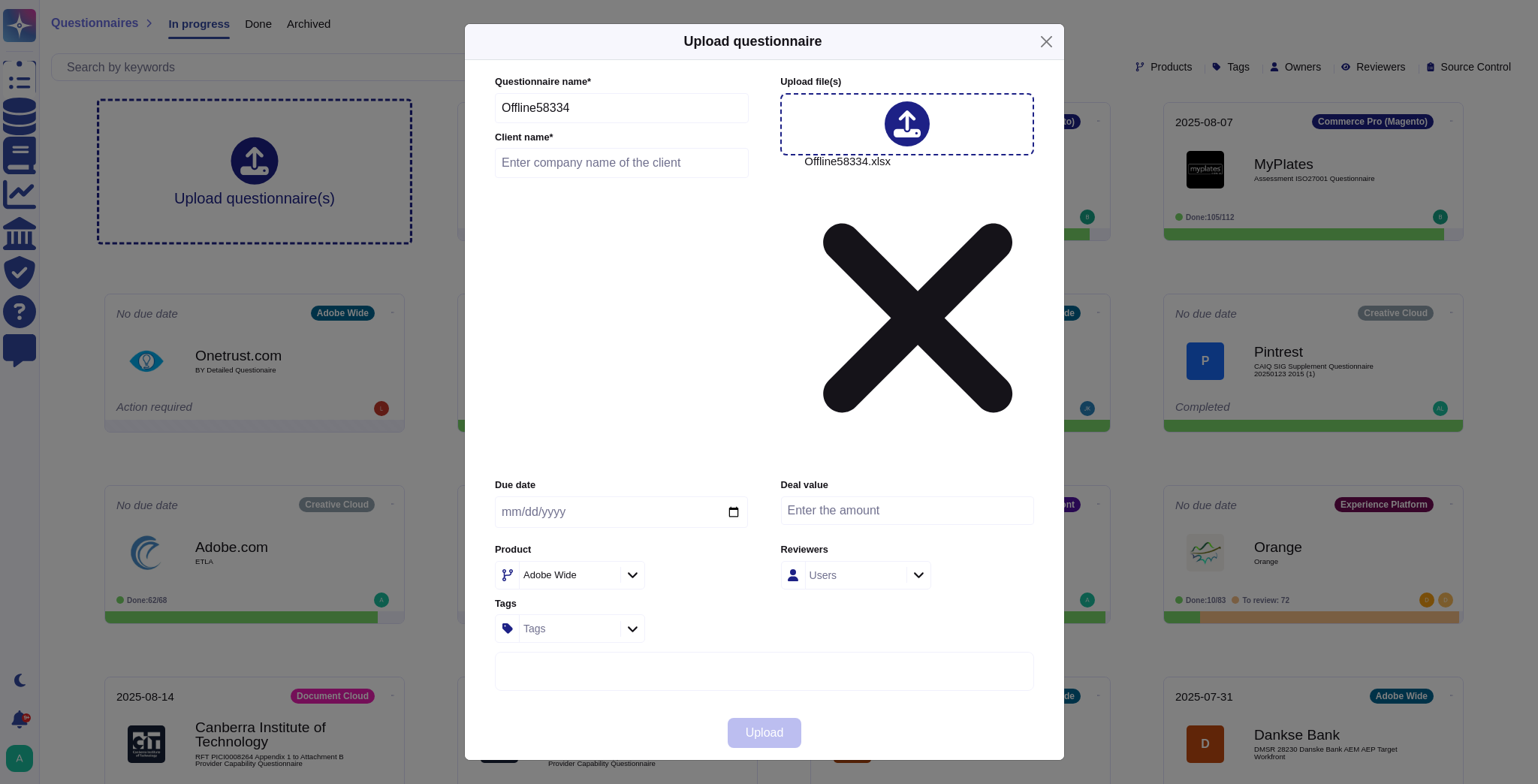 click at bounding box center (622, 163) 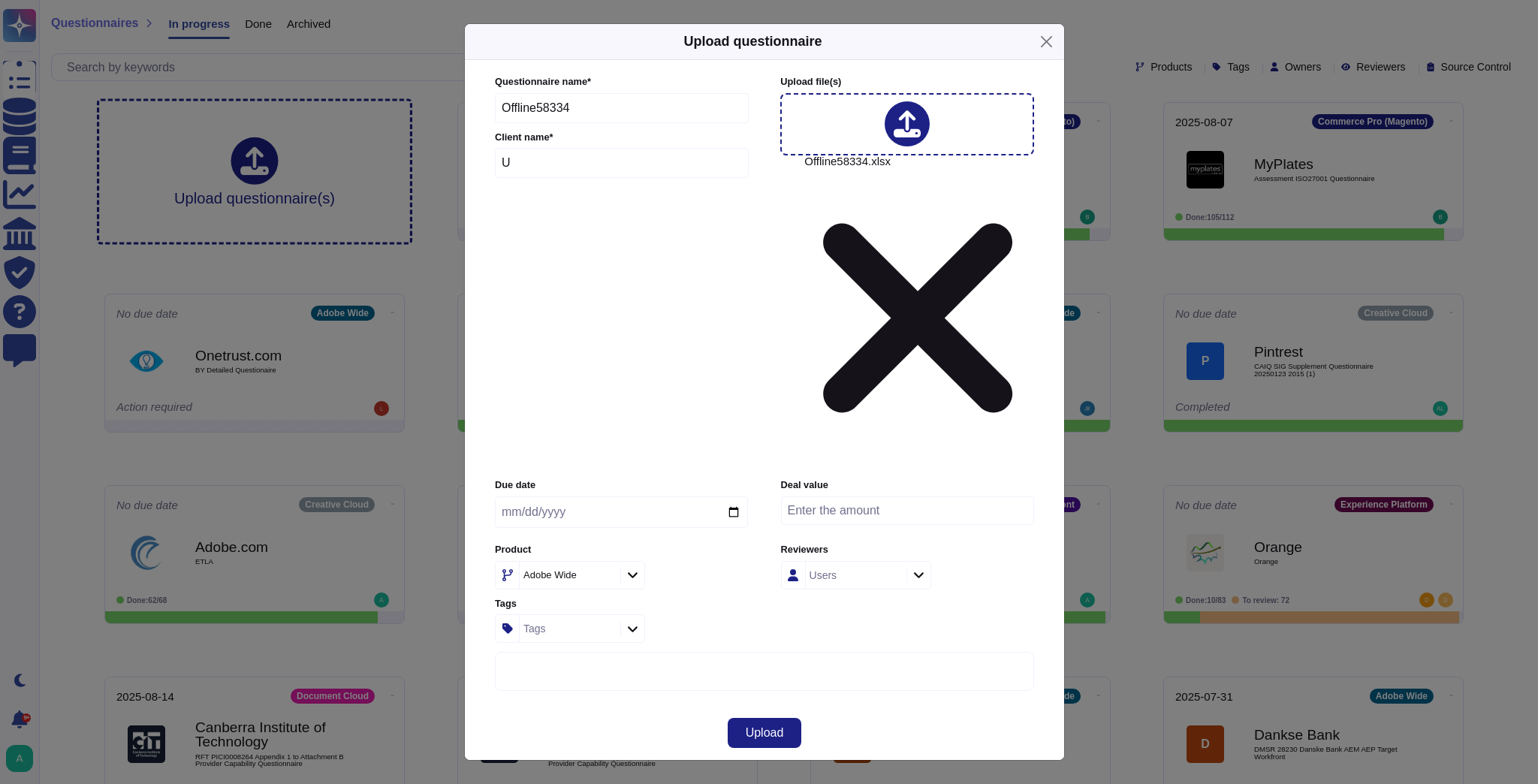 type on "UPMC" 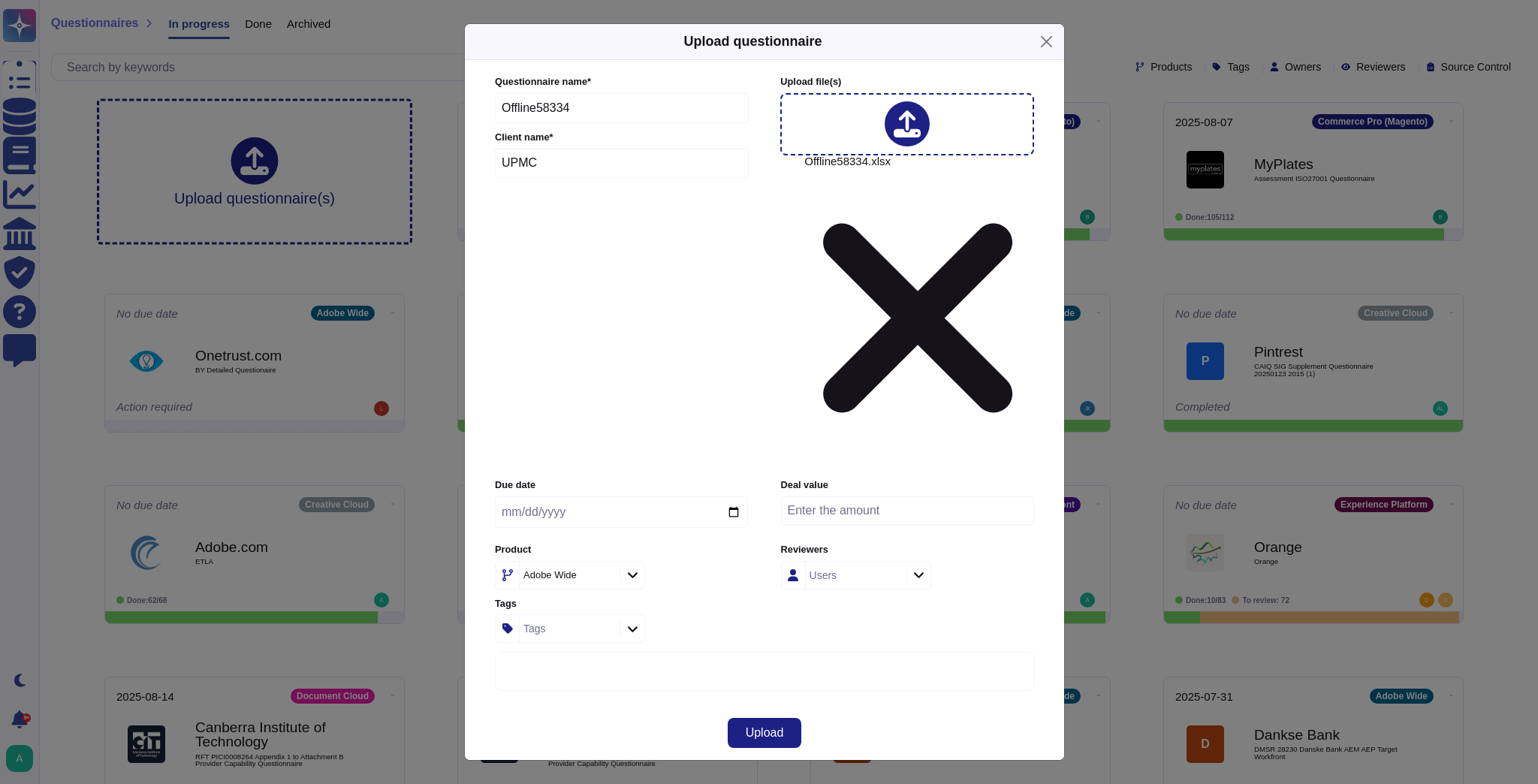 click 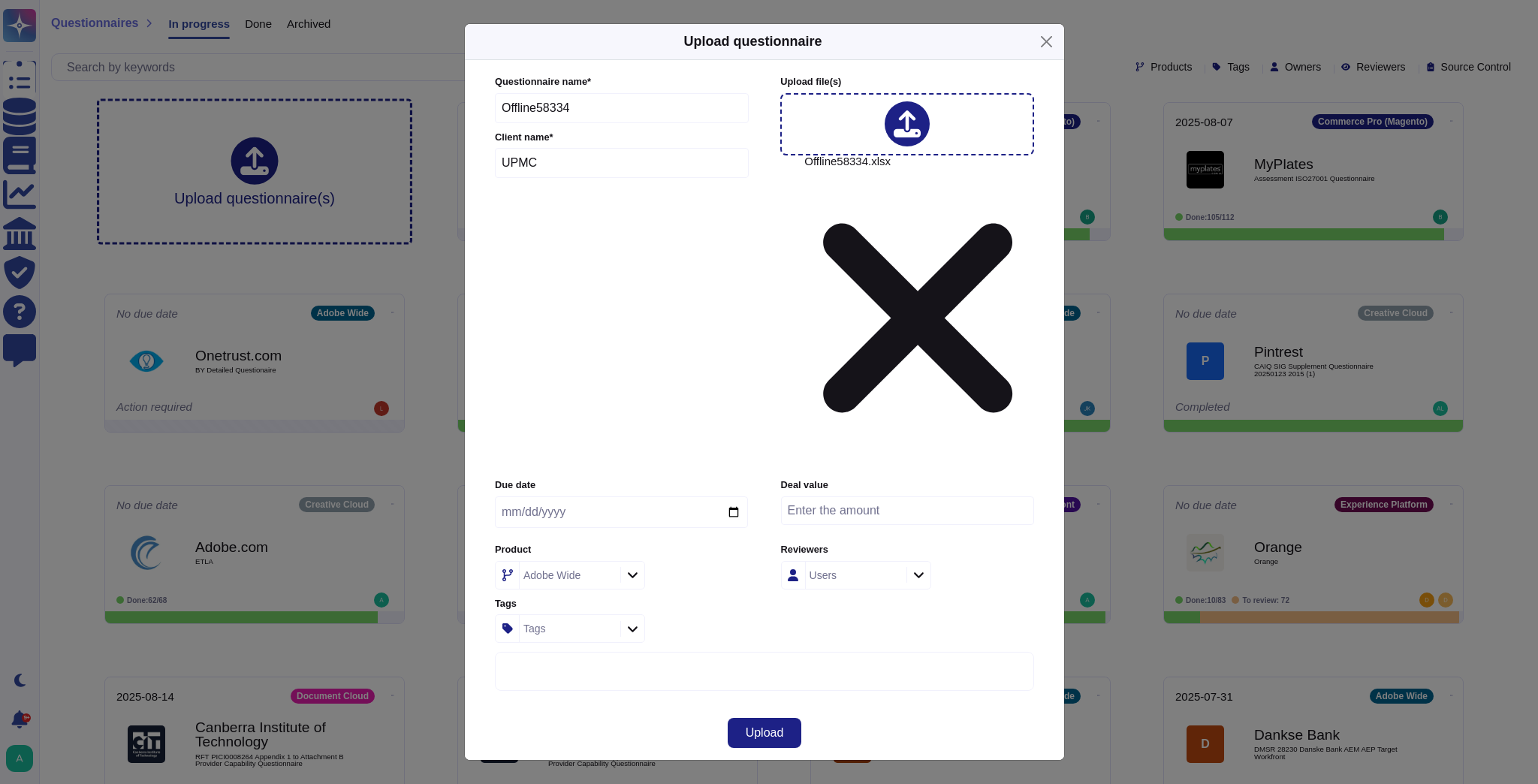 click on "Adobe Wide" at bounding box center (568, 575) 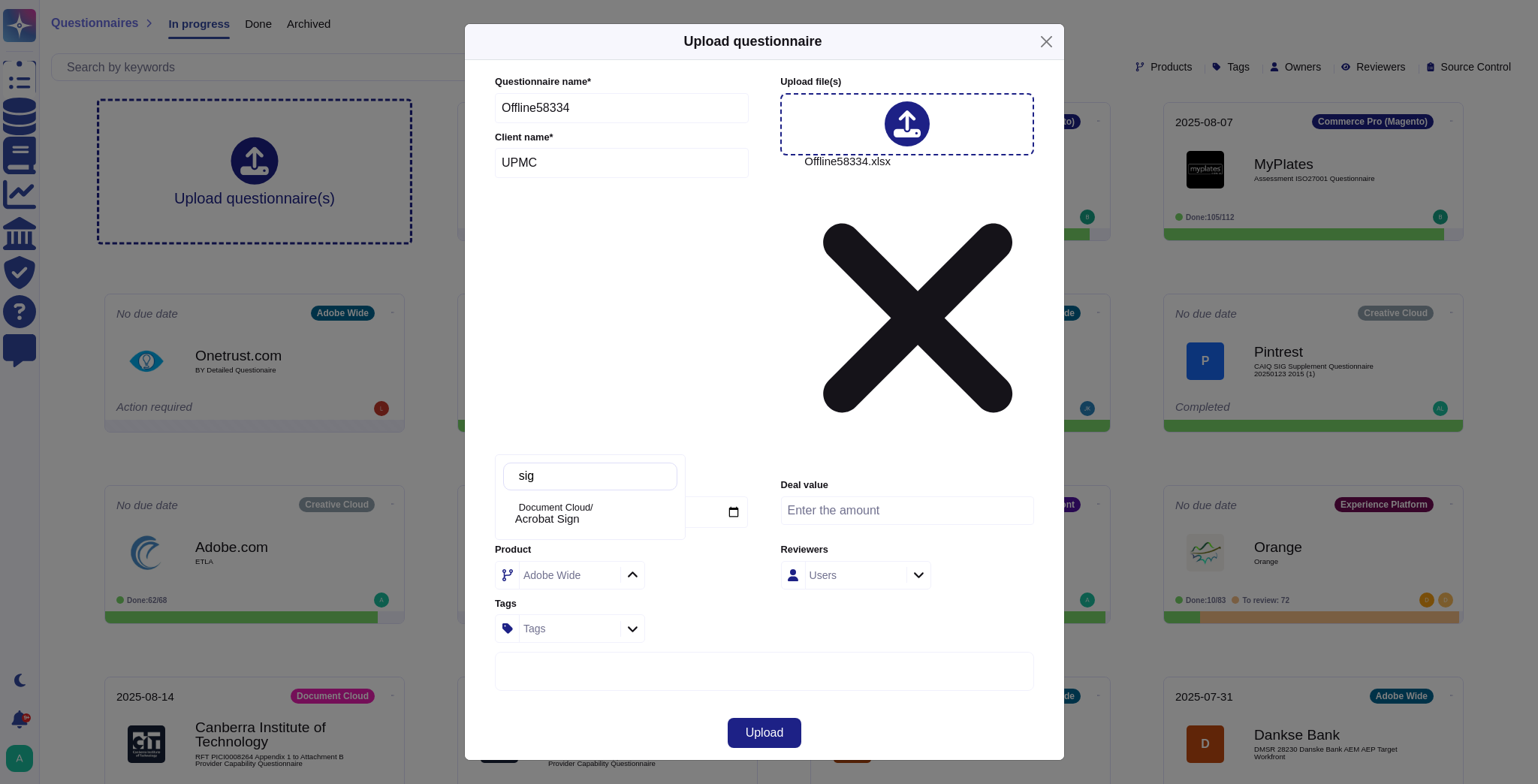 type on "sign" 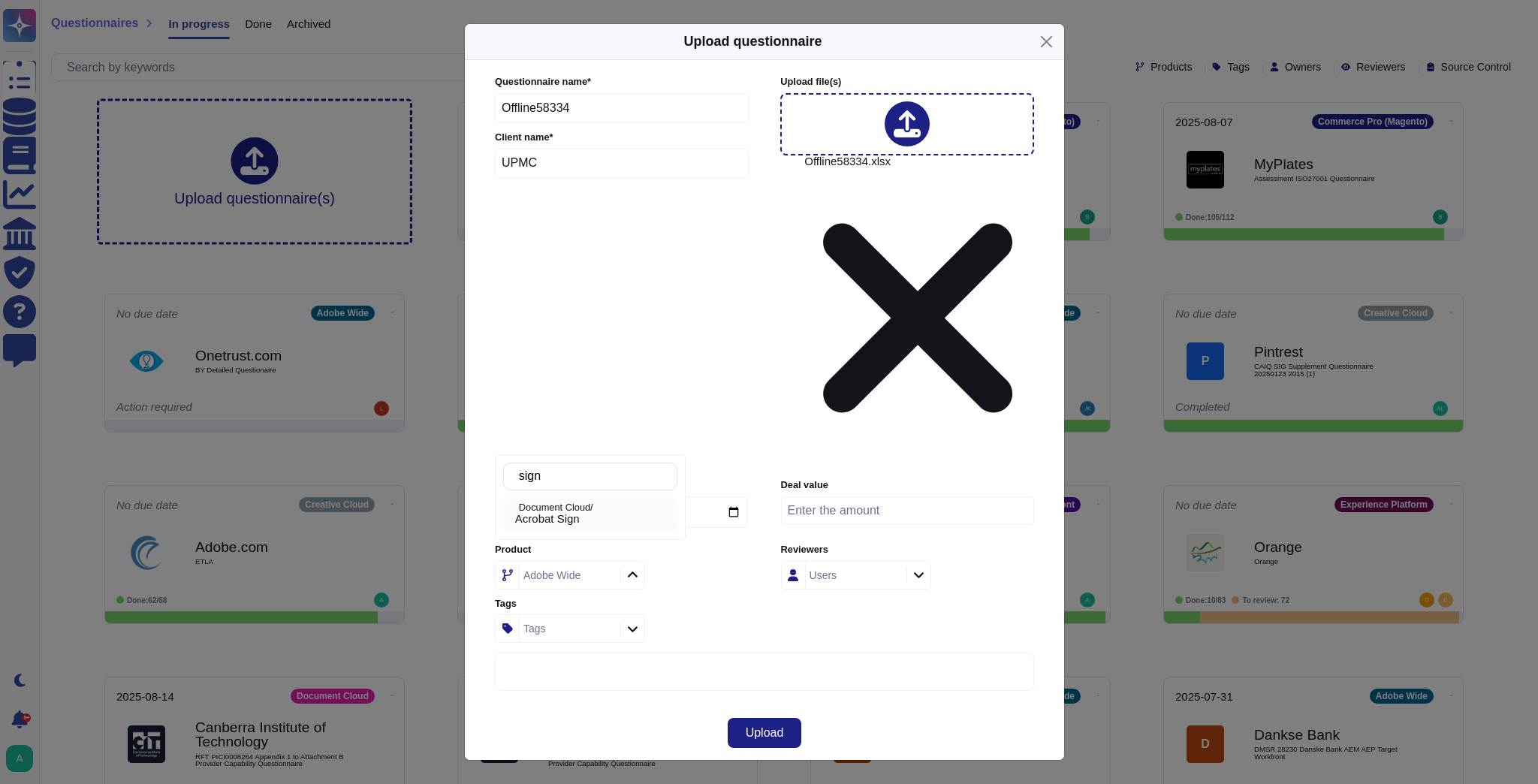click on "Document Cloud/" at bounding box center [595, 508] 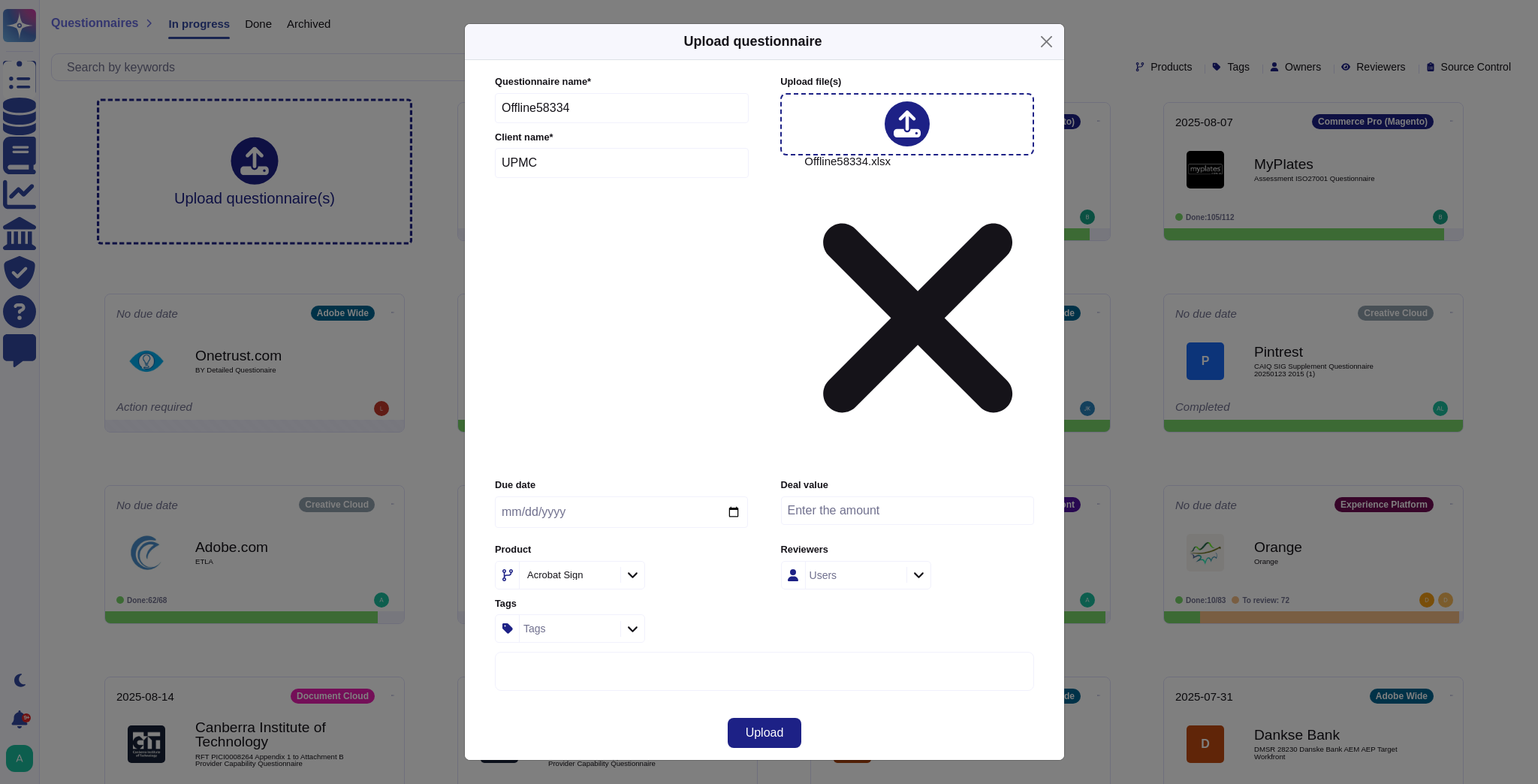 click on "More options" at bounding box center [764, 885] 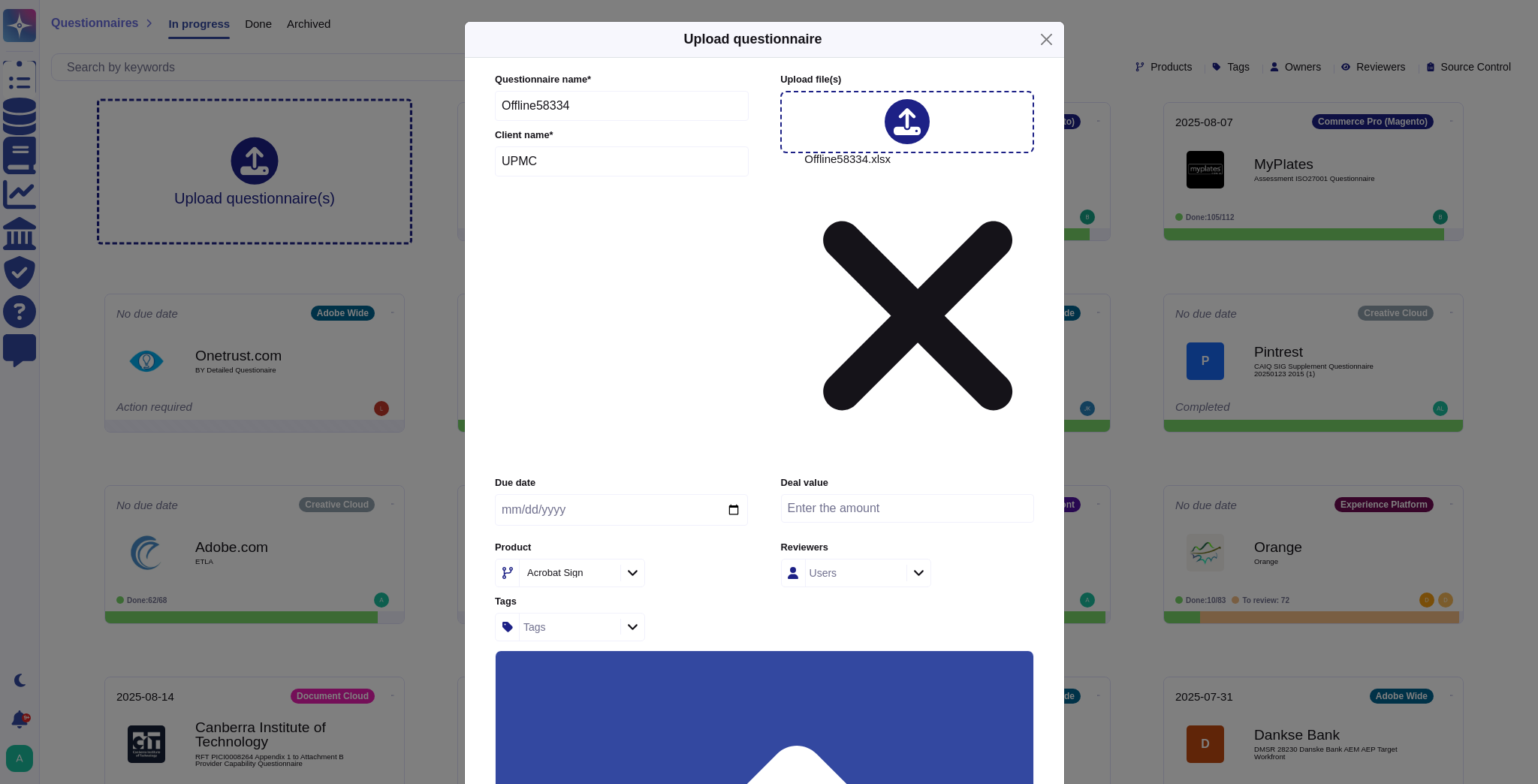 click on "Use this questionnaire as a source of suggestions" at bounding box center [644, 1257] 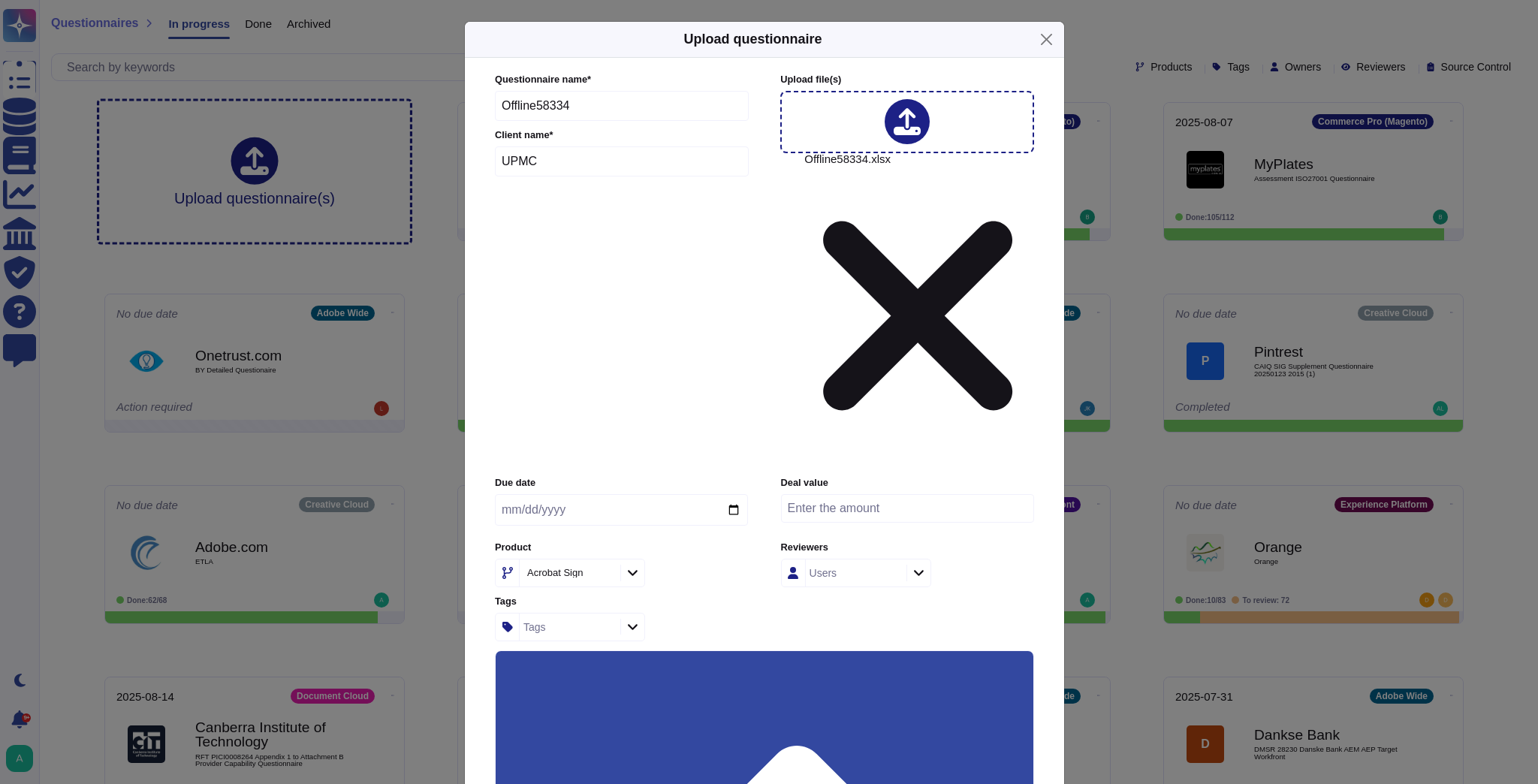 click on "Upload" at bounding box center (764, 997) 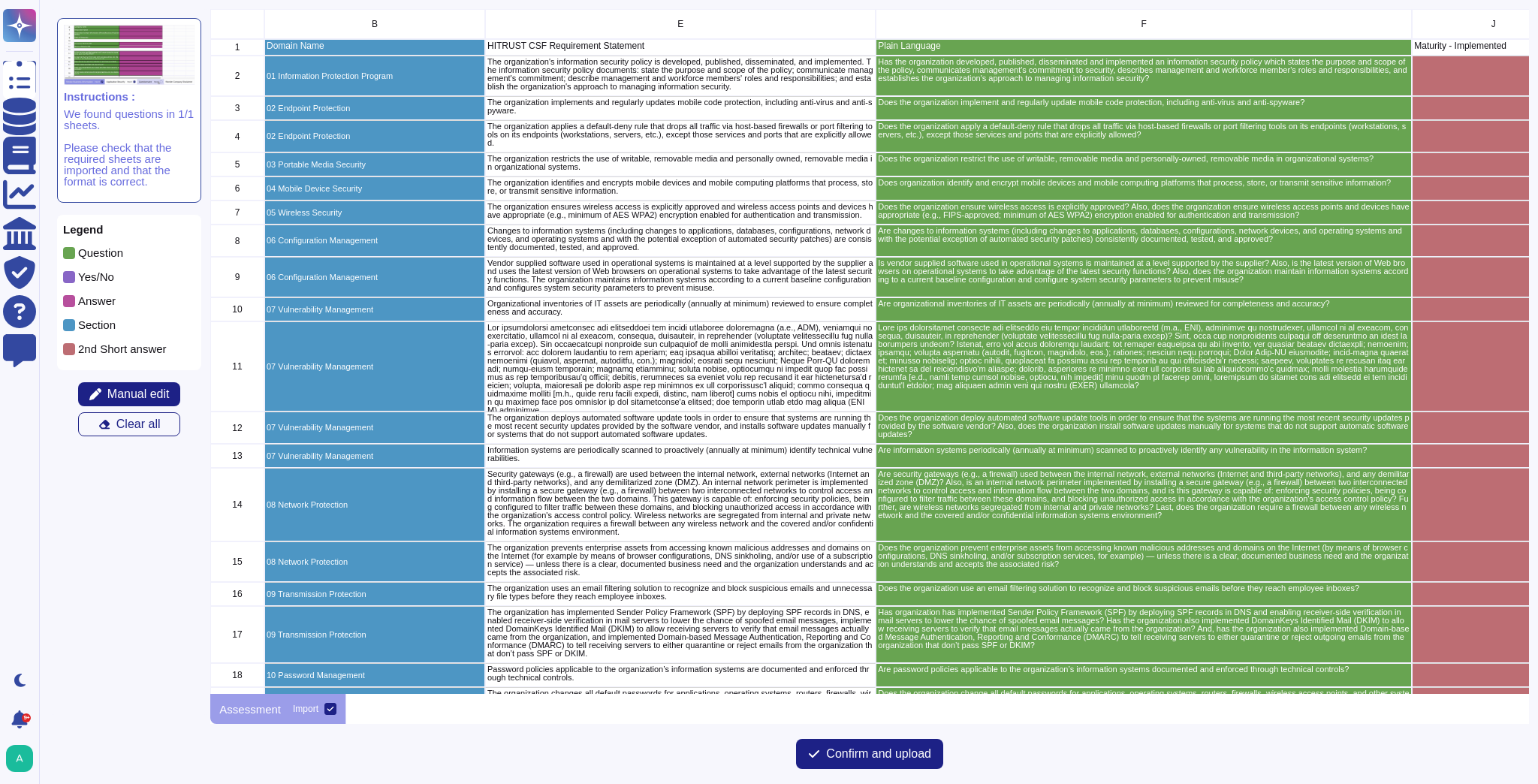 scroll, scrollTop: 9, scrollLeft: 9, axis: both 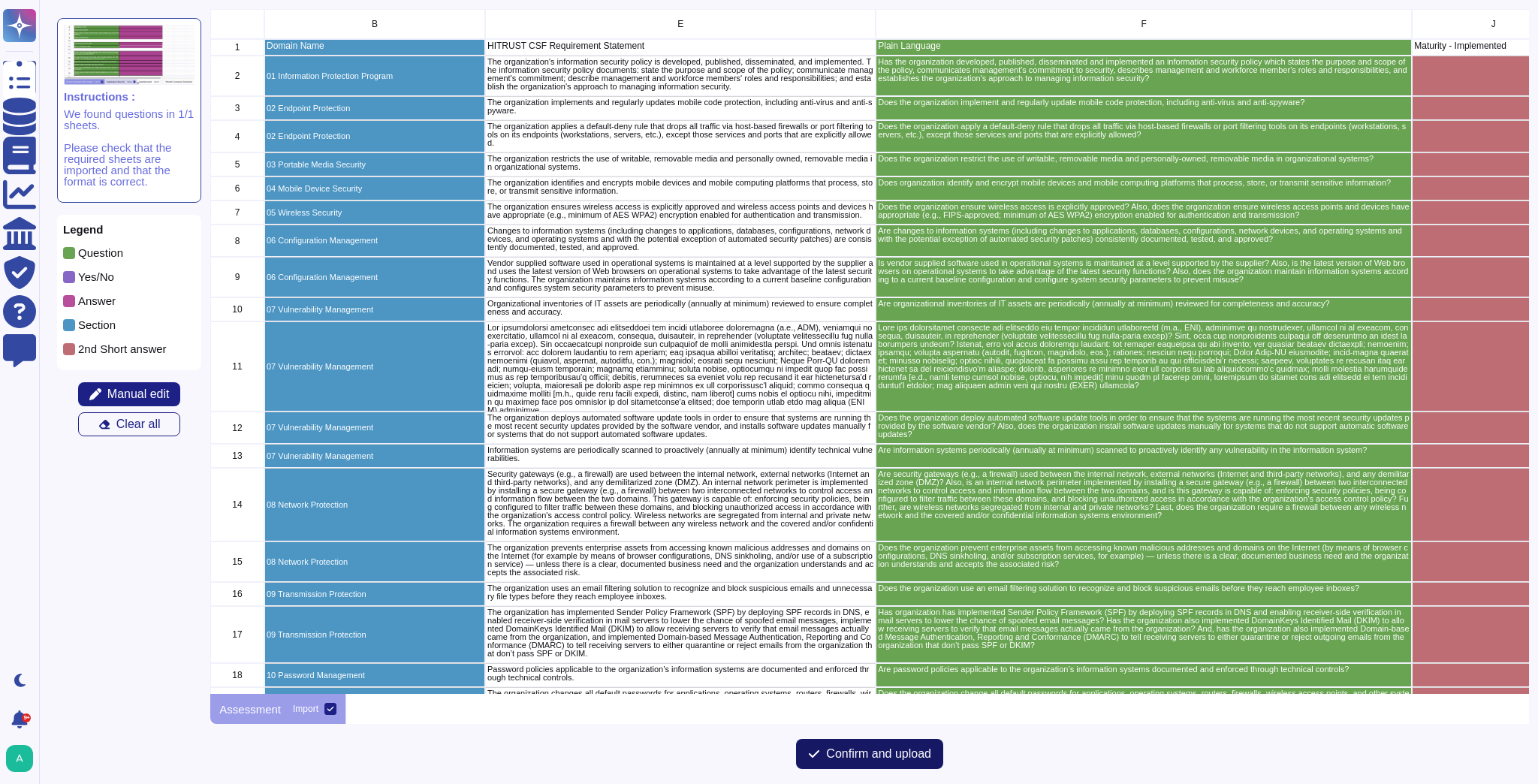 click on "Confirm and upload" at bounding box center (879, 754) 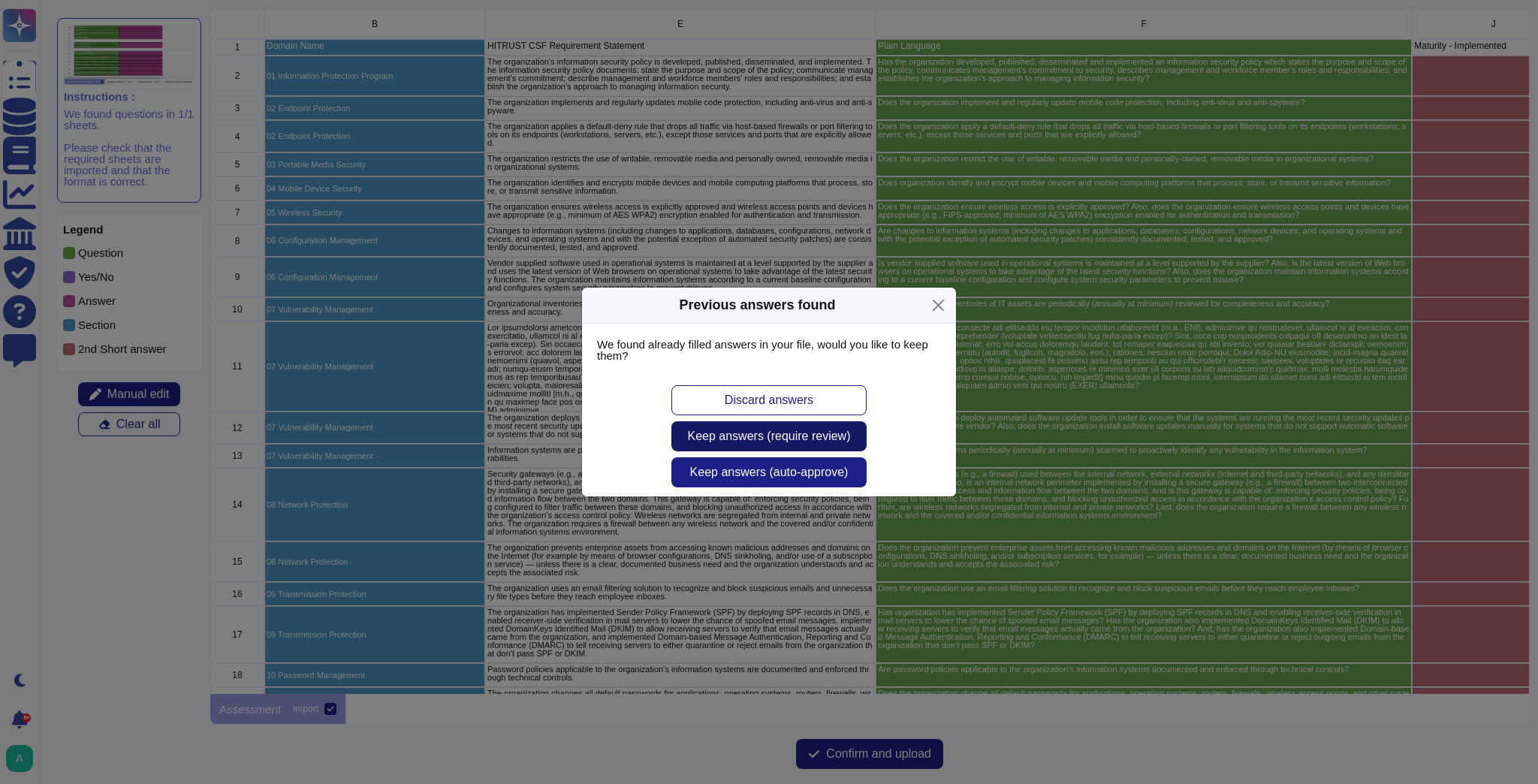 click on "Keep answers (require review)" at bounding box center (769, 436) 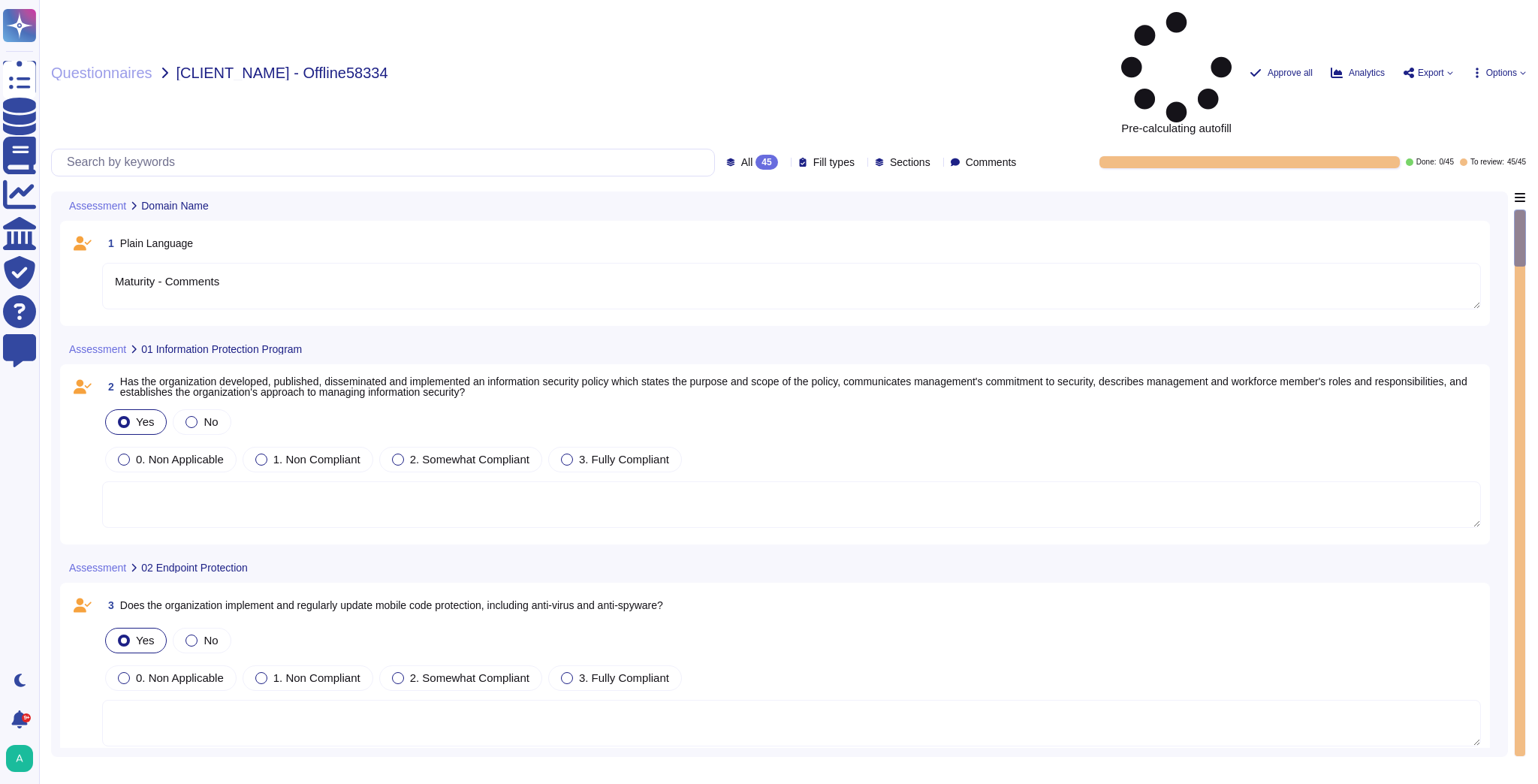 type on "Maturity - Comments" 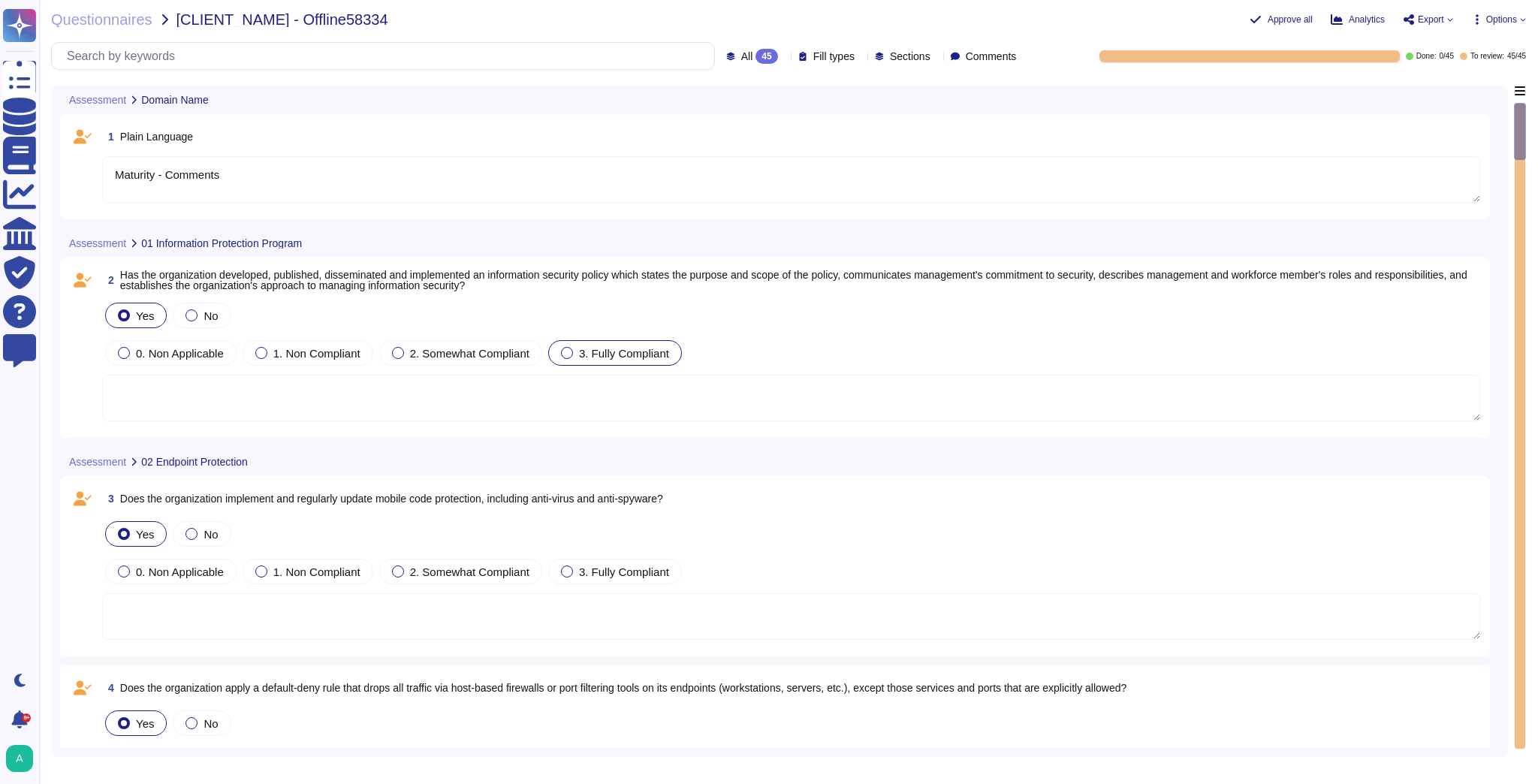 click on "3. Fully Compliant" at bounding box center (624, 353) 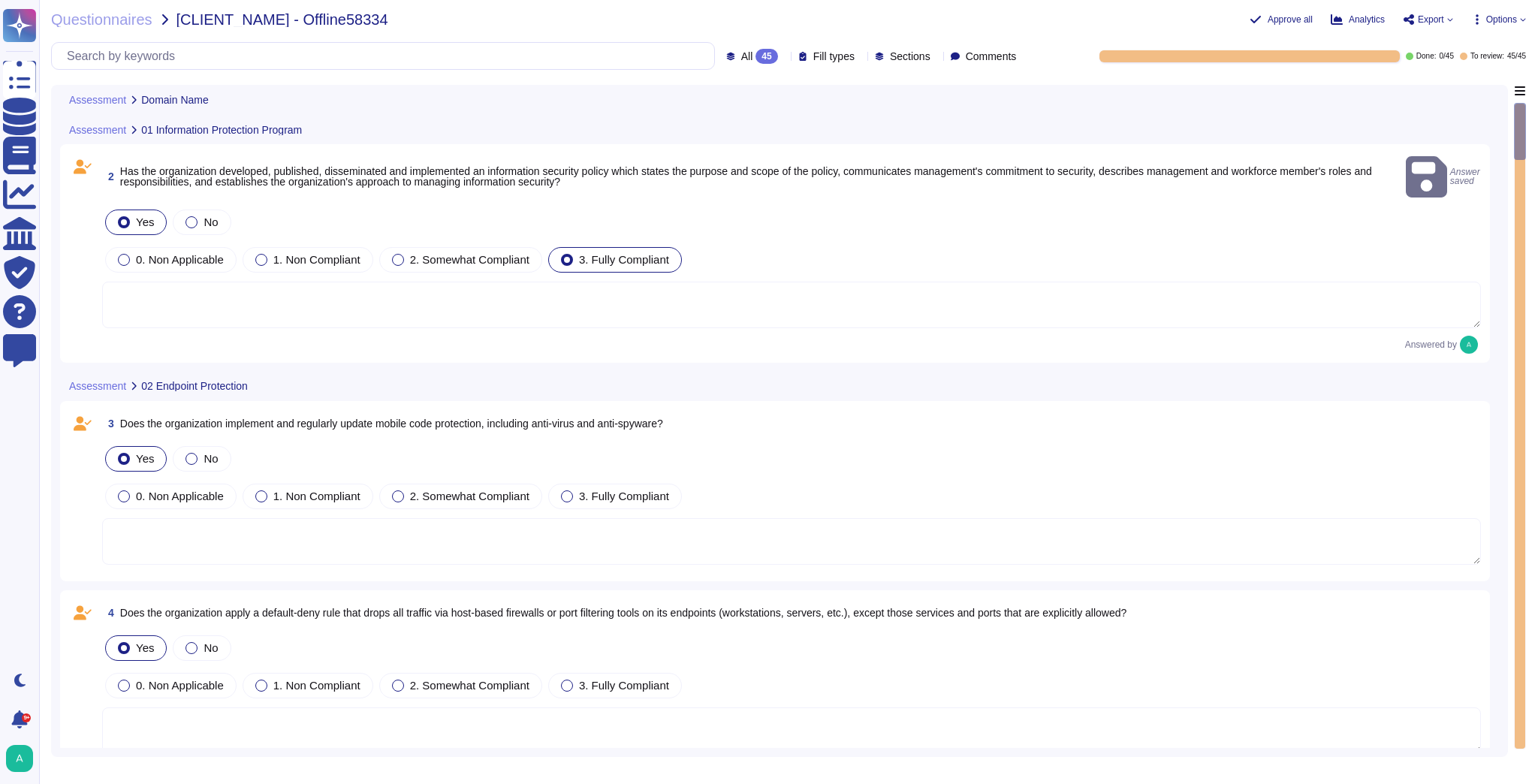 scroll, scrollTop: 120, scrollLeft: 0, axis: vertical 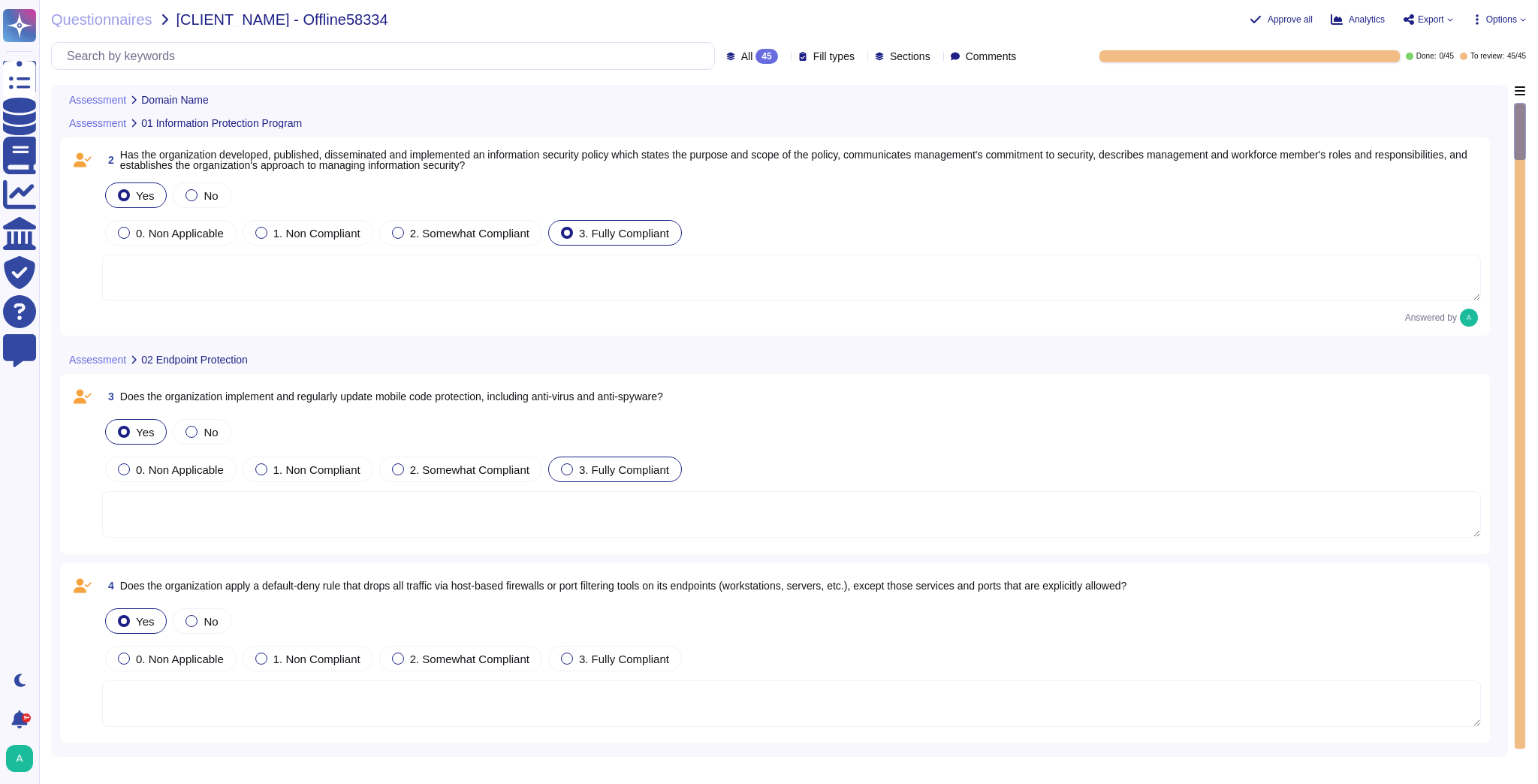 click on "3. Fully Compliant" at bounding box center [624, 469] 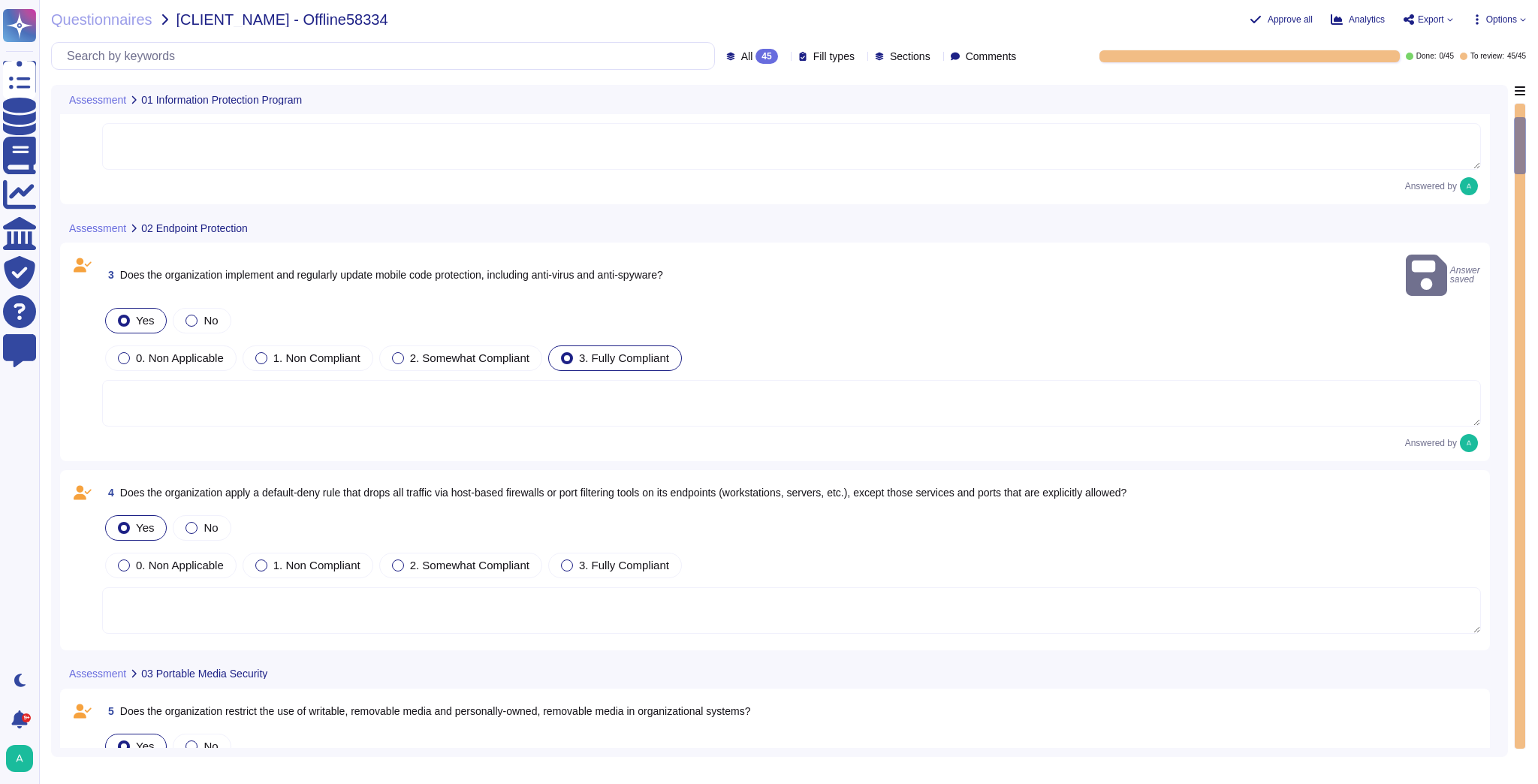 scroll, scrollTop: 300, scrollLeft: 0, axis: vertical 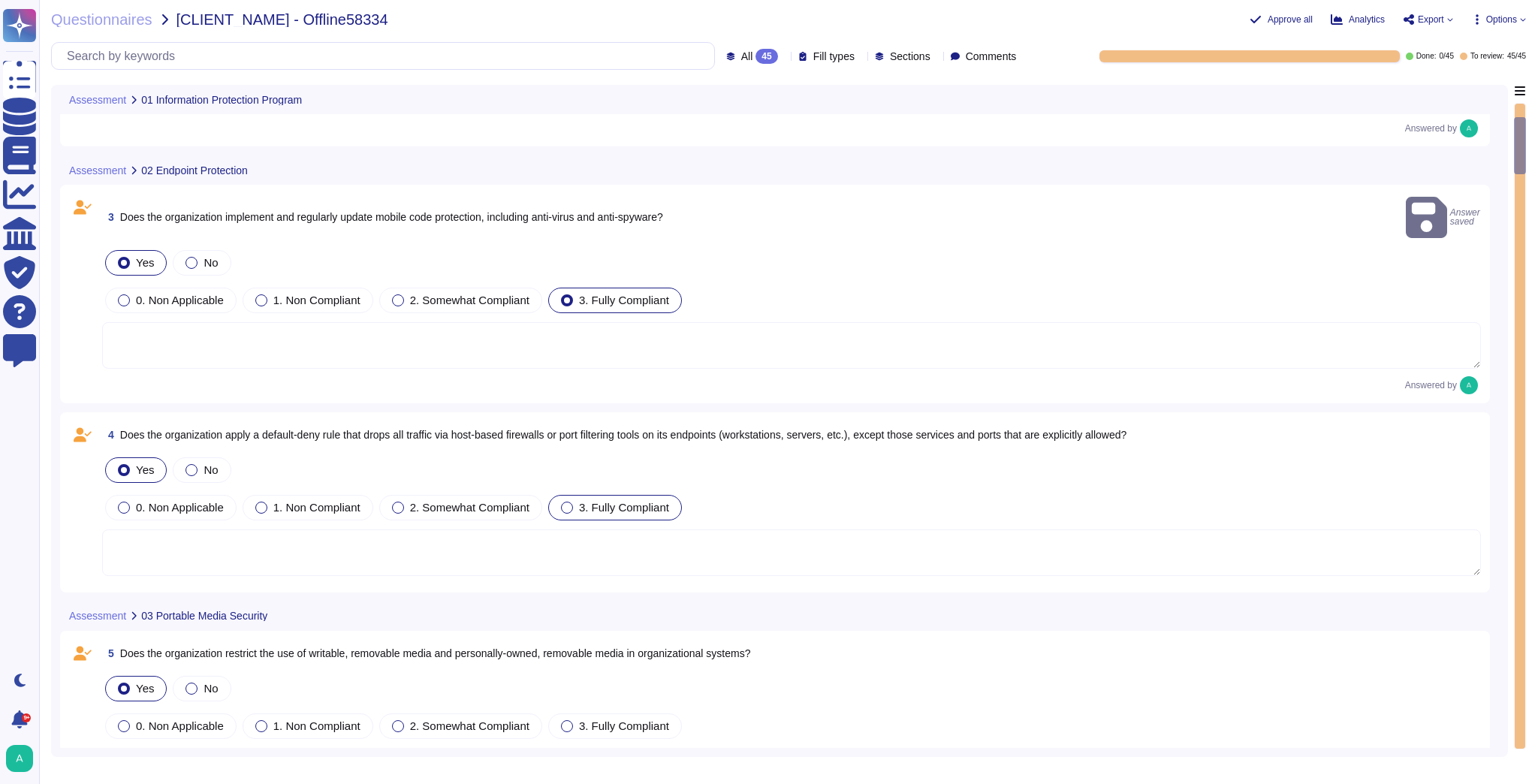 click on "3. Fully Compliant" at bounding box center [615, 508] 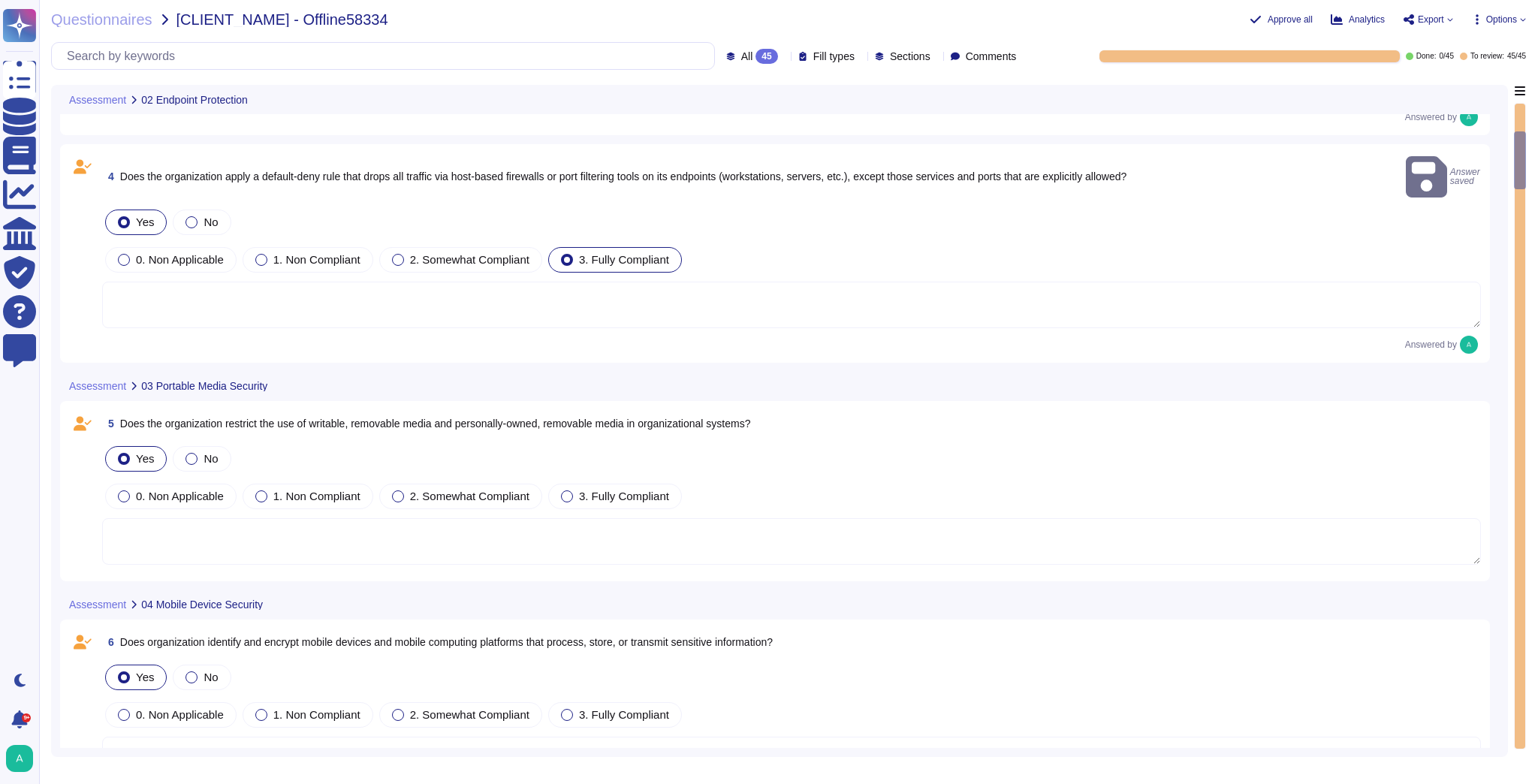 scroll, scrollTop: 541, scrollLeft: 0, axis: vertical 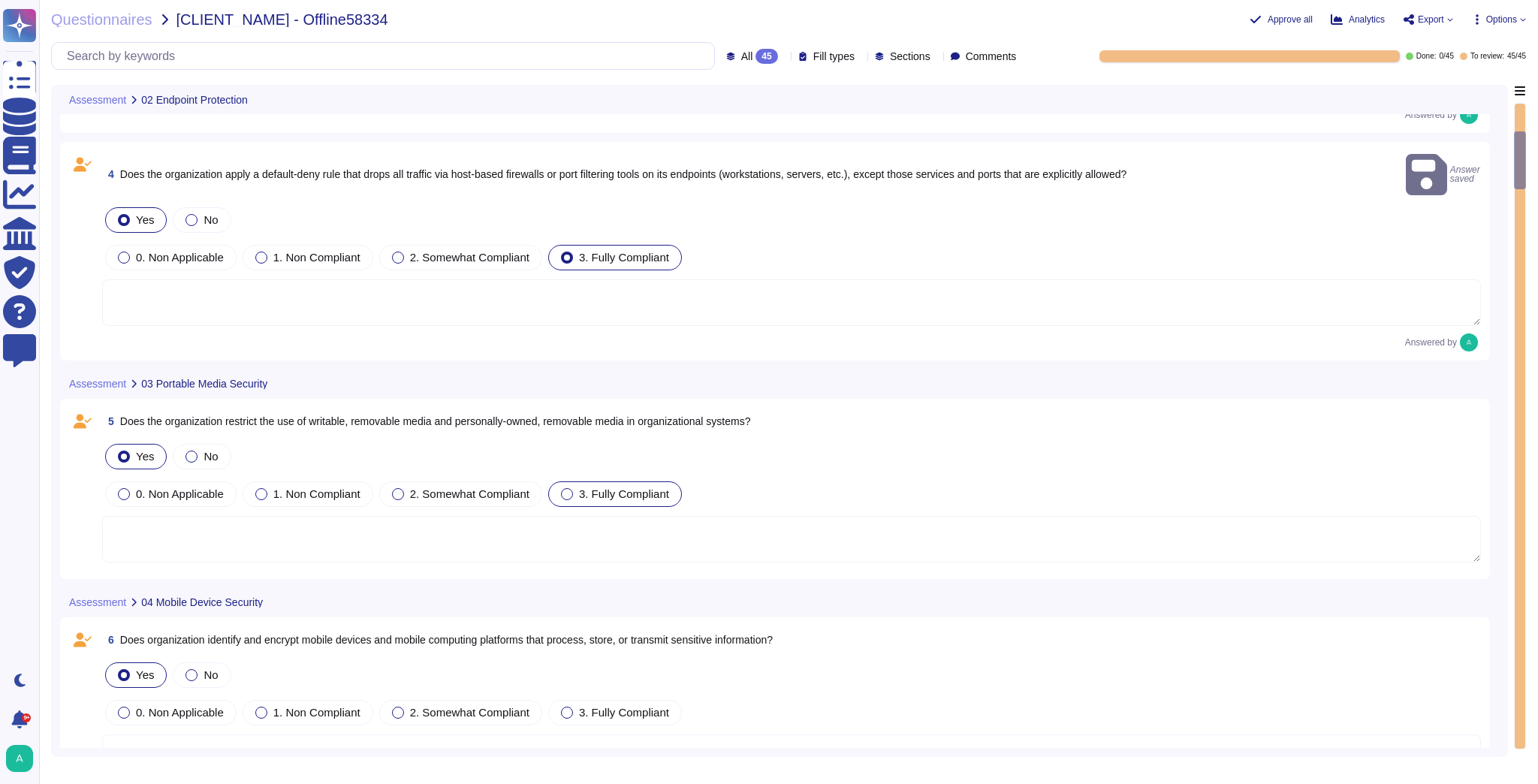 click on "3. Fully Compliant" at bounding box center (624, 493) 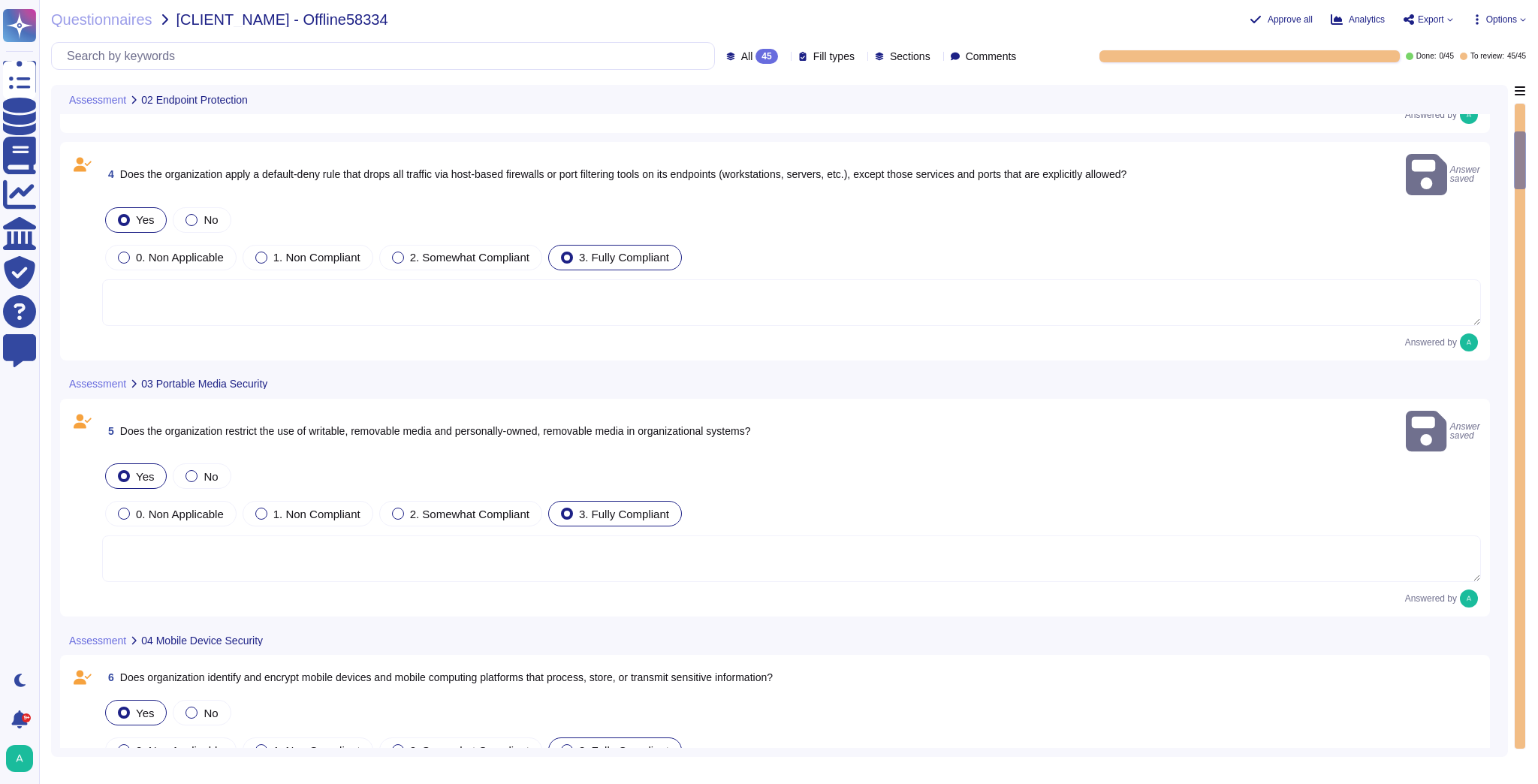 click on "3. Fully Compliant" at bounding box center (624, 750) 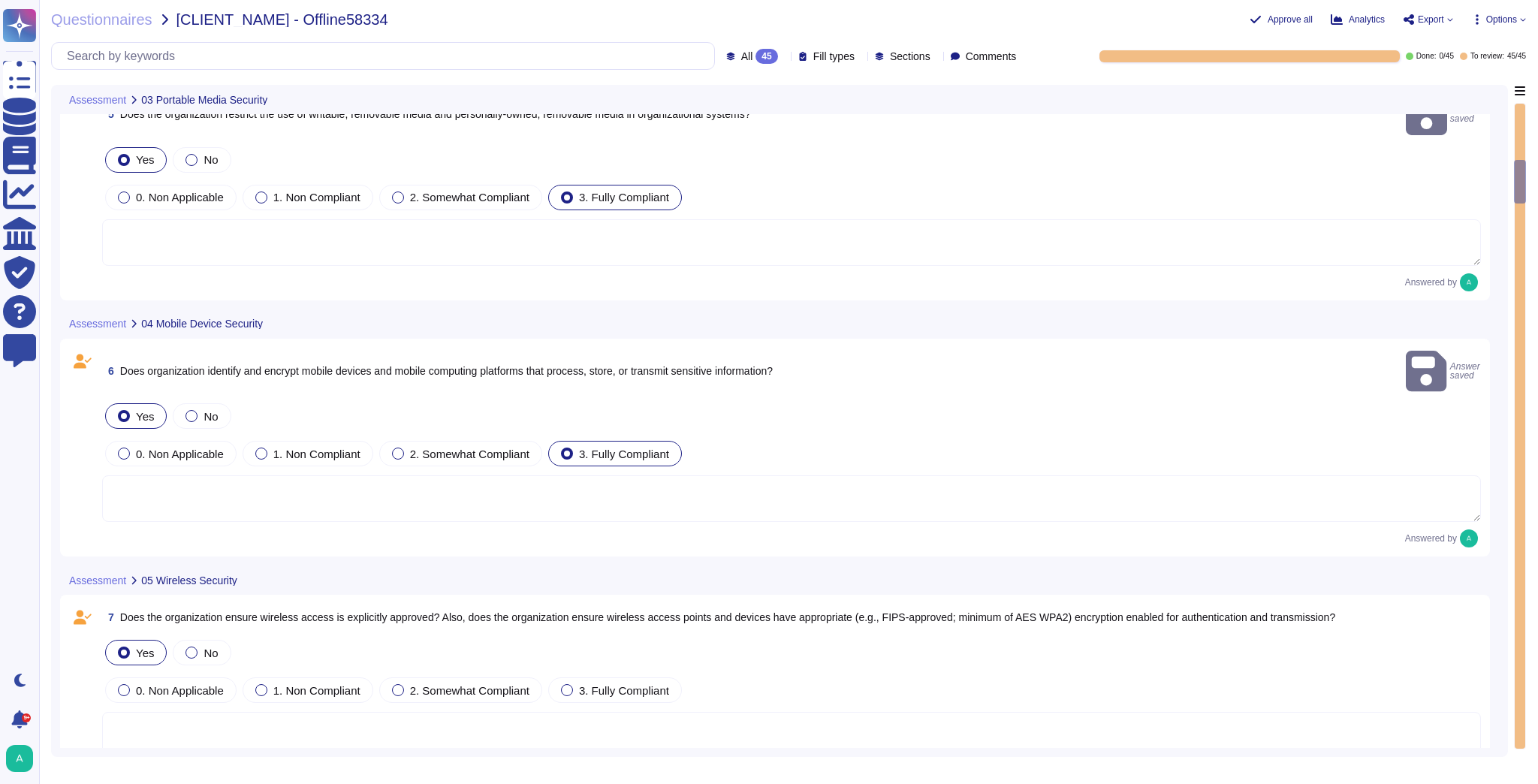scroll, scrollTop: 841, scrollLeft: 0, axis: vertical 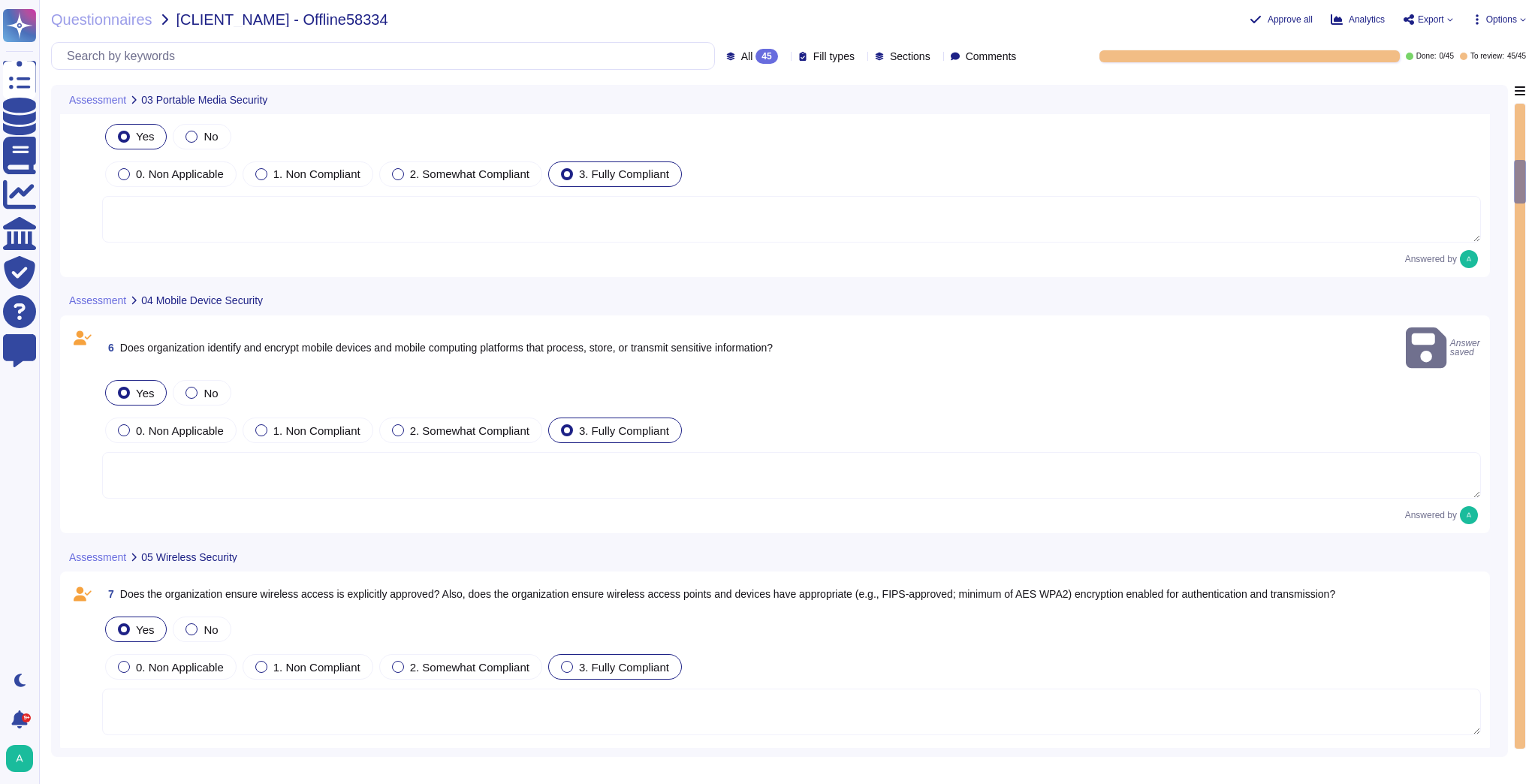 click on "3. Fully Compliant" at bounding box center (624, 667) 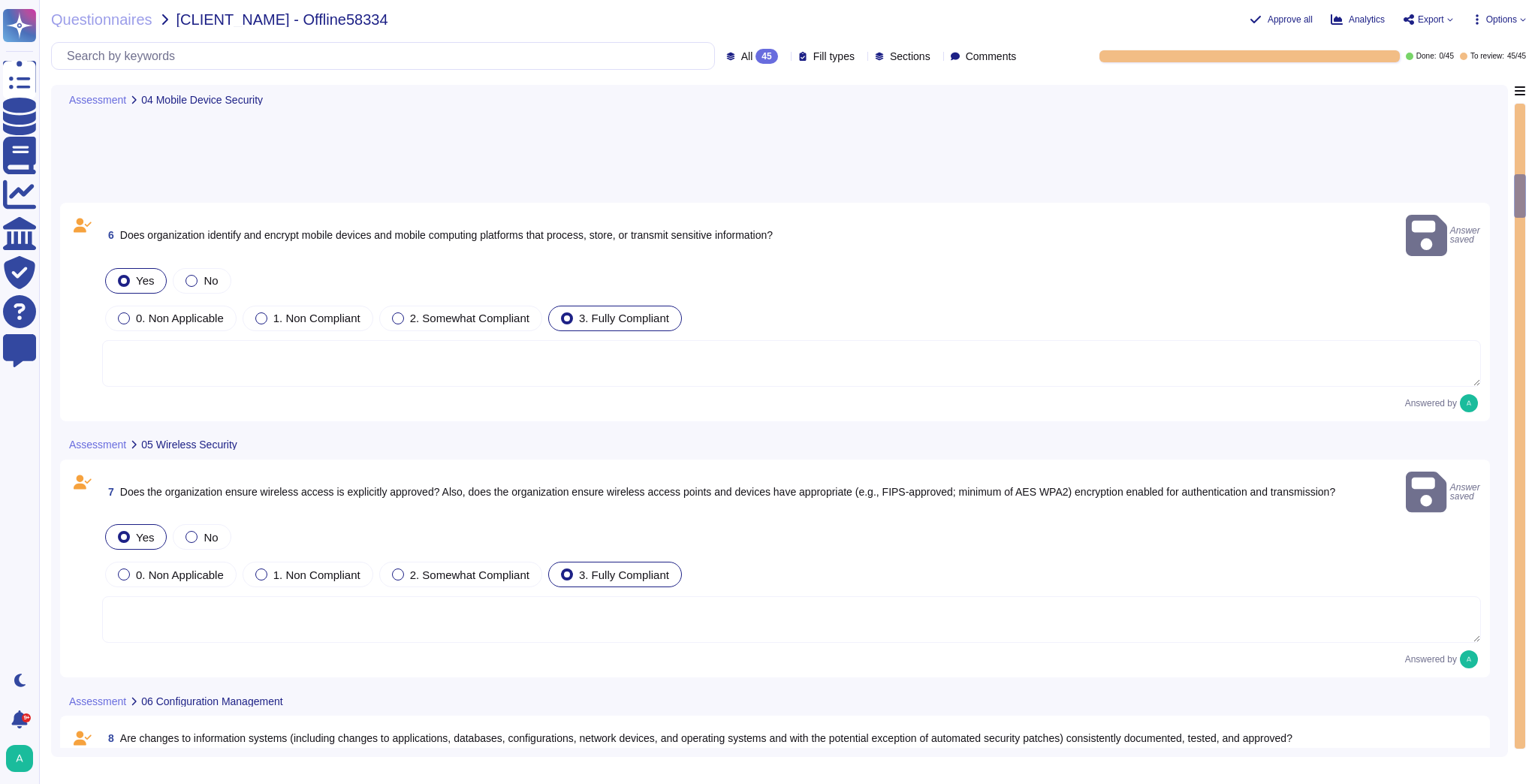 scroll, scrollTop: 1081, scrollLeft: 0, axis: vertical 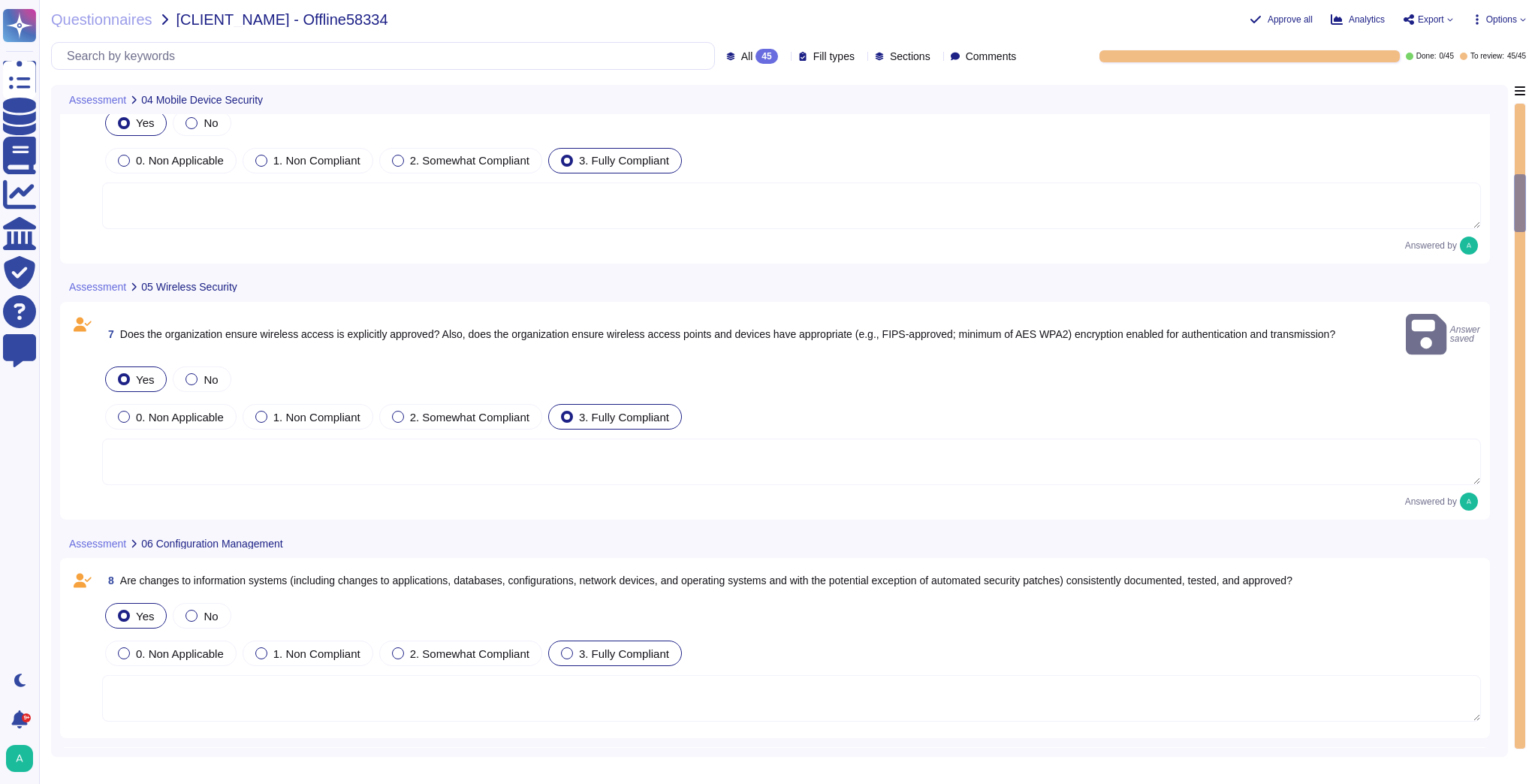 click on "3. Fully Compliant" at bounding box center [624, 653] 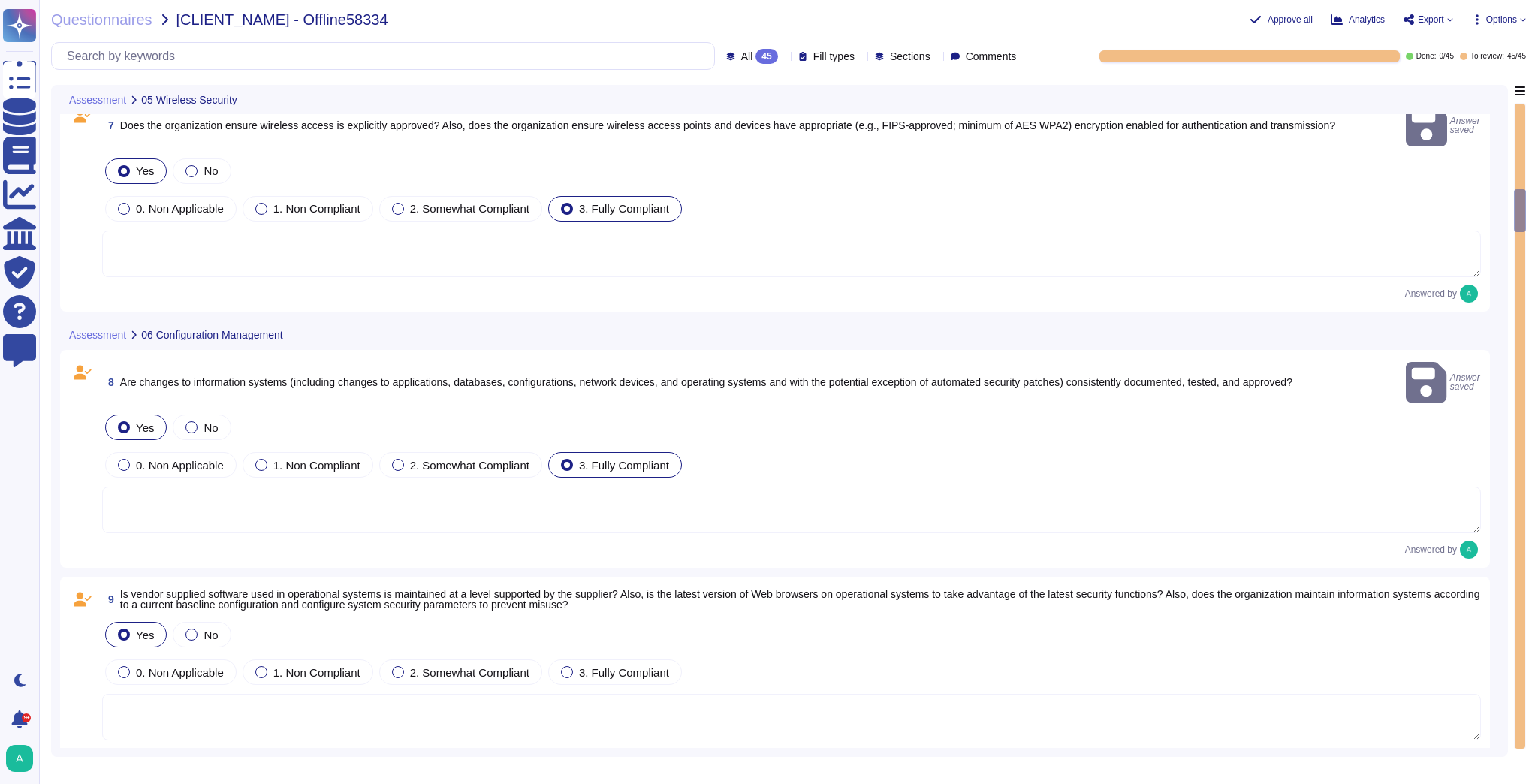 scroll, scrollTop: 1262, scrollLeft: 0, axis: vertical 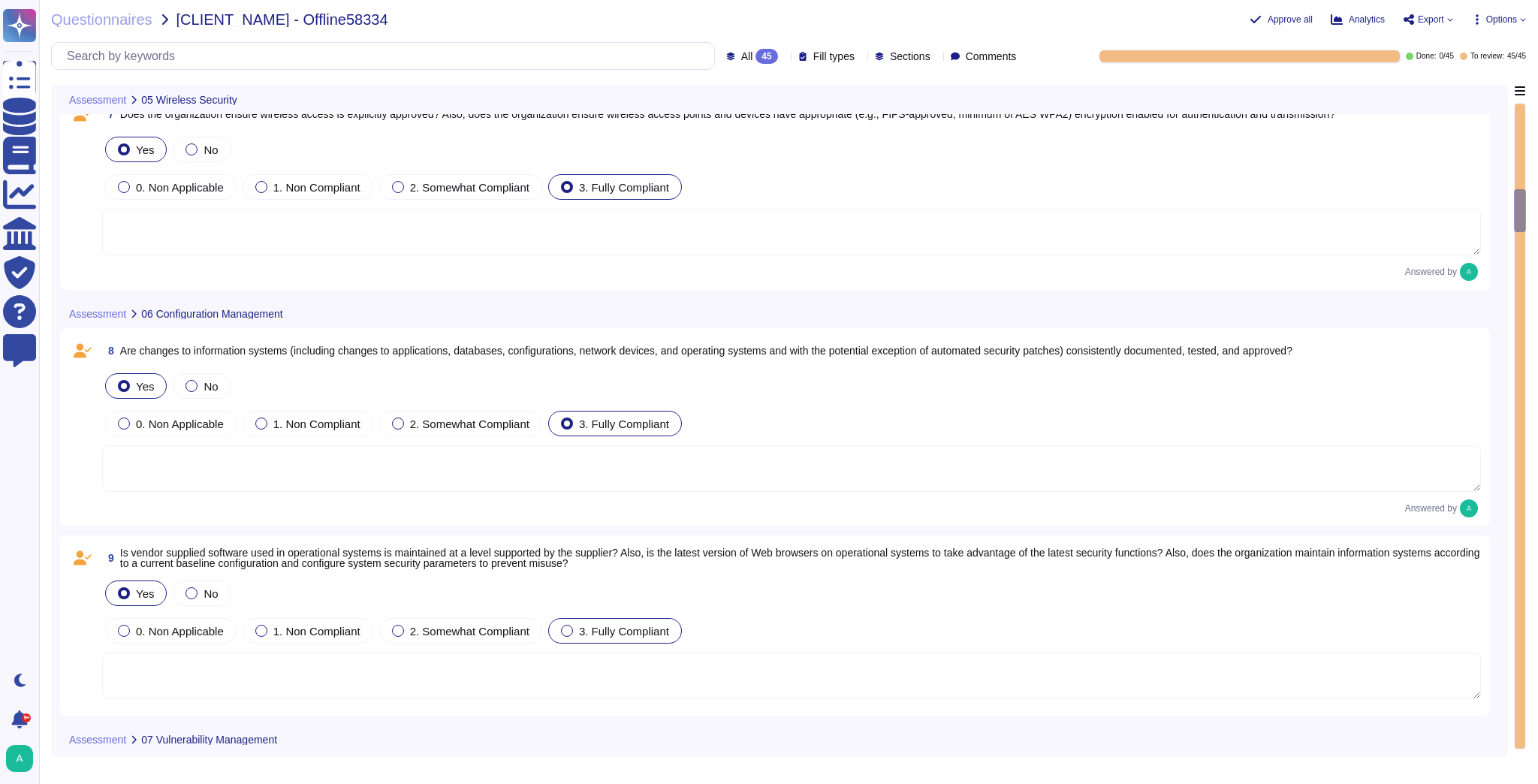 click on "3. Fully Compliant" at bounding box center [624, 631] 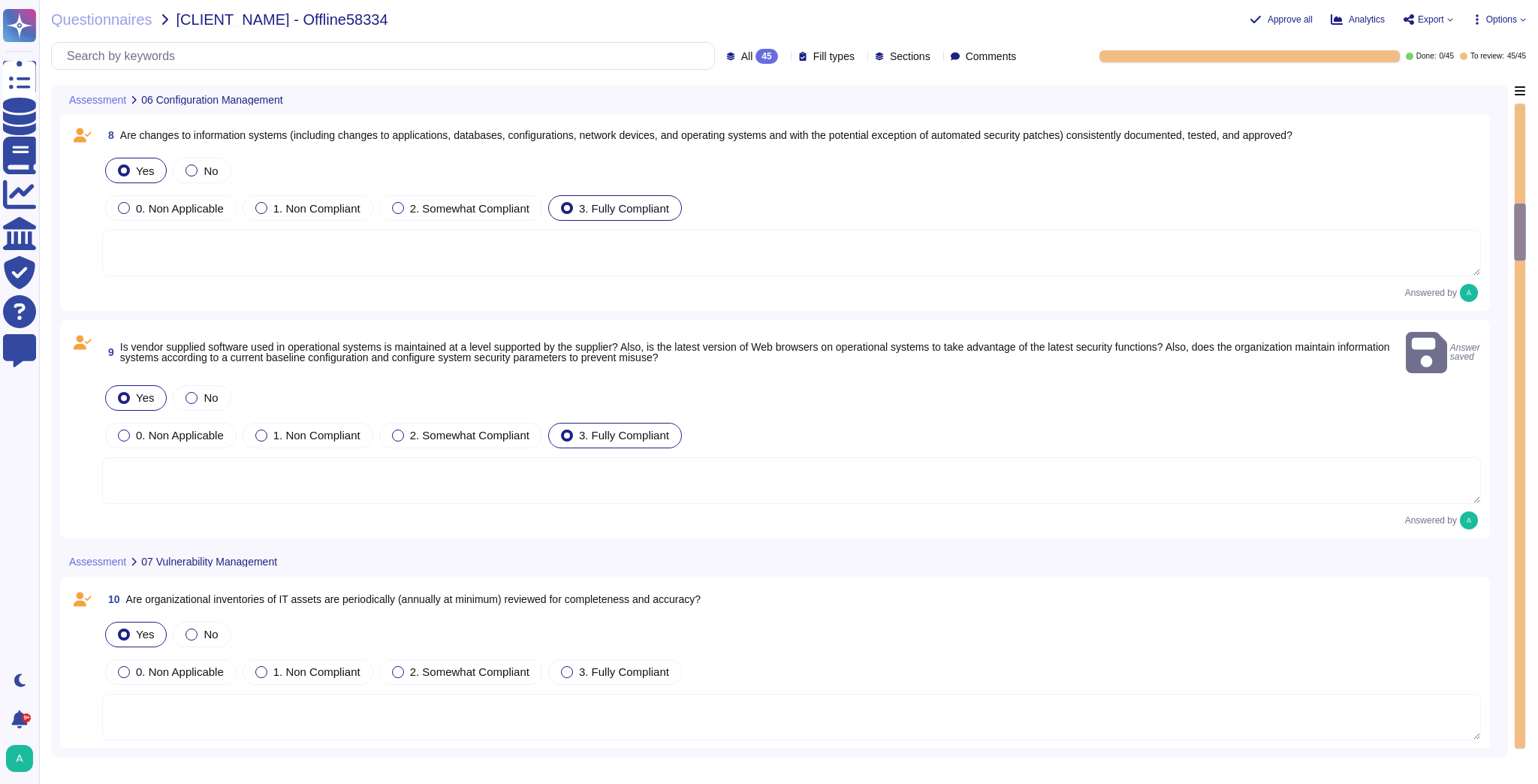 scroll, scrollTop: 1562, scrollLeft: 0, axis: vertical 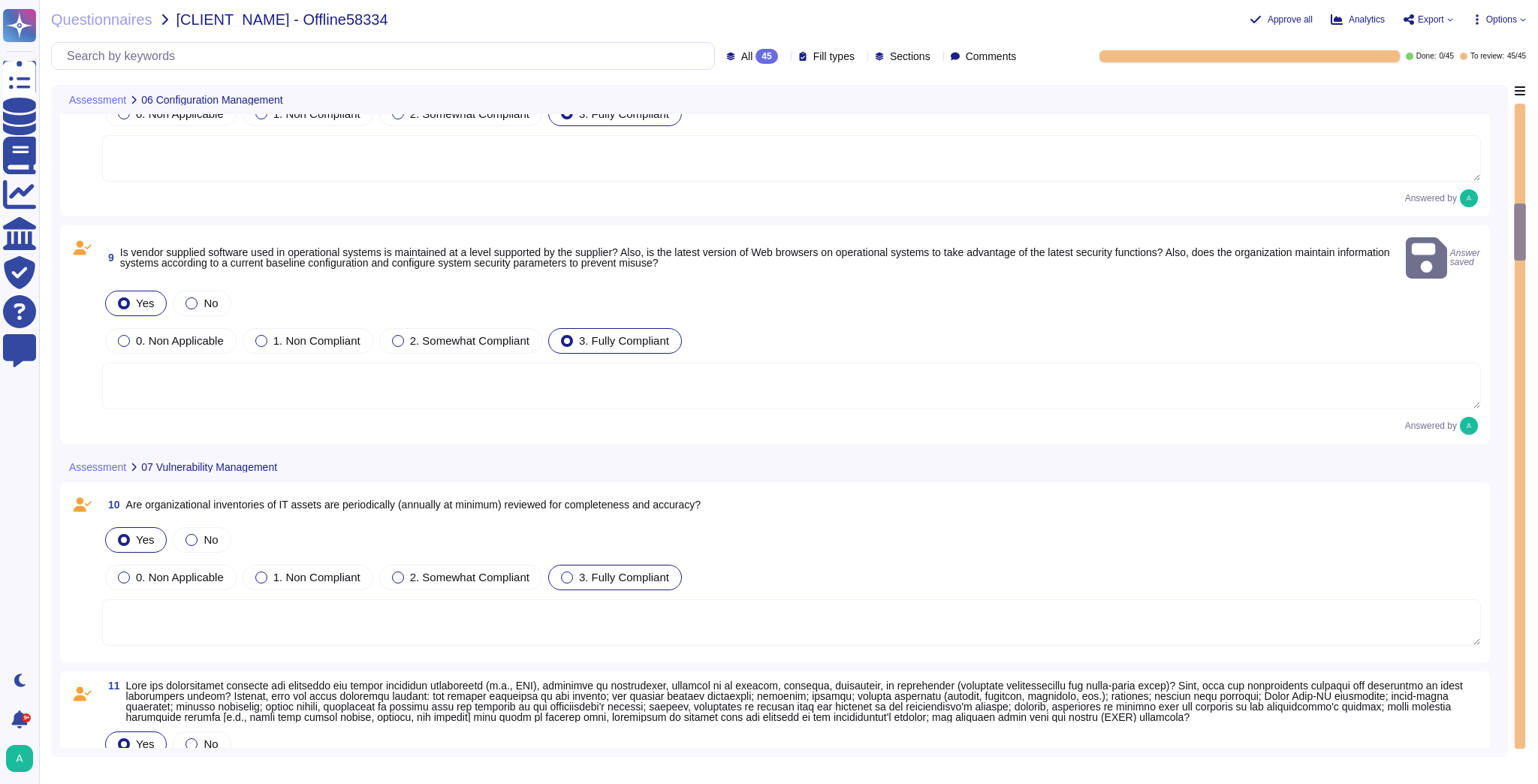 click on "3. Fully Compliant" at bounding box center [624, 577] 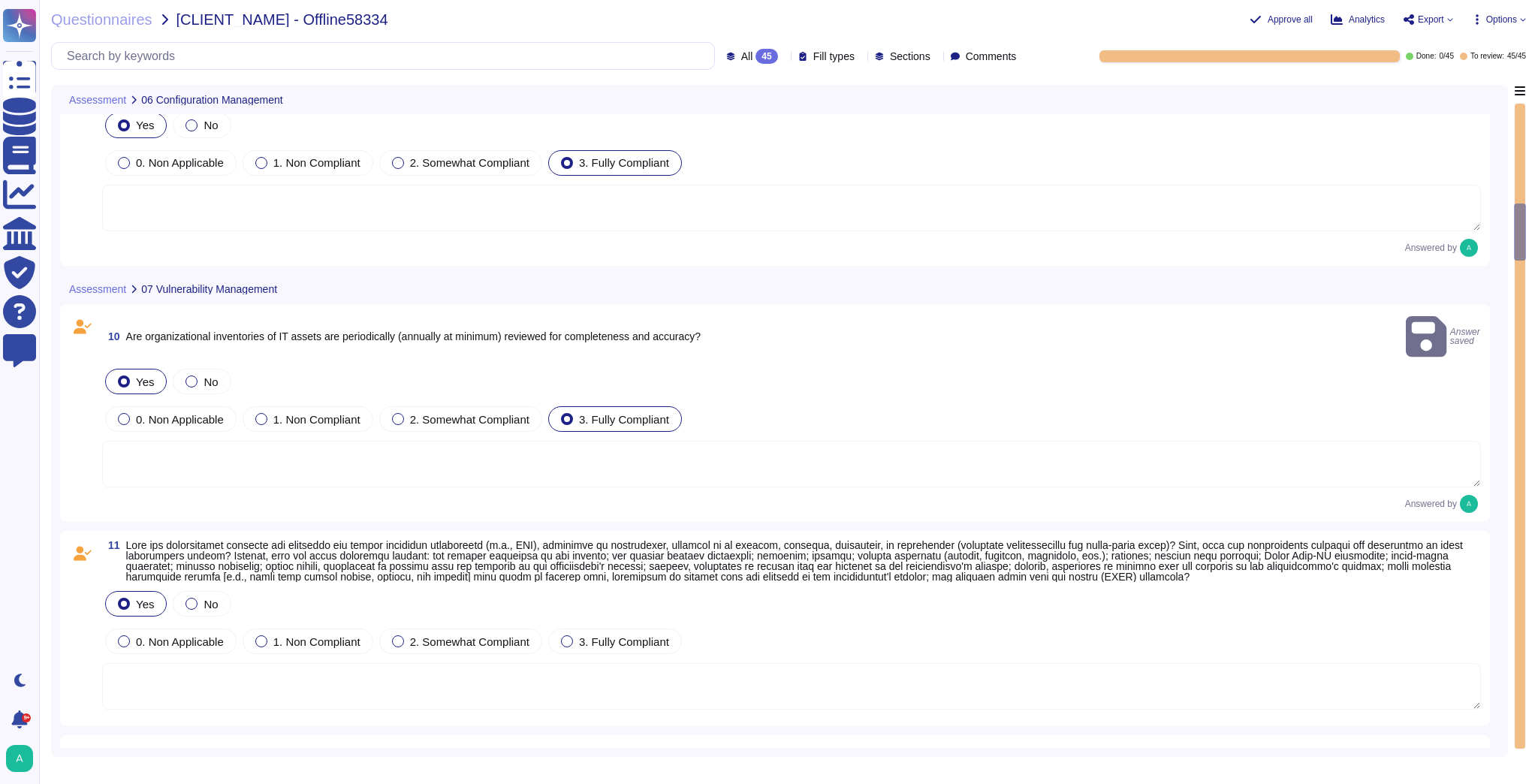 scroll, scrollTop: 1802, scrollLeft: 0, axis: vertical 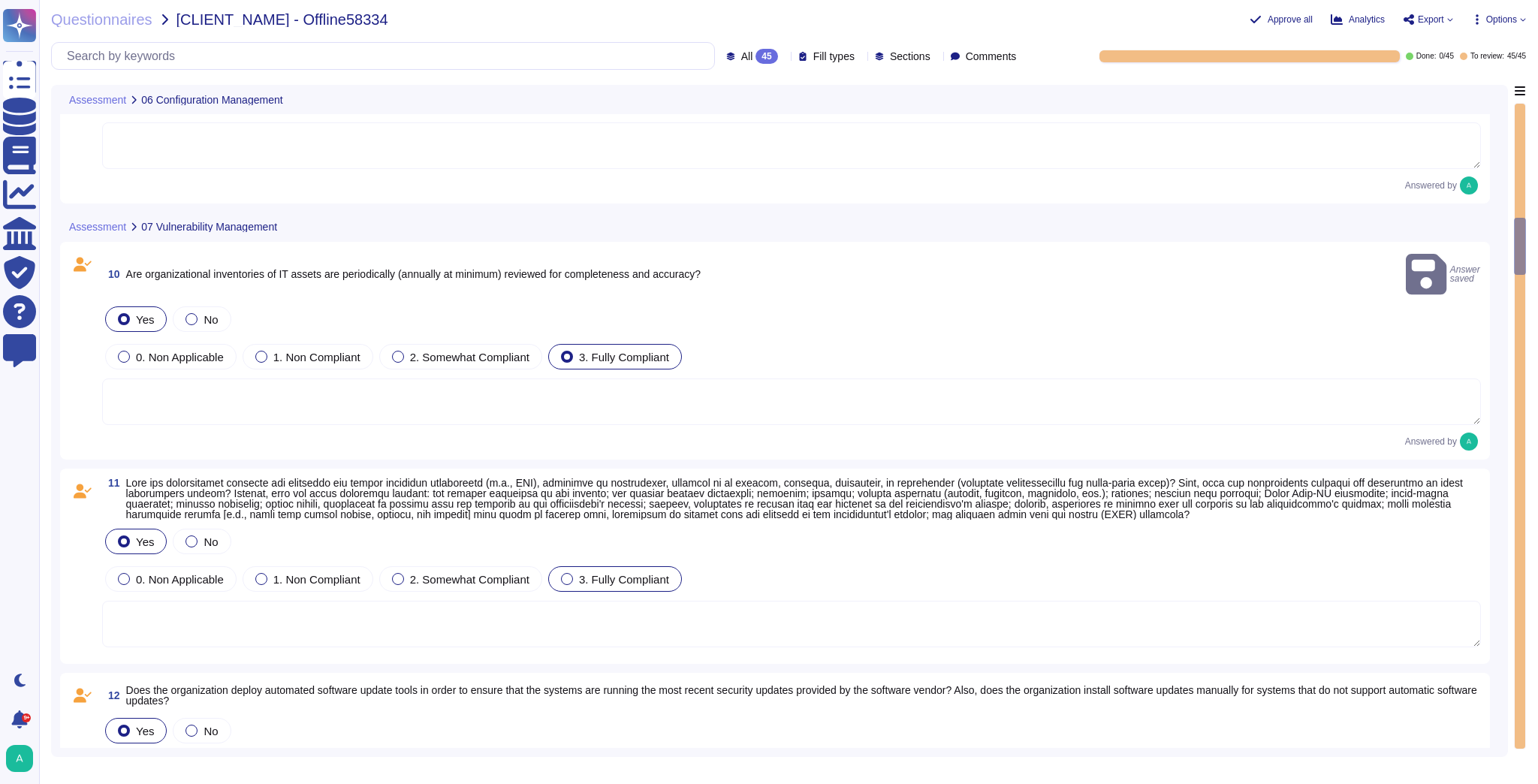 click on "3. Fully Compliant" at bounding box center (624, 579) 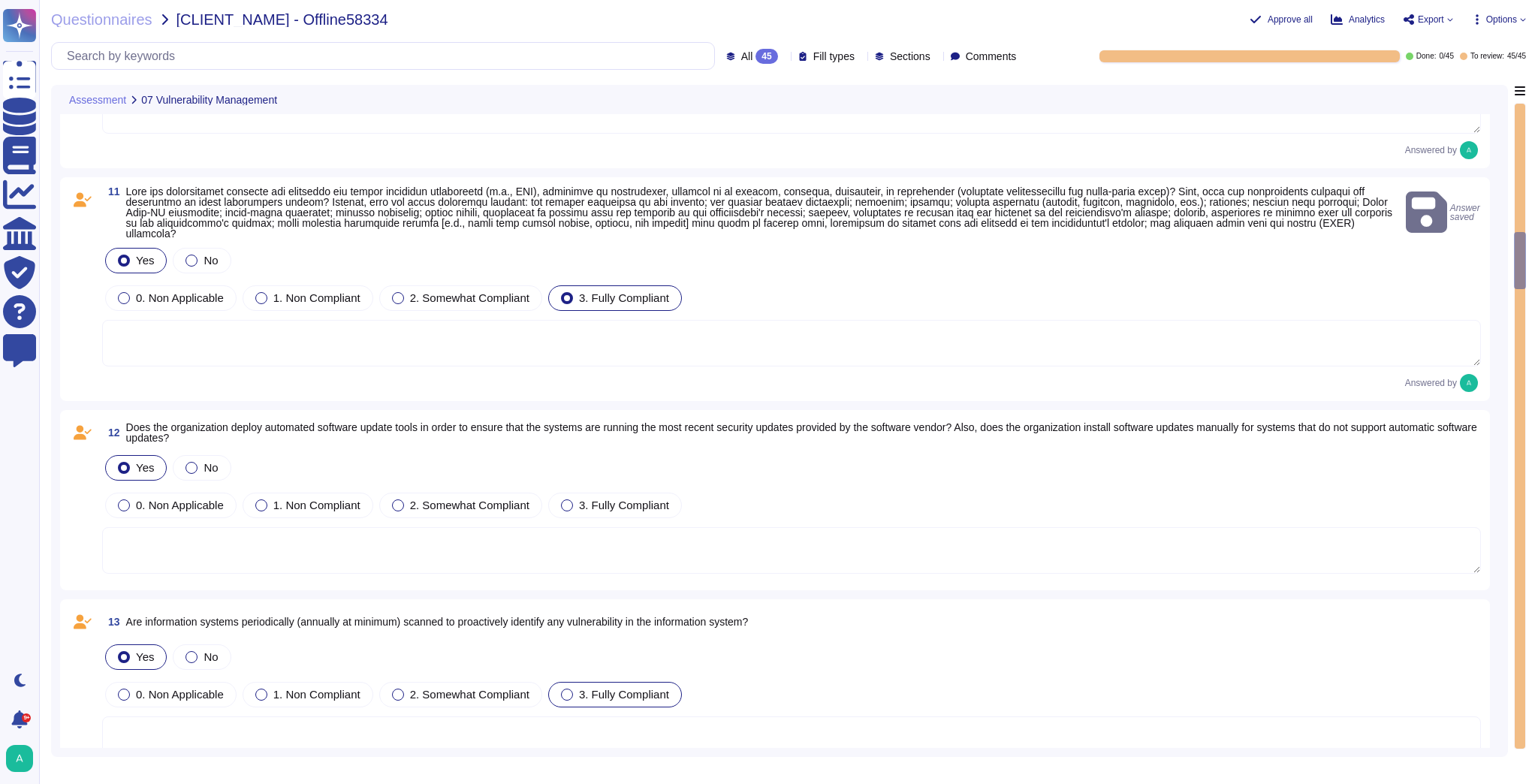scroll, scrollTop: 2103, scrollLeft: 0, axis: vertical 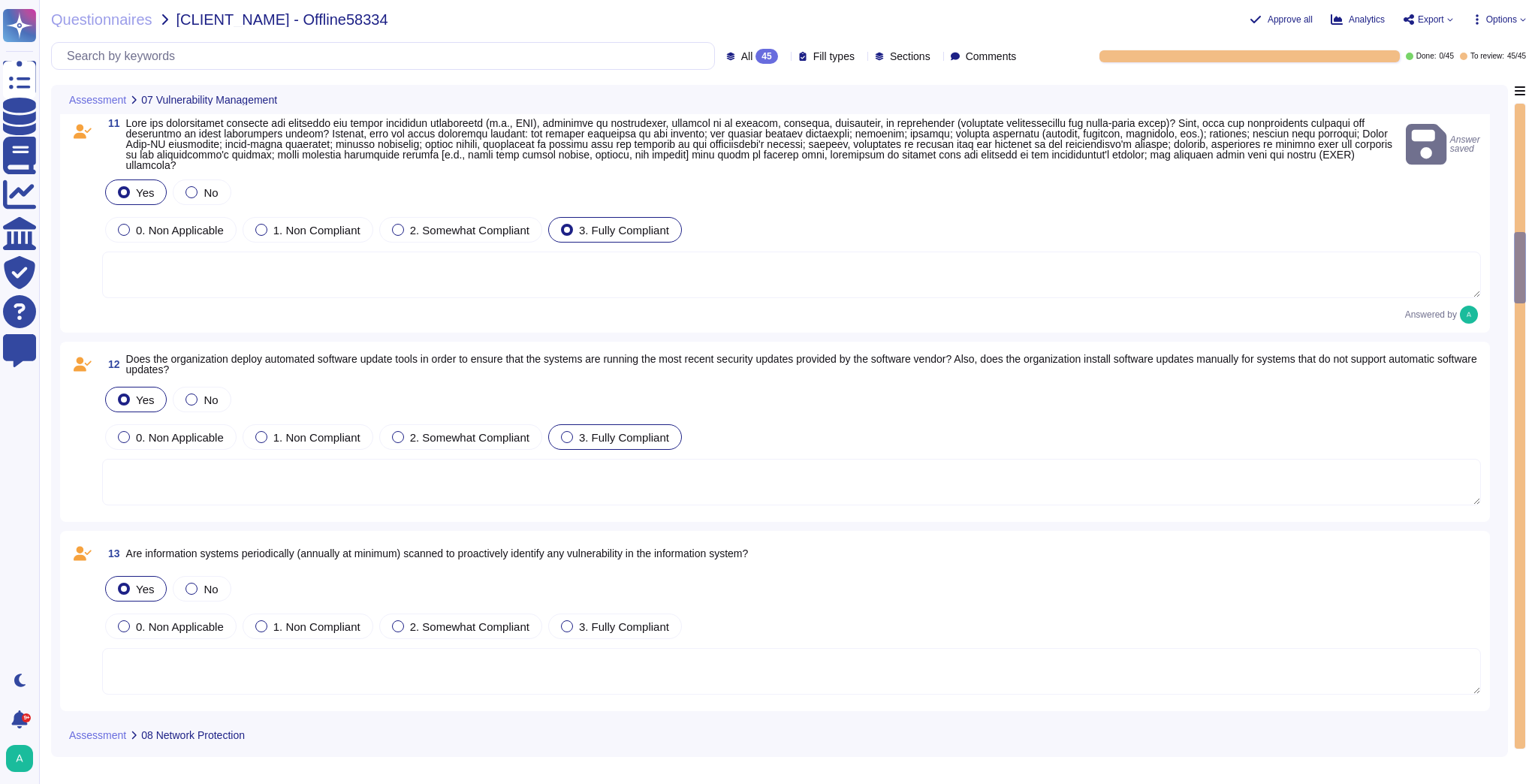 click on "3. Fully Compliant" at bounding box center (624, 437) 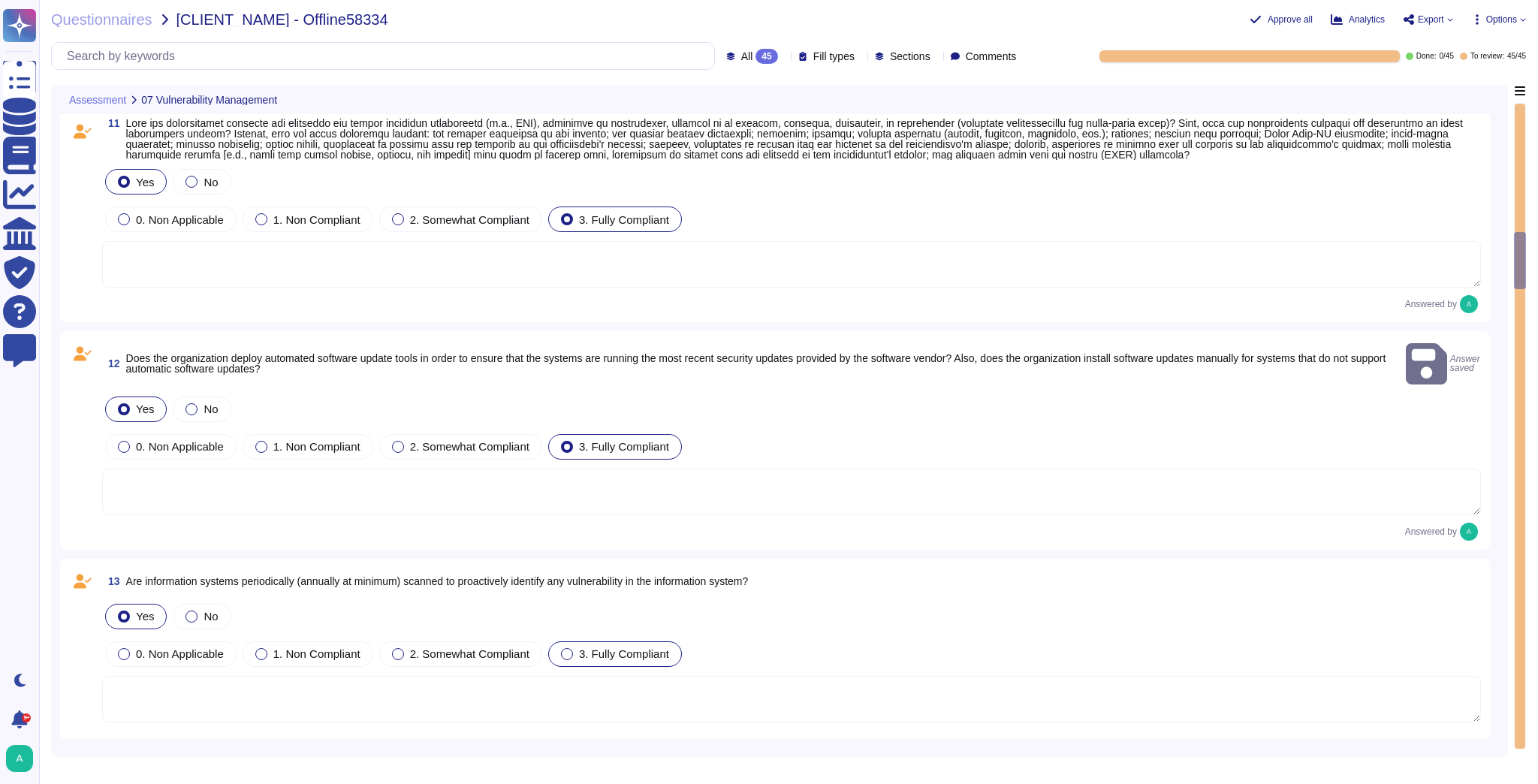 click on "3. Fully Compliant" at bounding box center (615, 654) 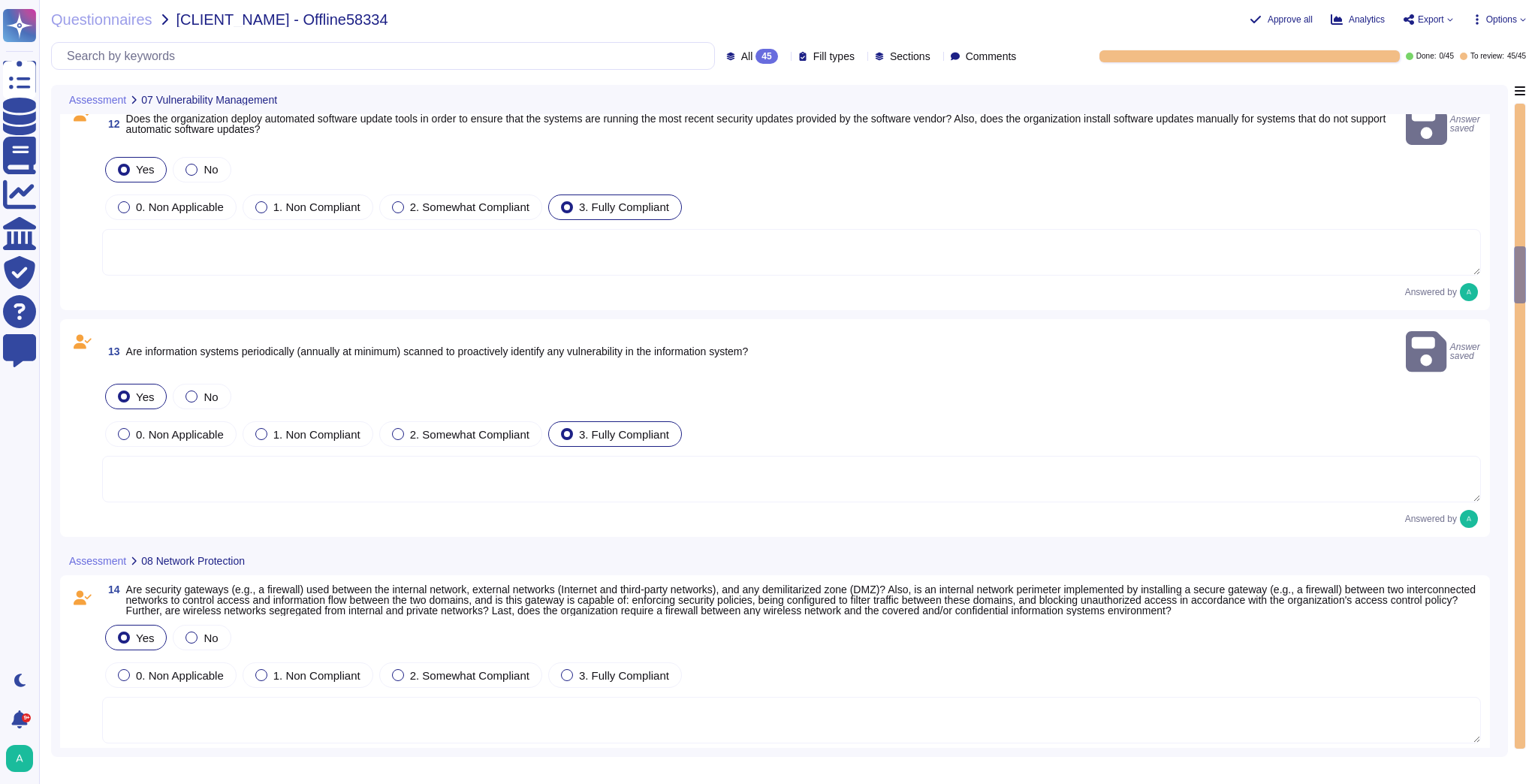 scroll, scrollTop: 2343, scrollLeft: 0, axis: vertical 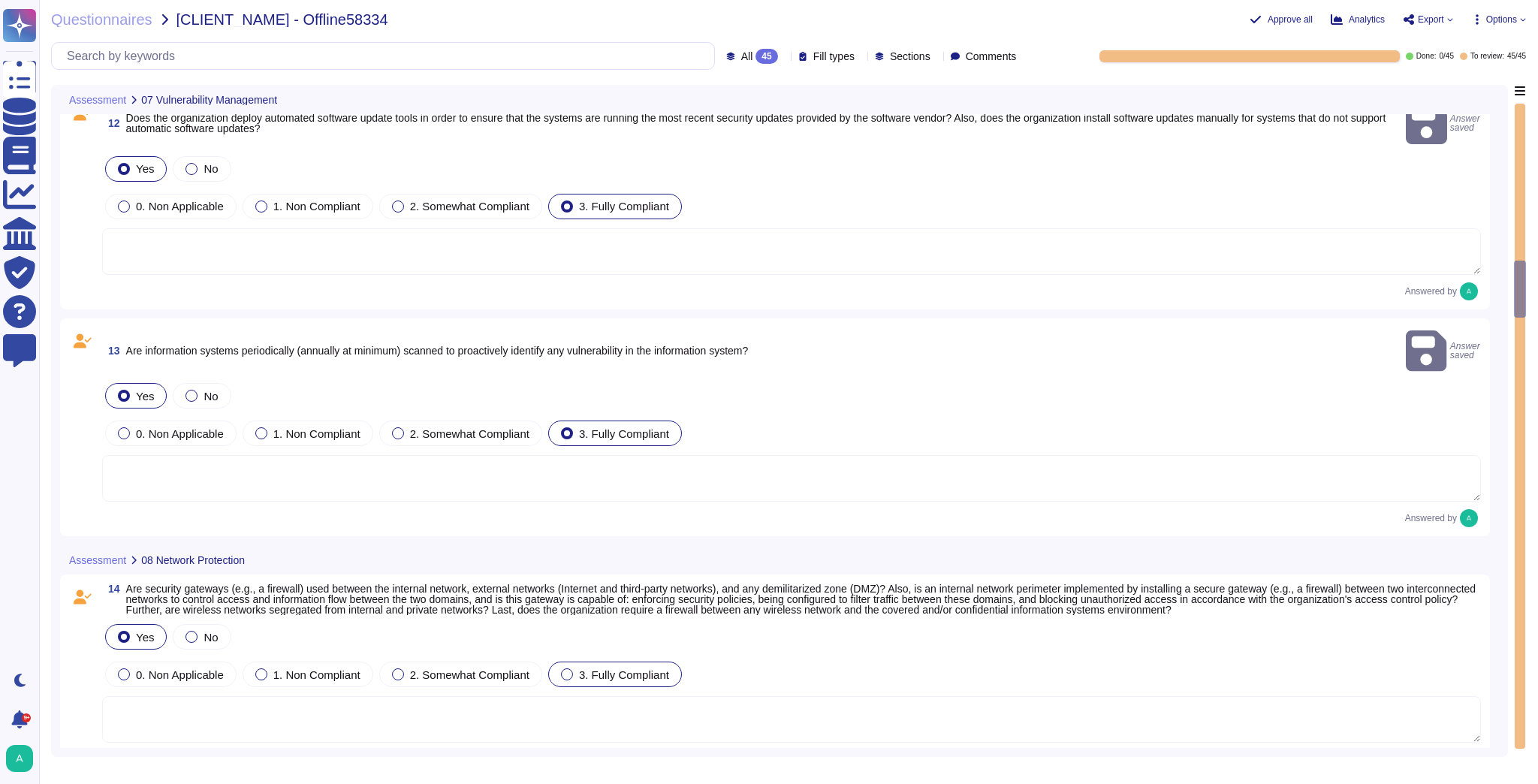 click on "3. Fully Compliant" at bounding box center [624, 674] 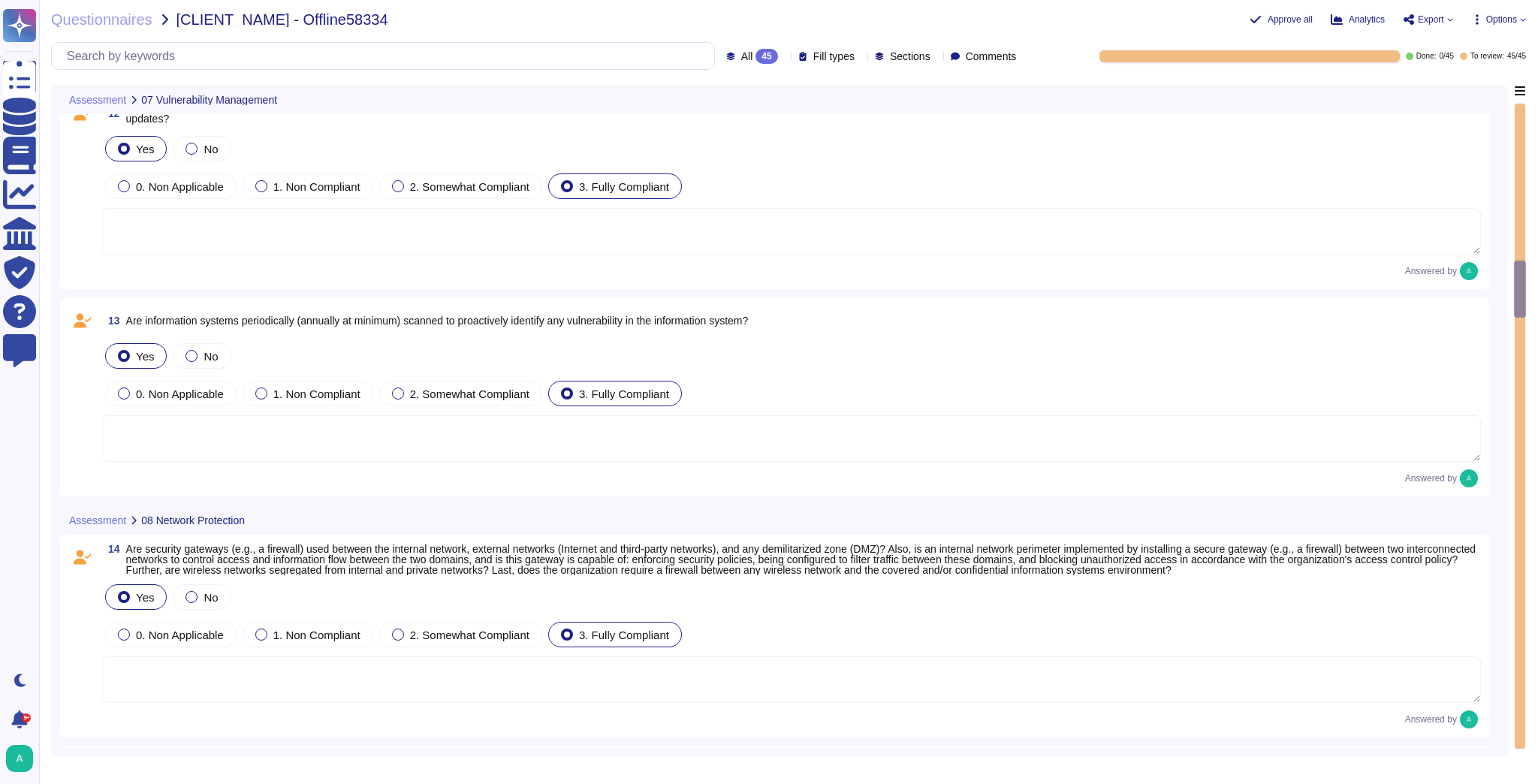 click on "Sections" at bounding box center [910, 56] 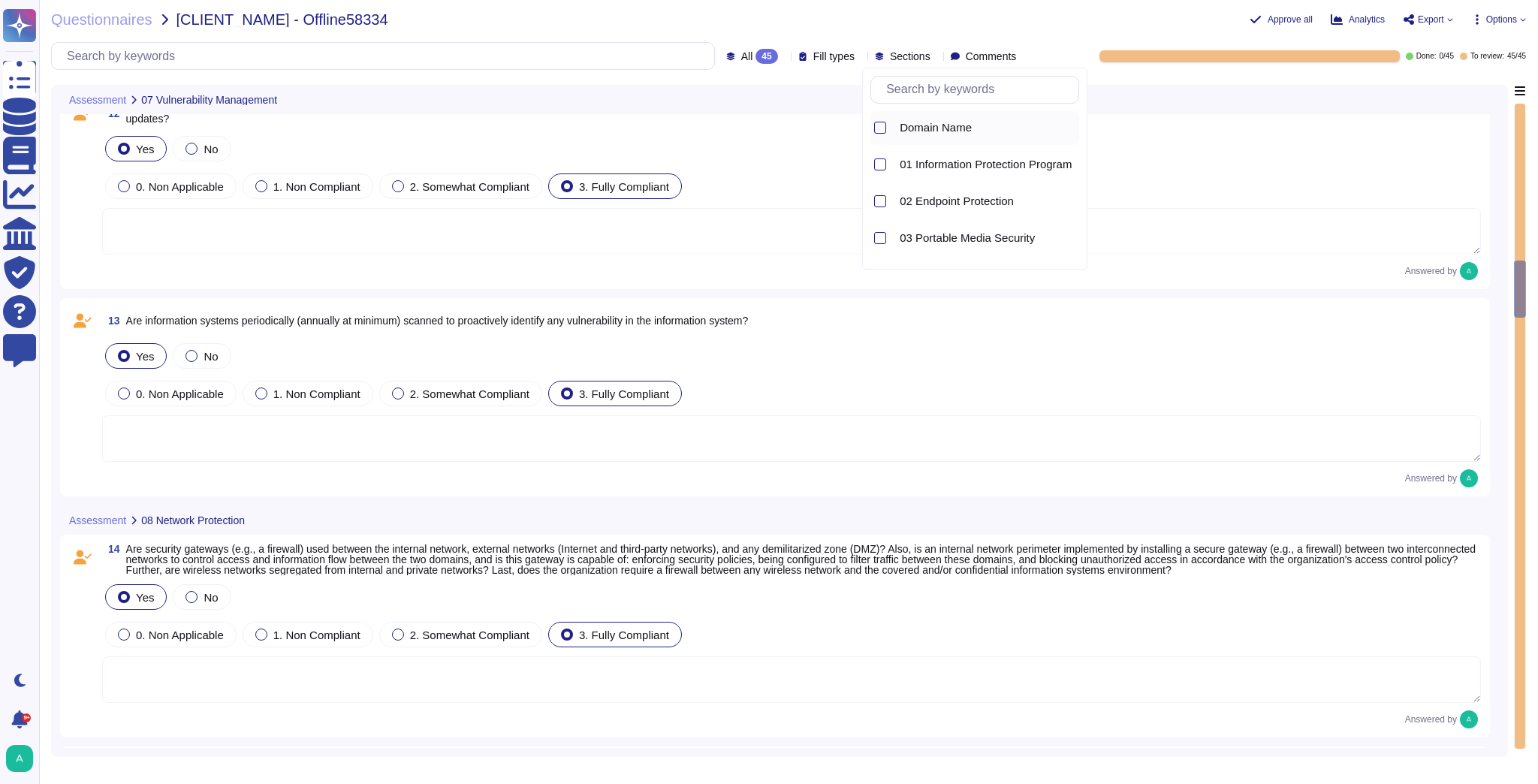 click on "Domain Name" at bounding box center [936, 128] 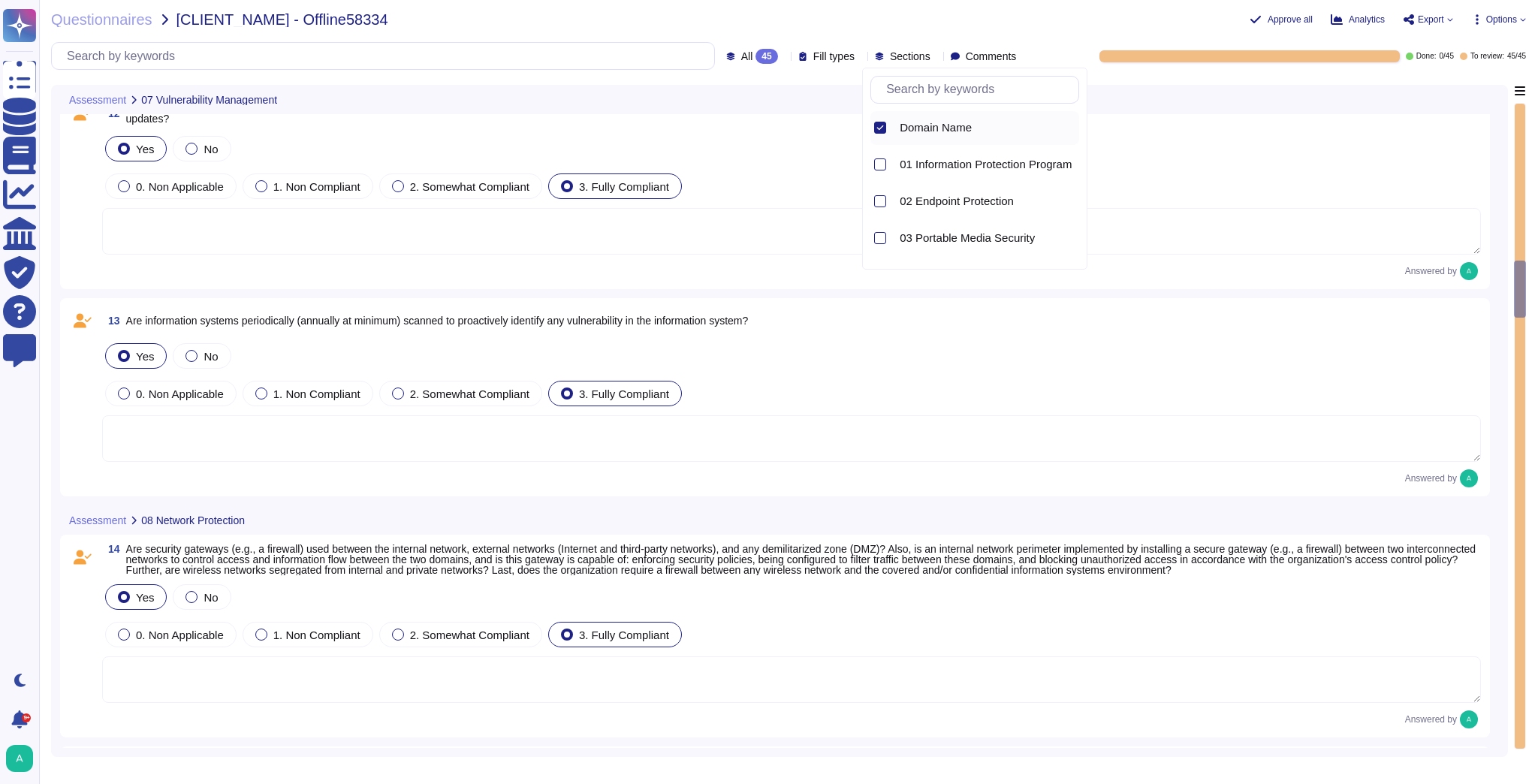 scroll, scrollTop: 0, scrollLeft: 0, axis: both 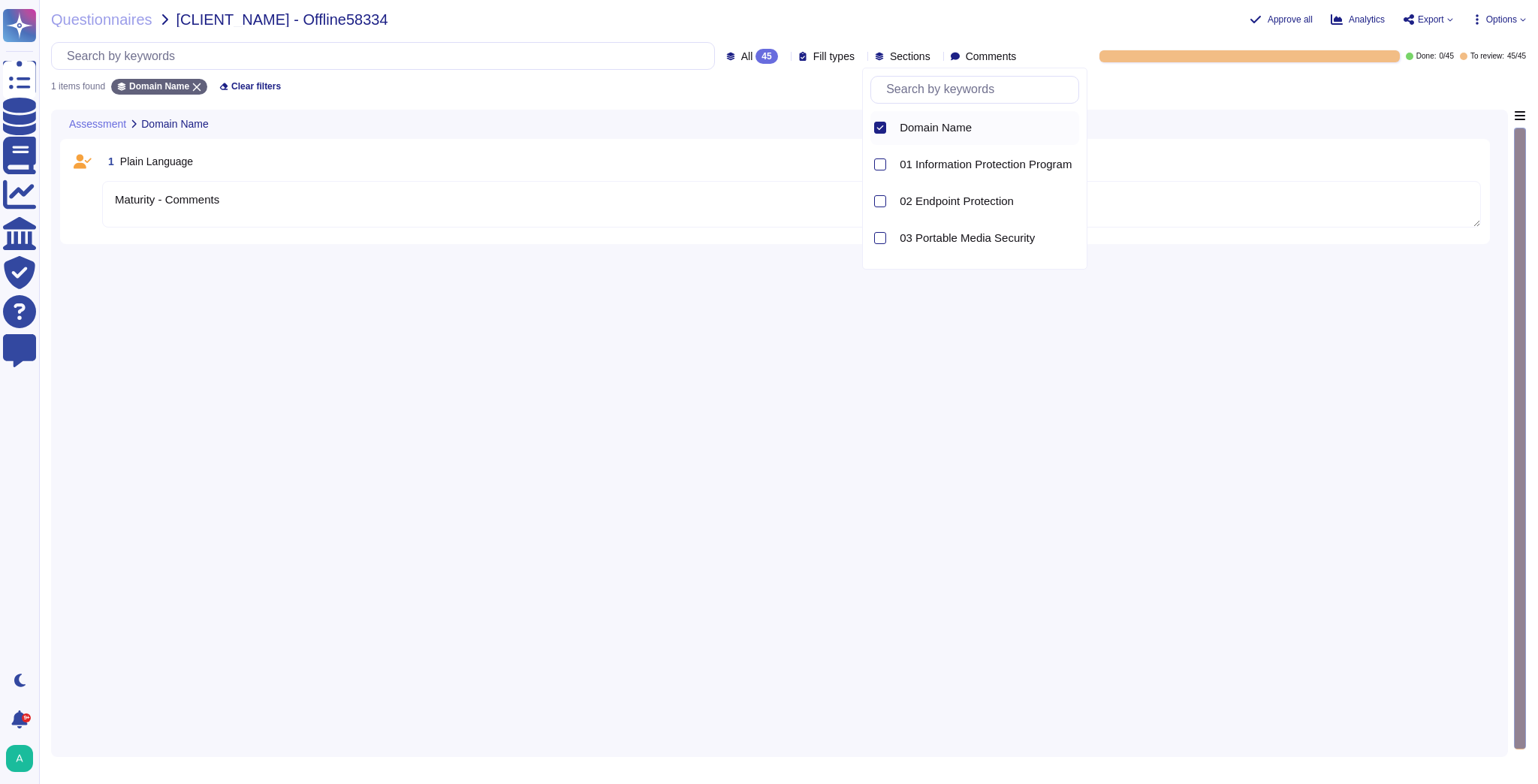 type on "Maturity - Comments" 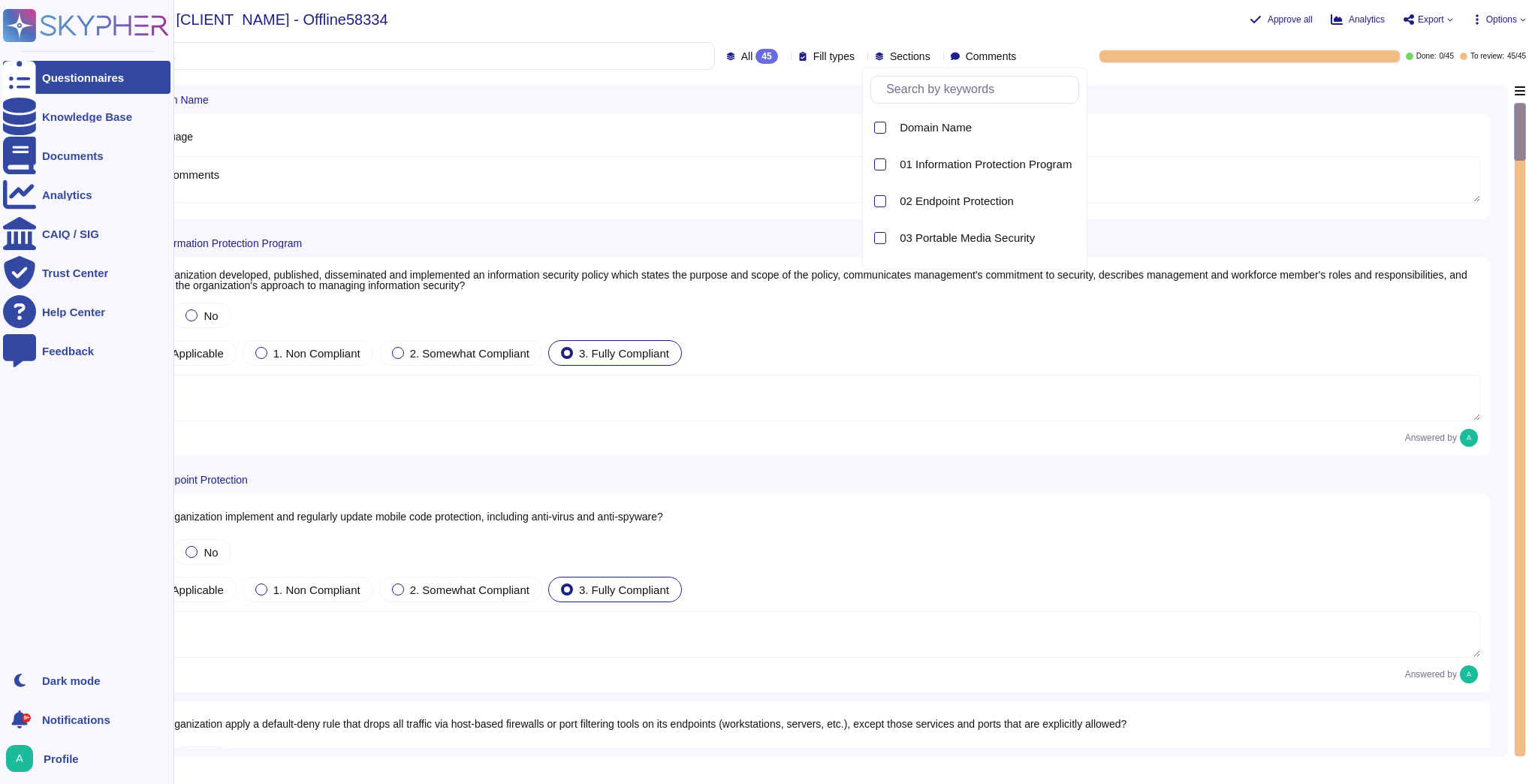 click on "Questionnaires" at bounding box center [86, 77] 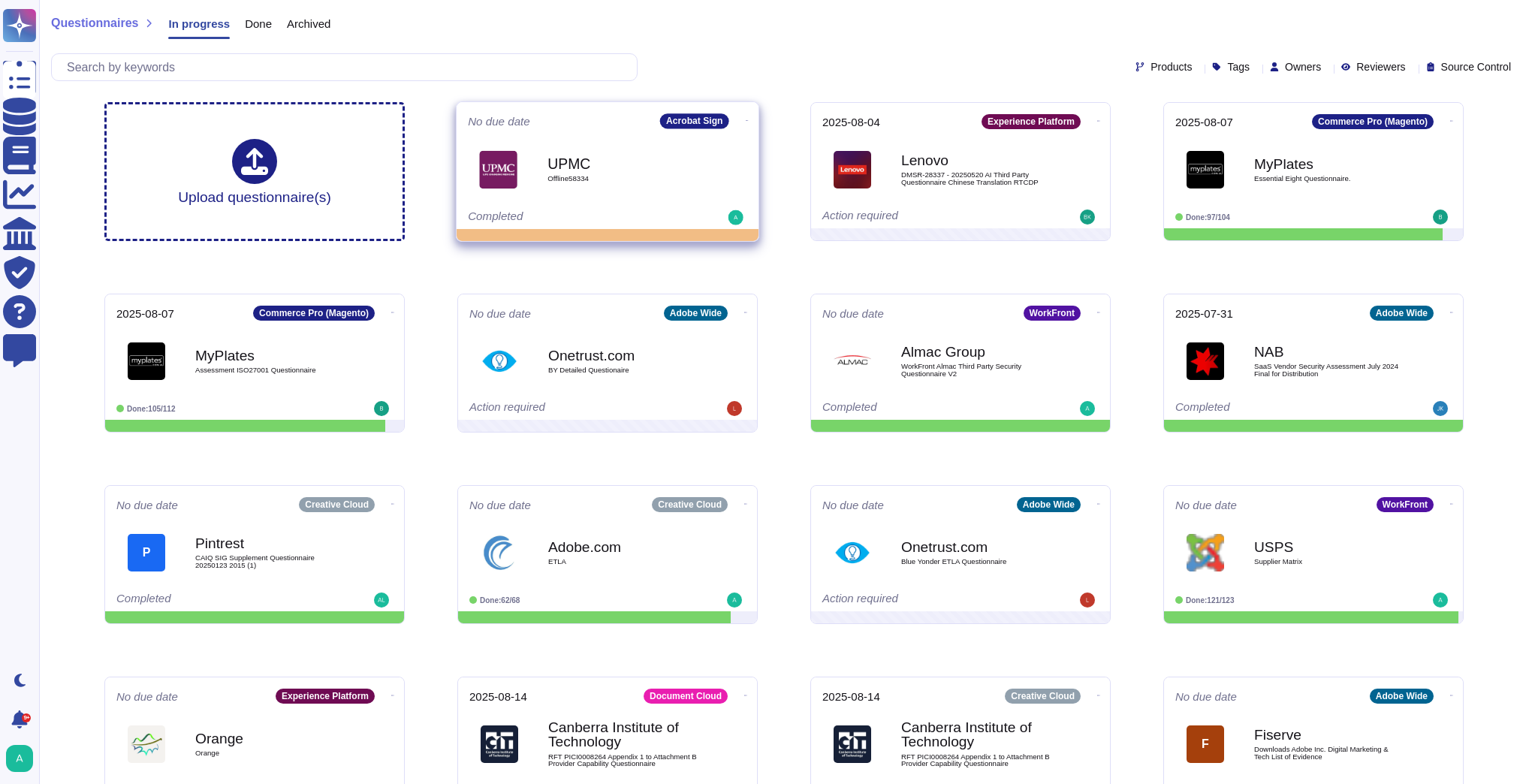 click 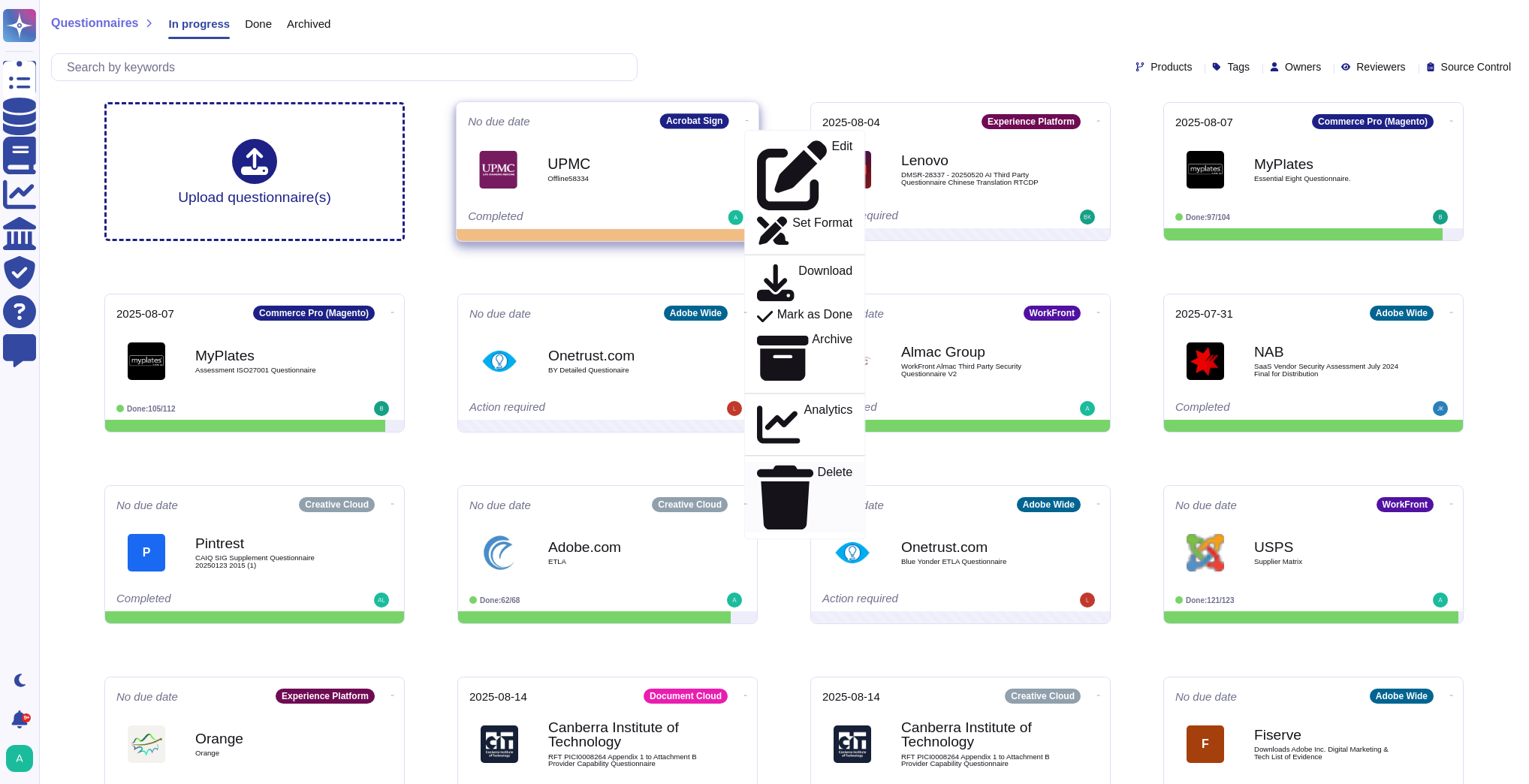 click on "Delete" at bounding box center (835, 497) 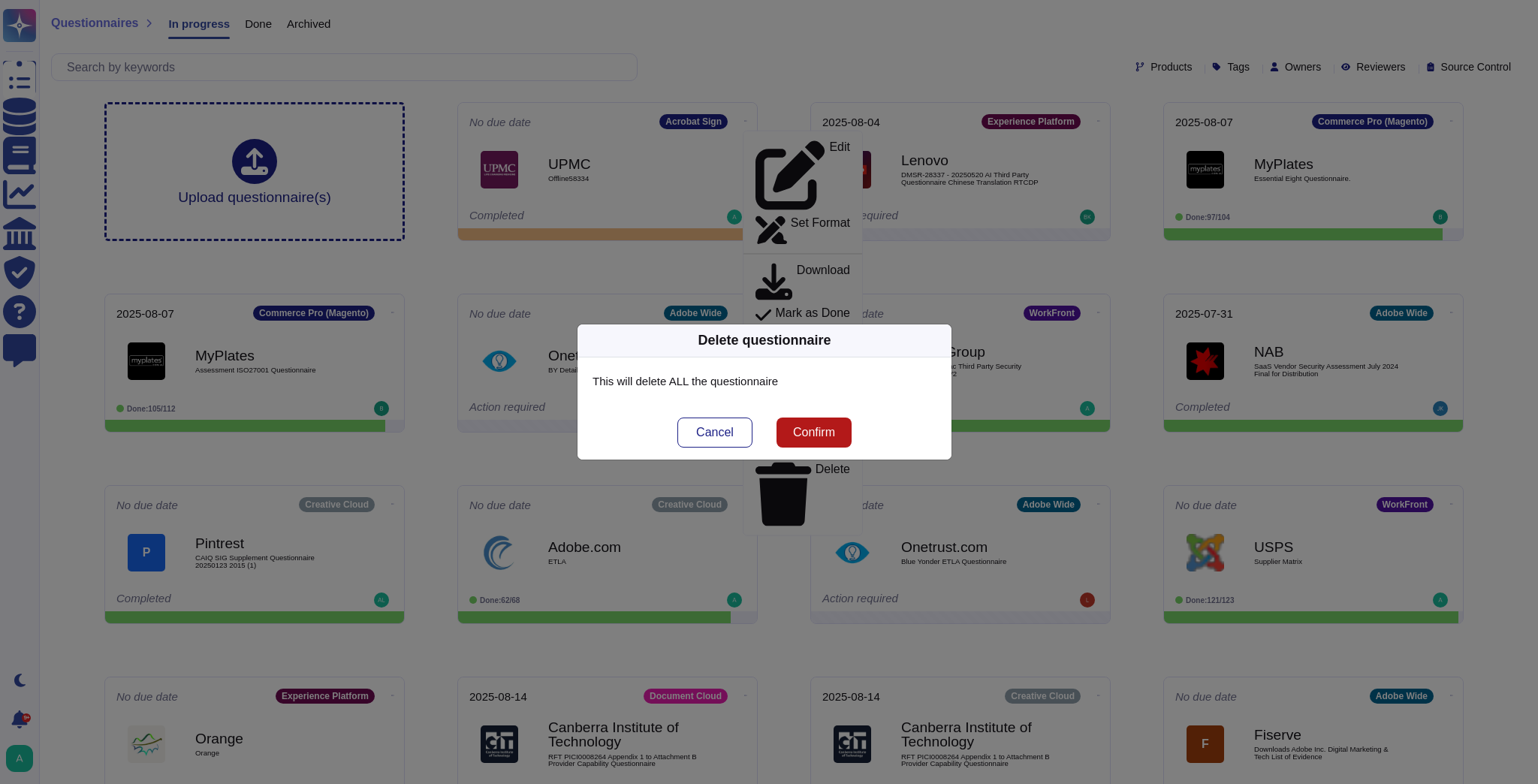 click on "Confirm" at bounding box center [814, 433] 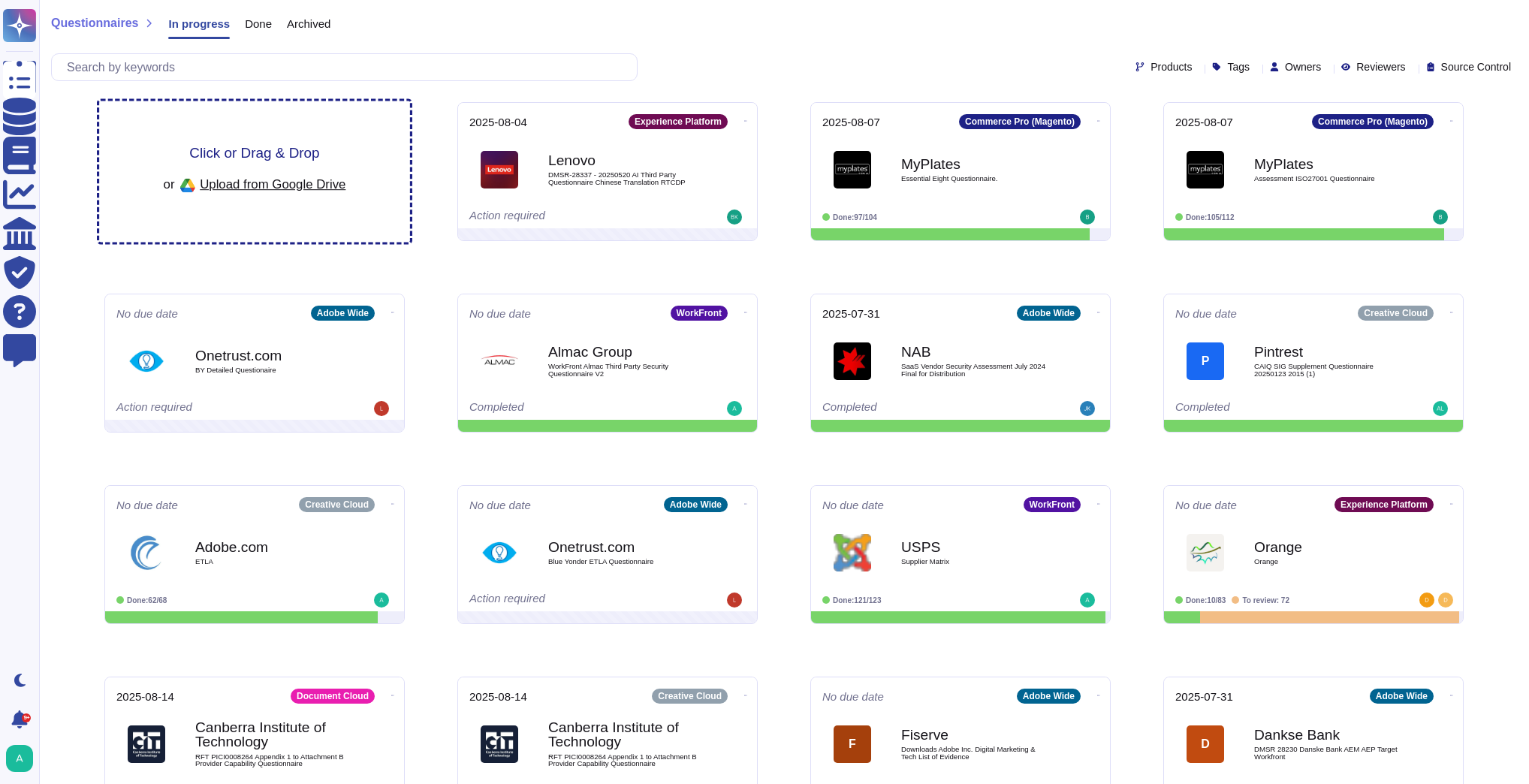 click on "Click or Drag & Drop" at bounding box center (254, 152) 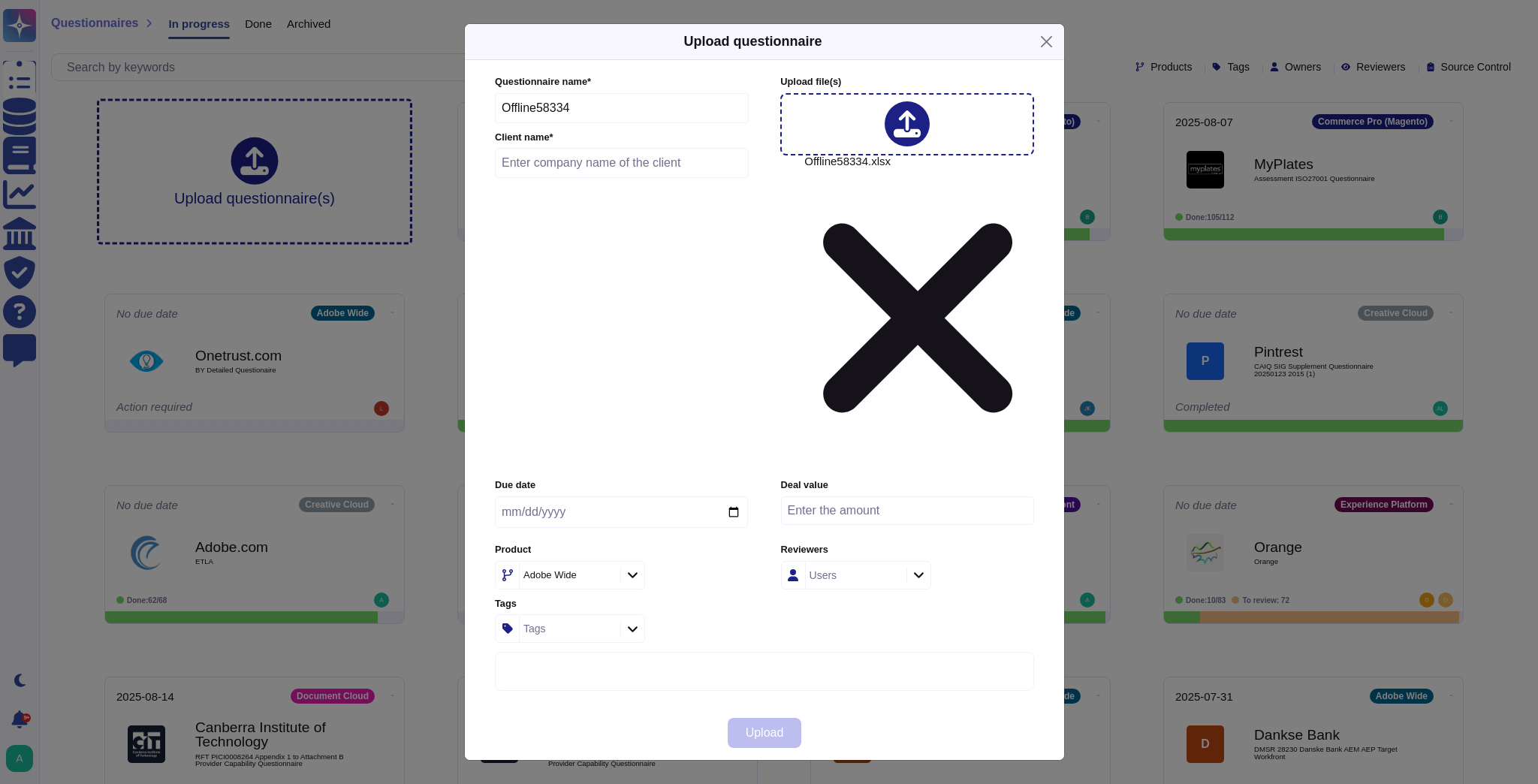 click at bounding box center (622, 163) 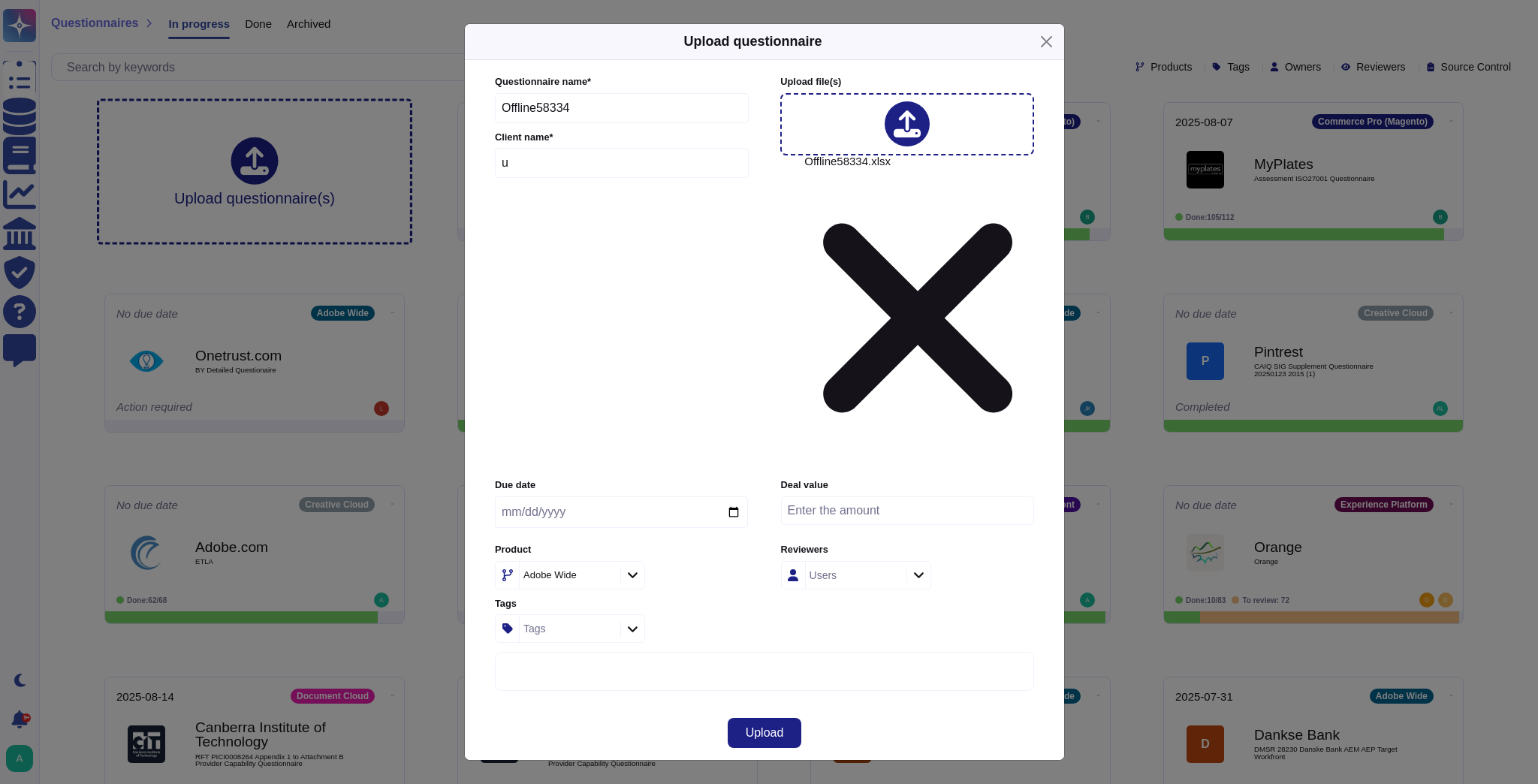 type on "UPMC" 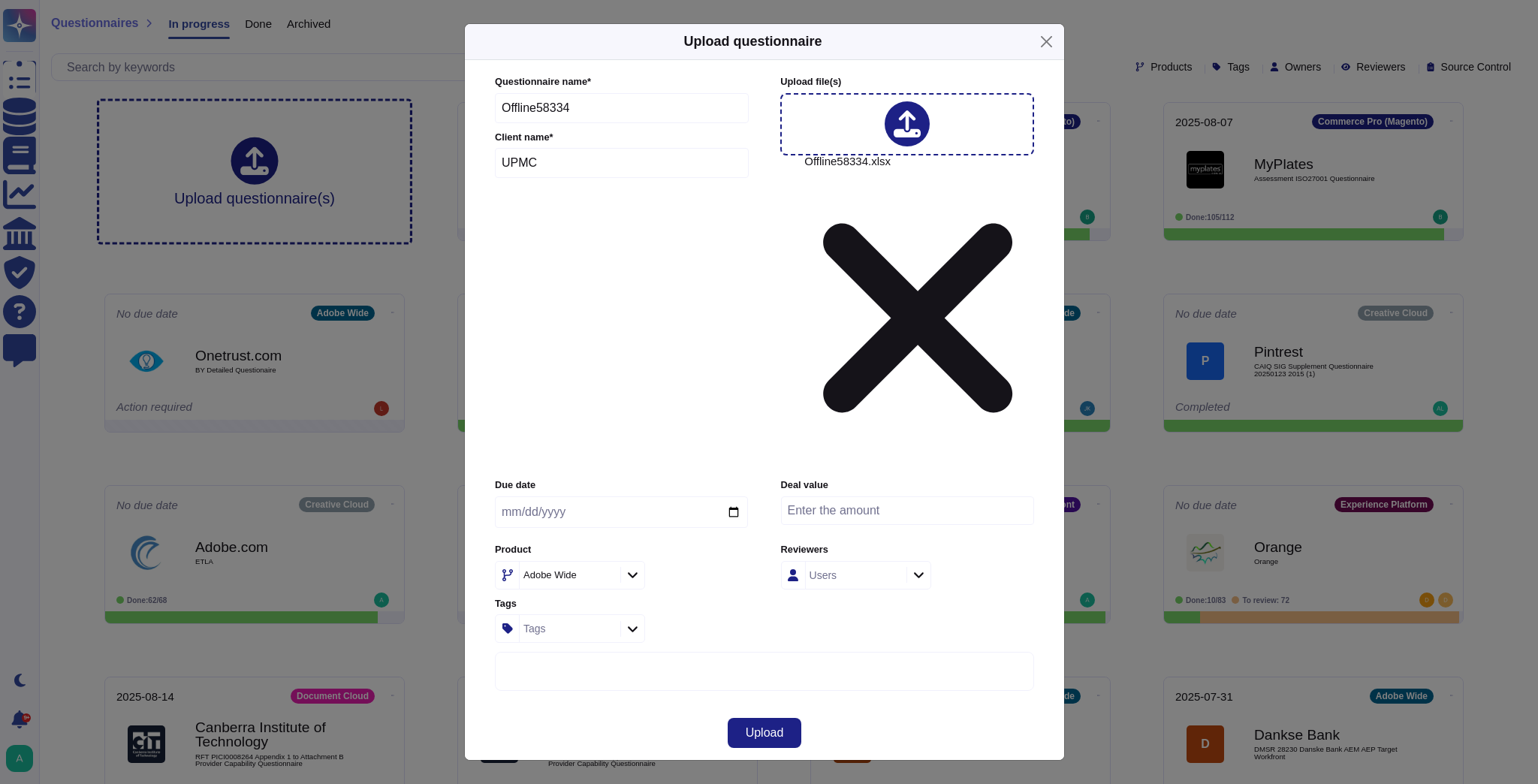 click 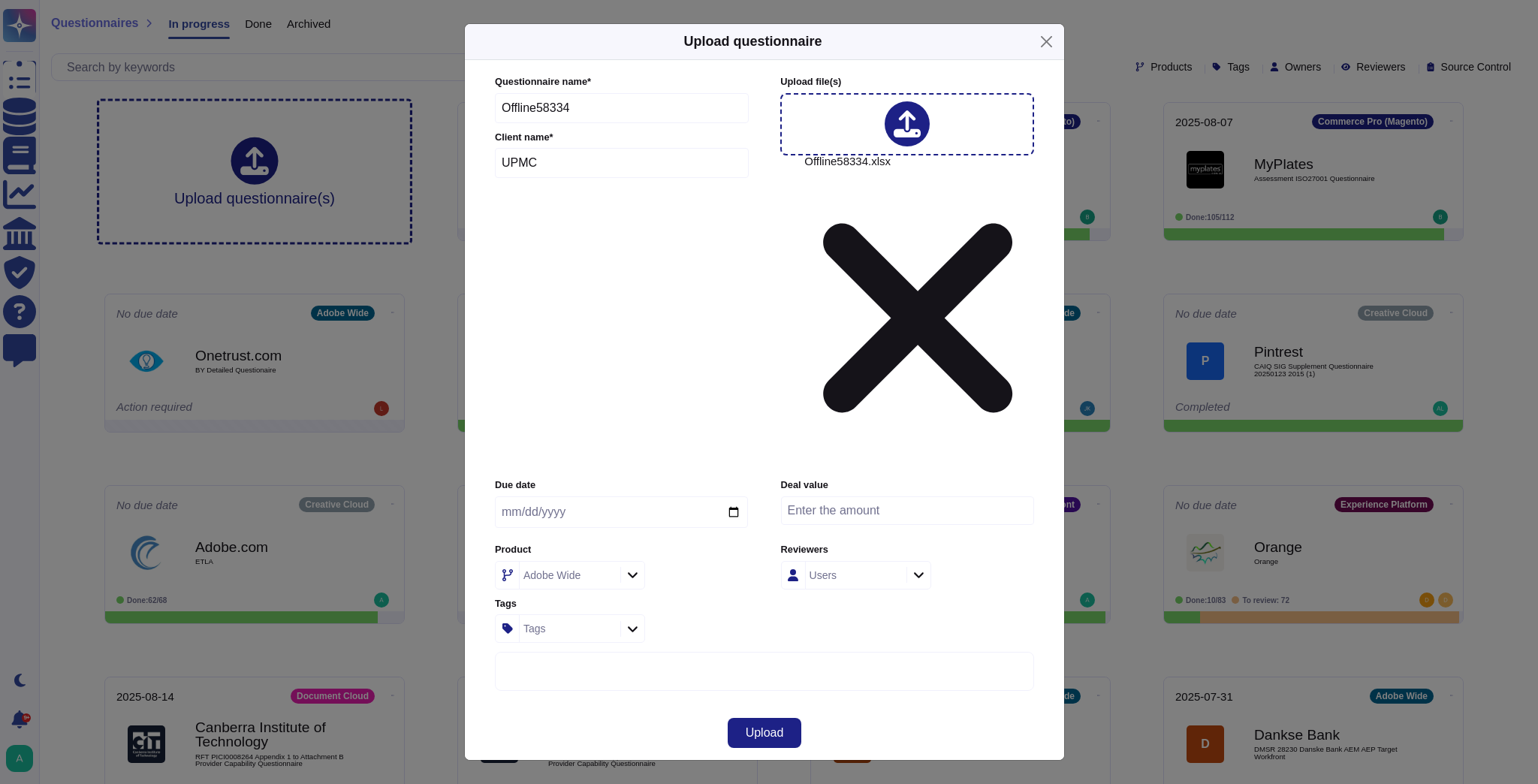 click on "Adobe Wide" at bounding box center [568, 575] 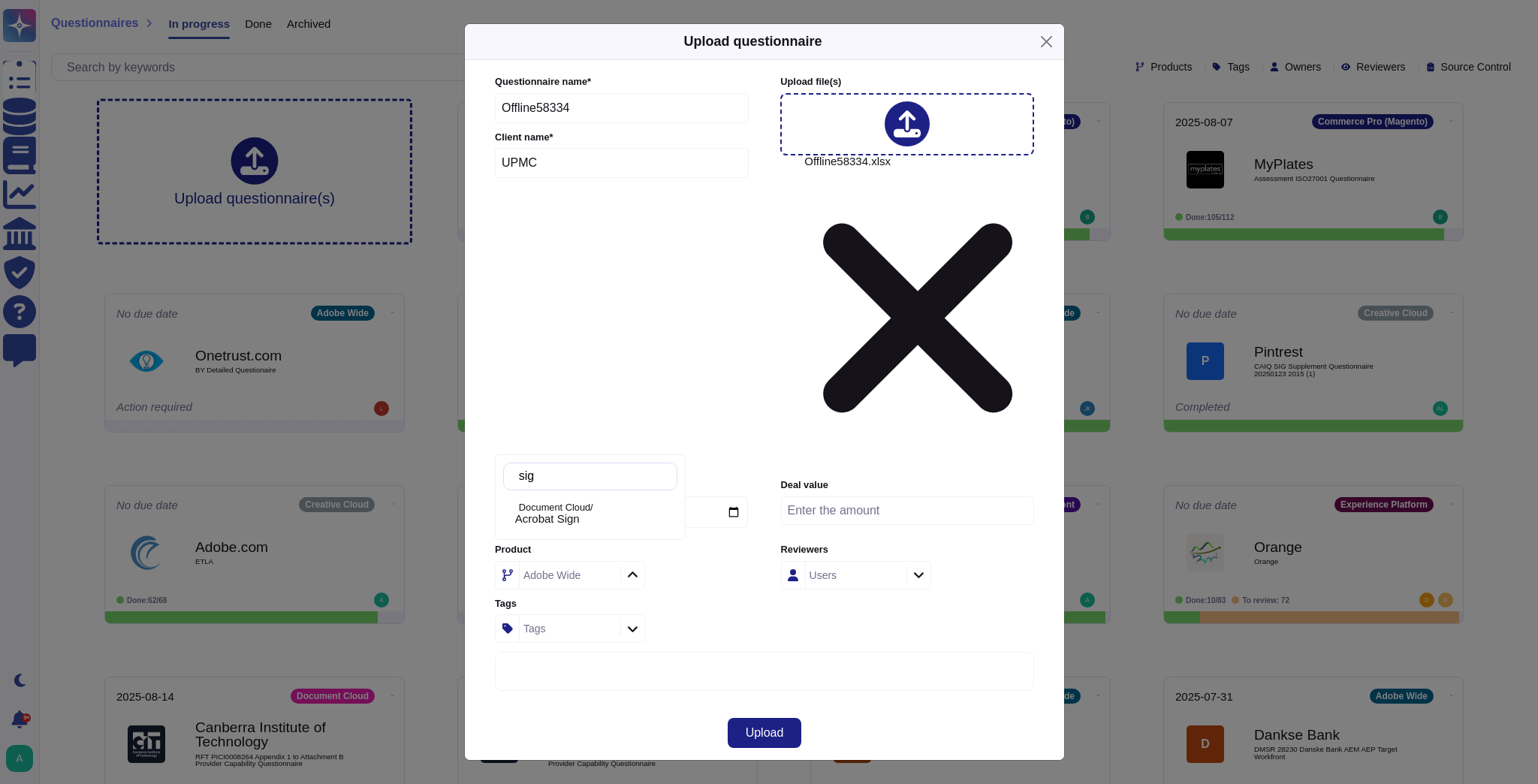 type on "sign" 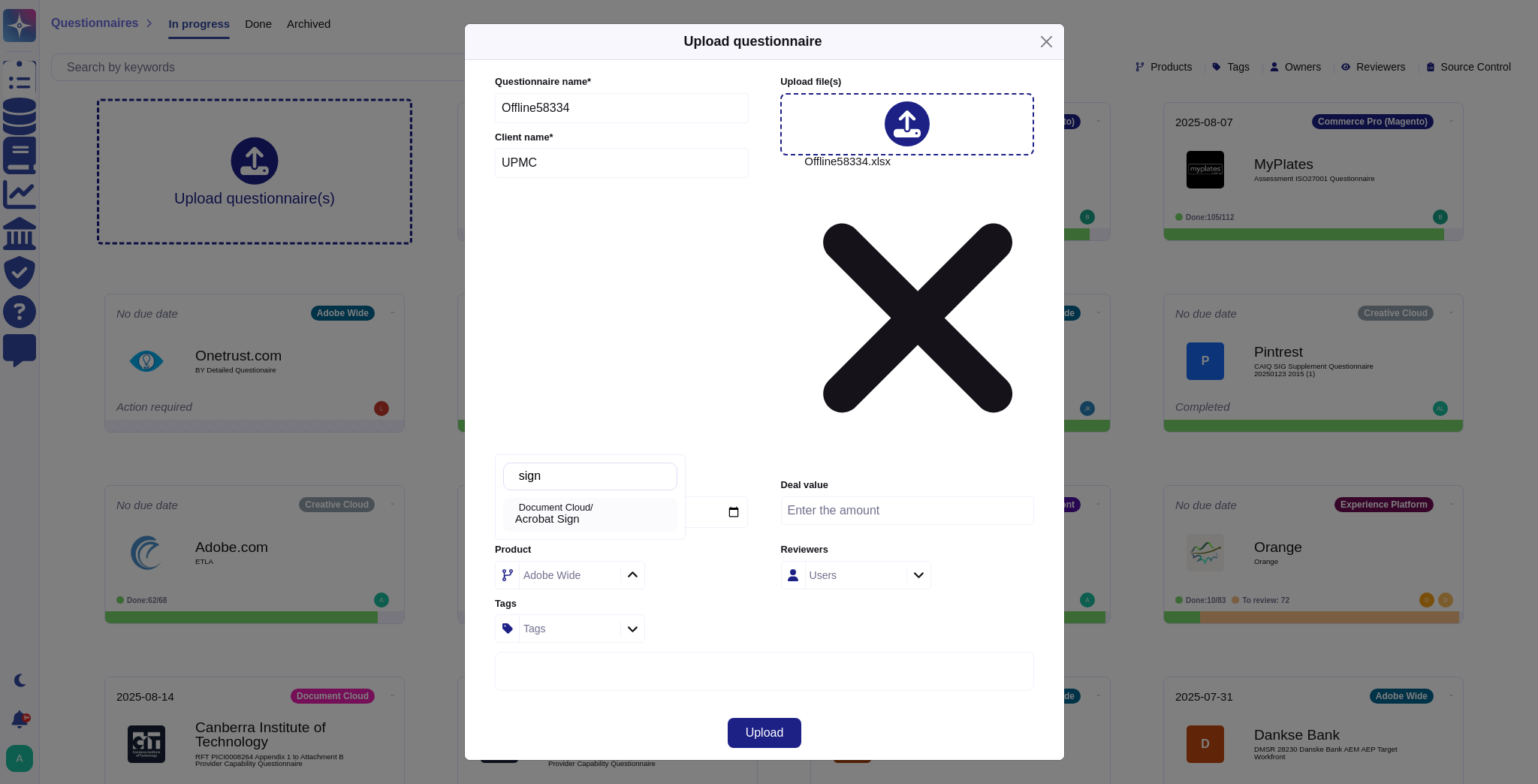 click on "Acrobat Sign" at bounding box center [547, 519] 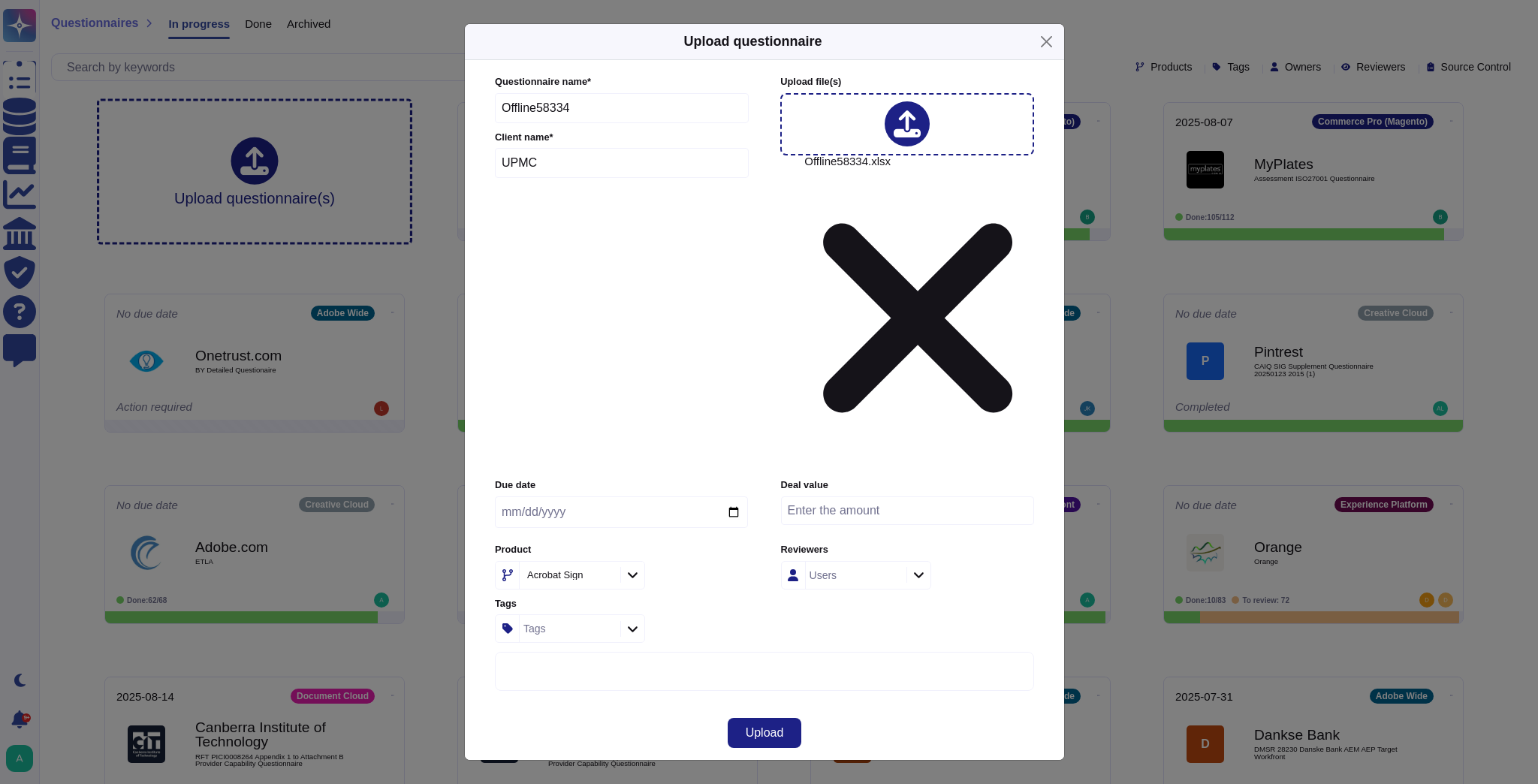 click on "More options" at bounding box center [764, 885] 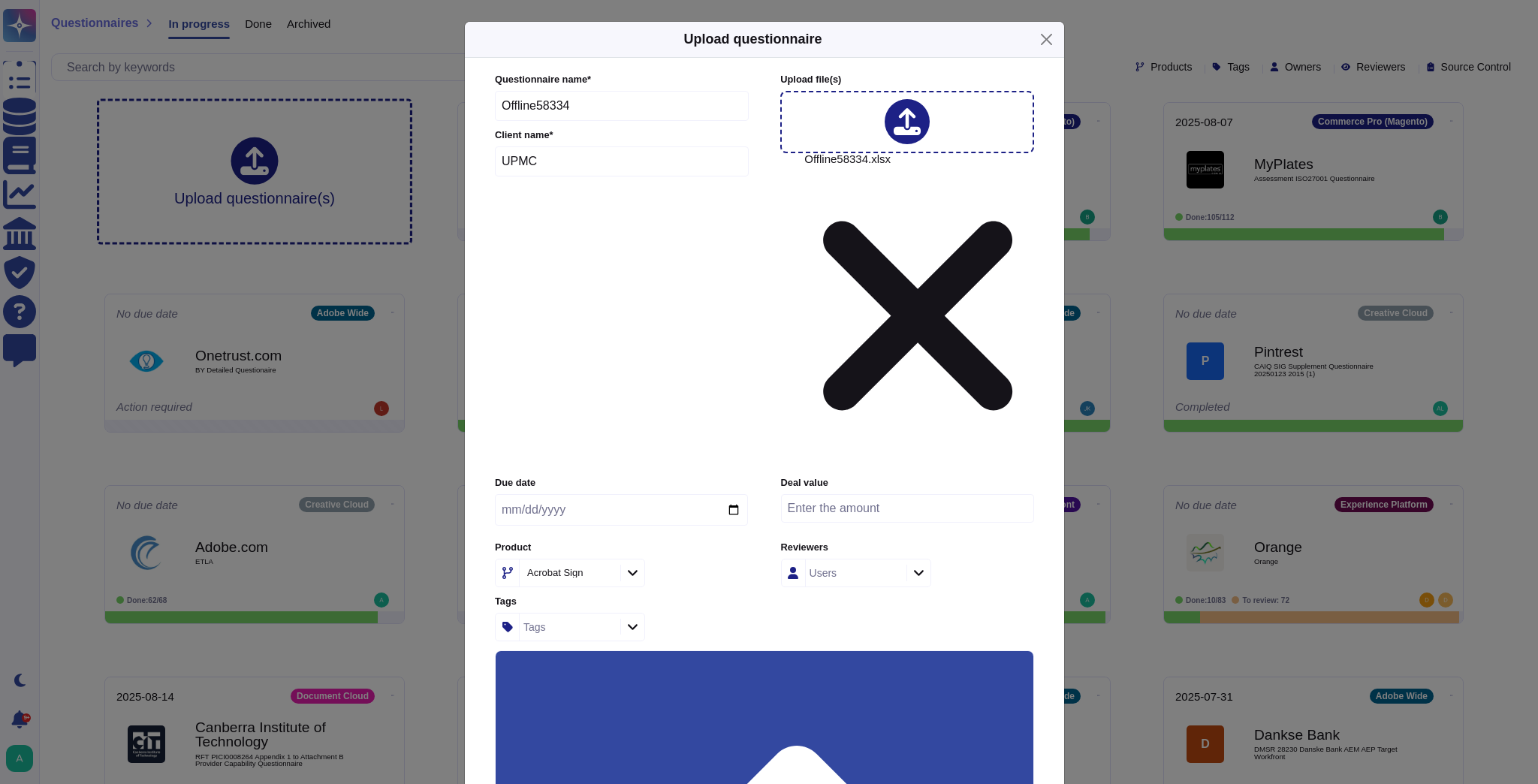 click on "Use this questionnaire as a source of suggestions" at bounding box center [653, 1257] 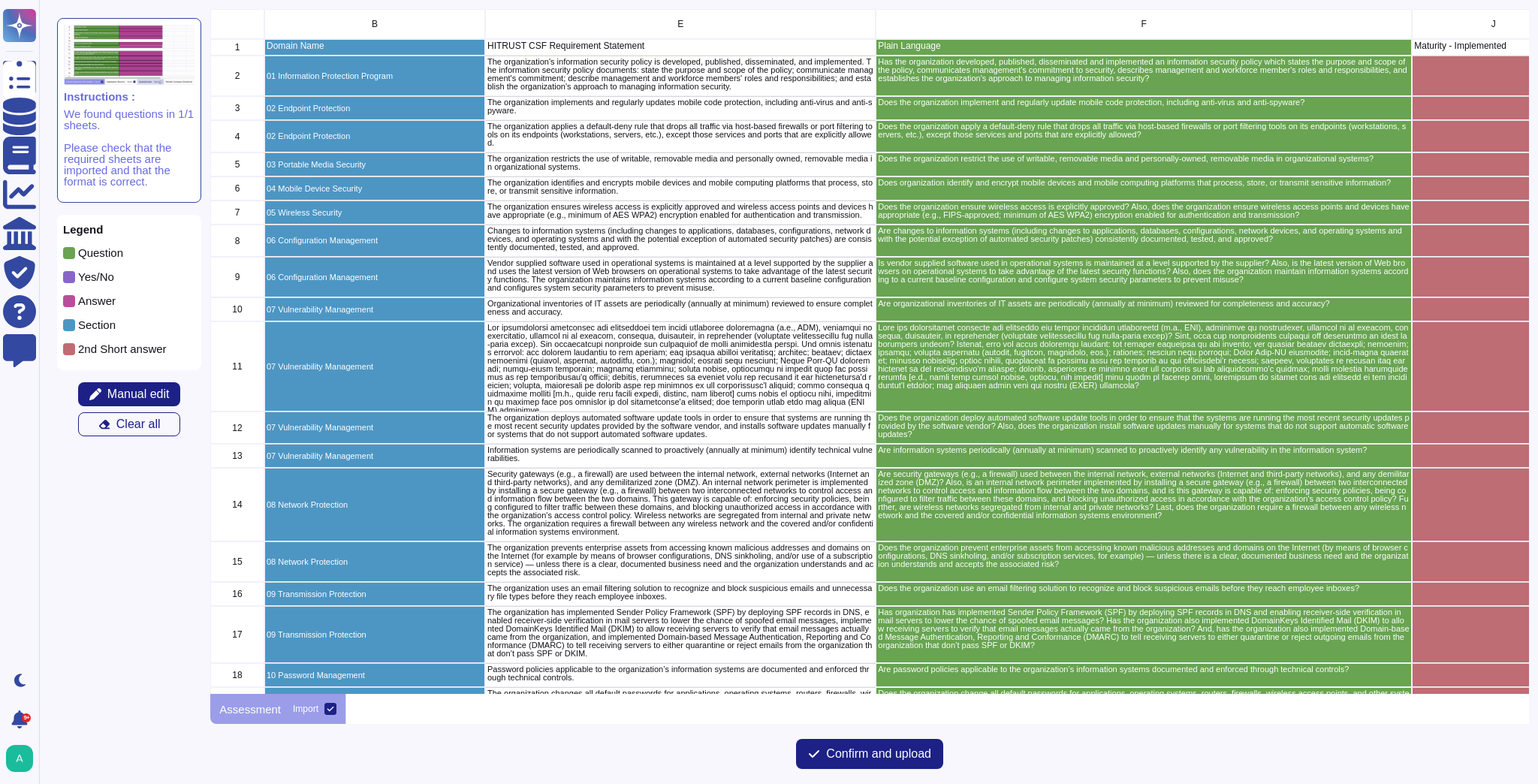scroll, scrollTop: 9, scrollLeft: 9, axis: both 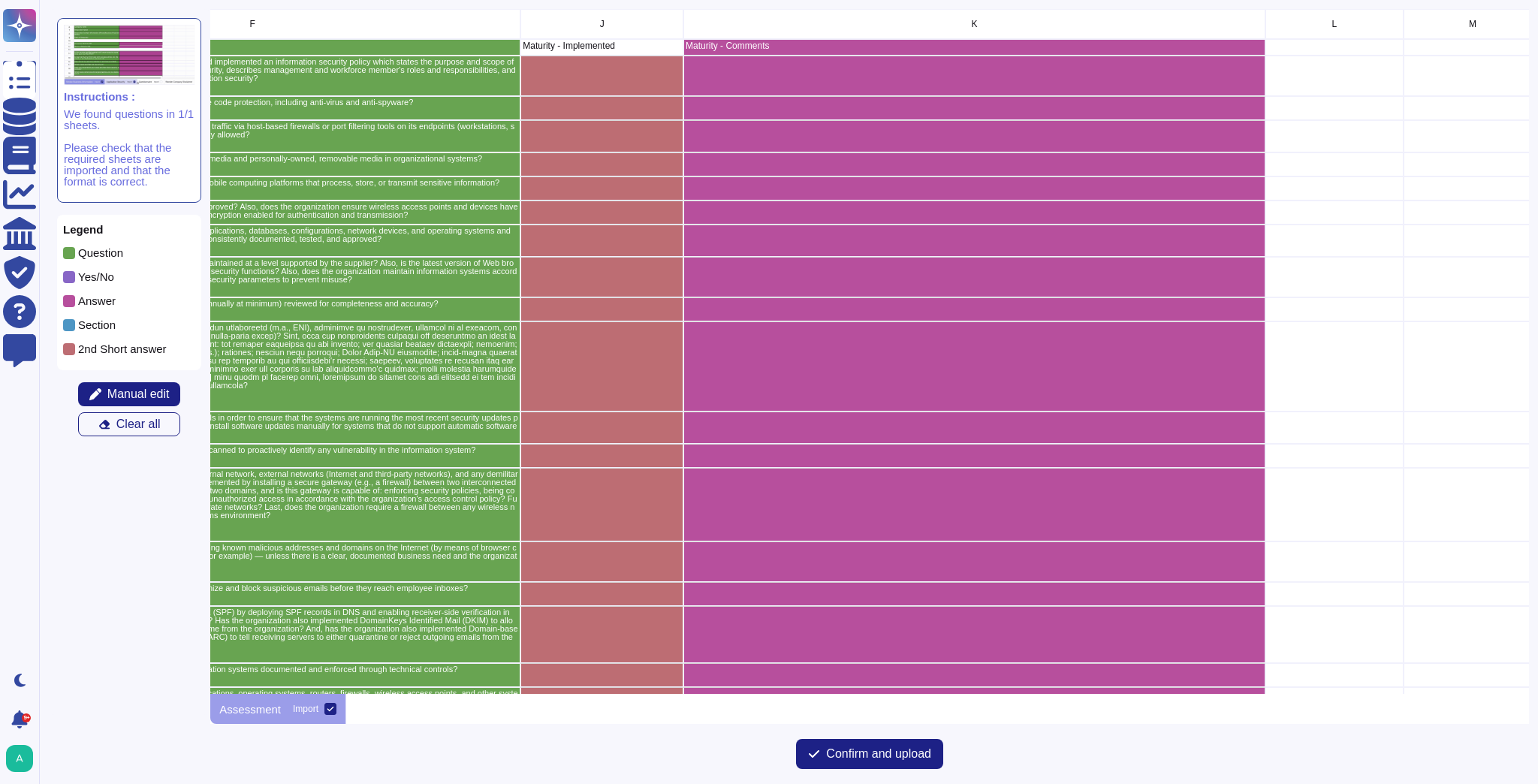click at bounding box center [69, 301] 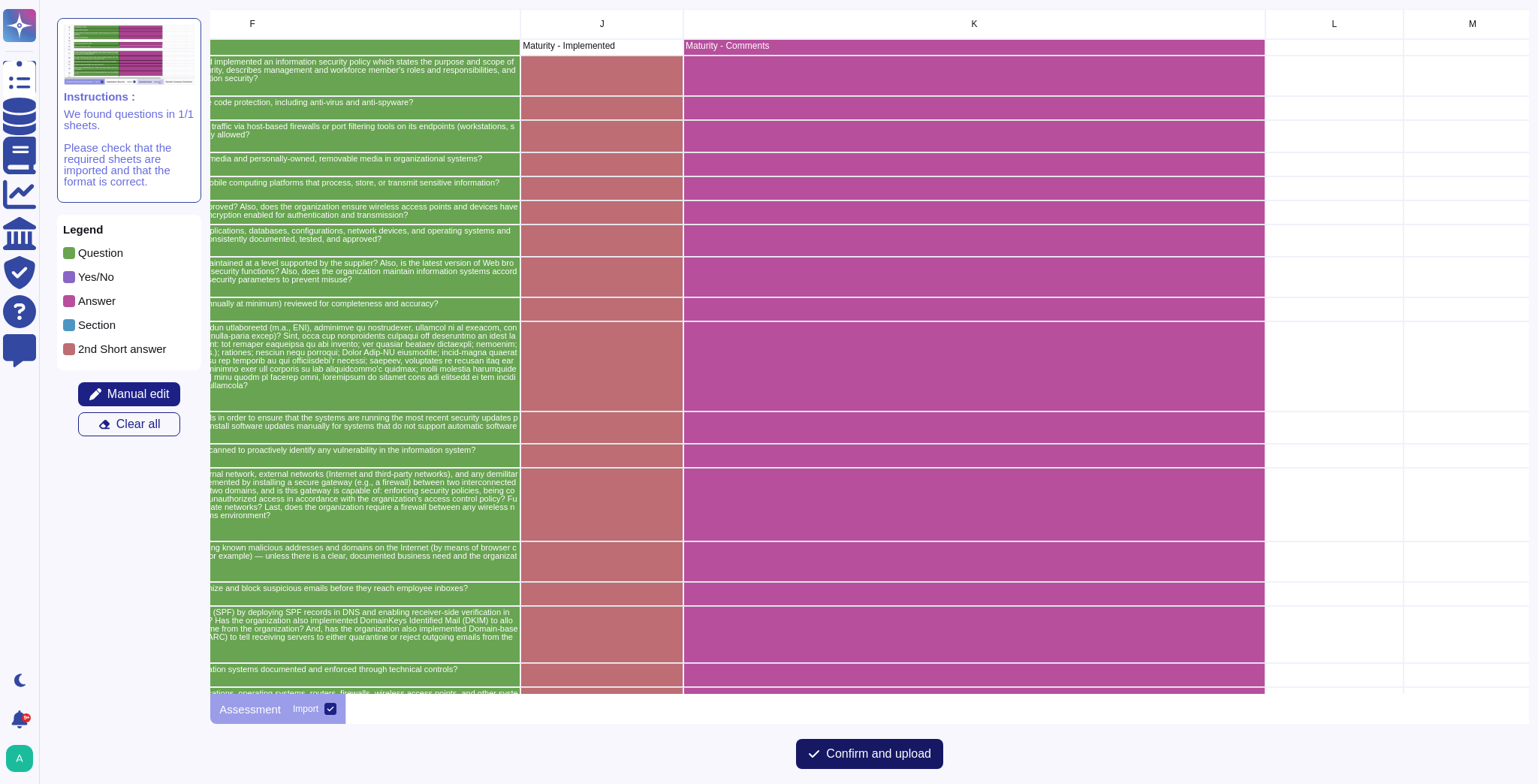 click on "Confirm and upload" at bounding box center (879, 754) 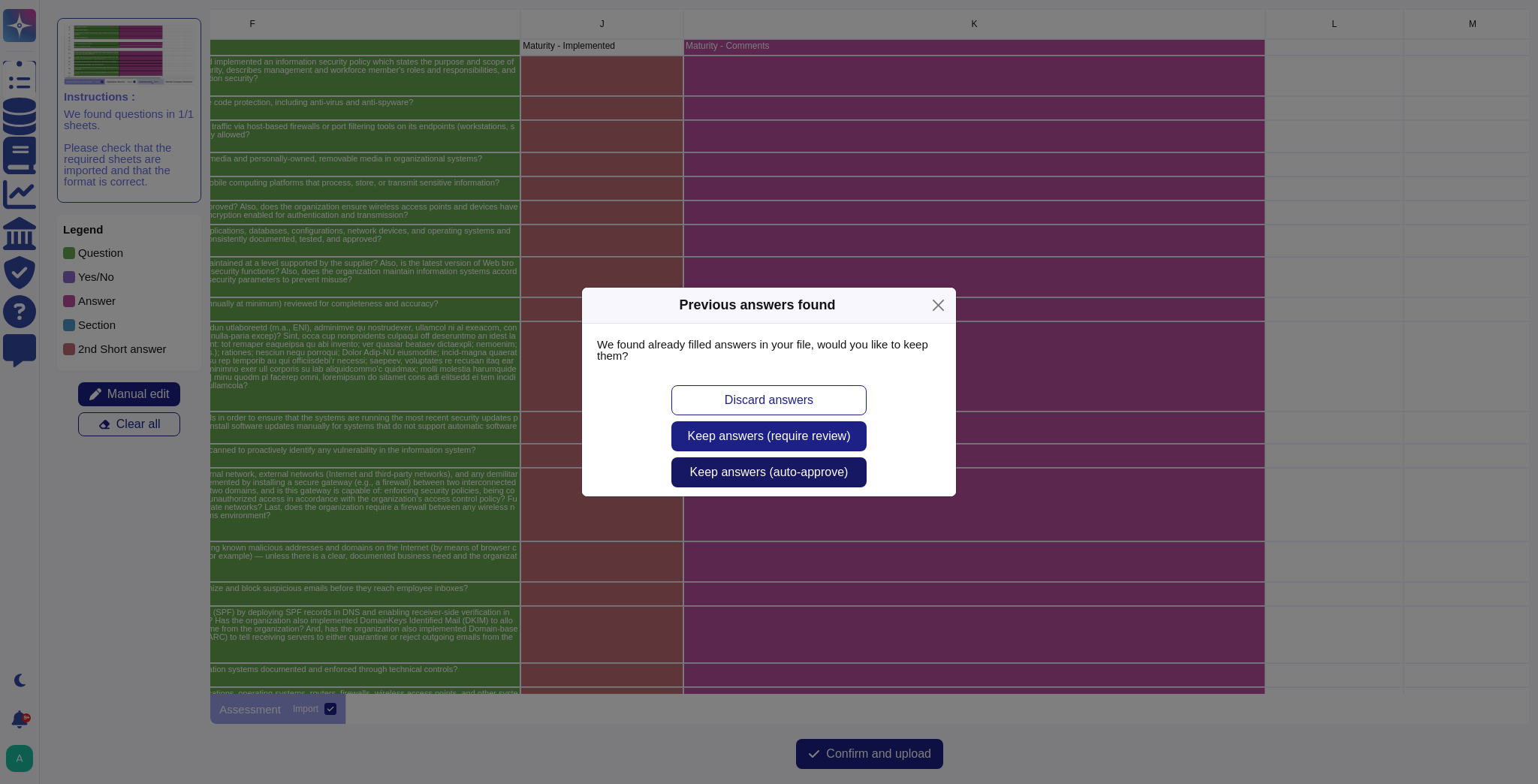 click on "Keep answers (auto-approve)" at bounding box center (769, 472) 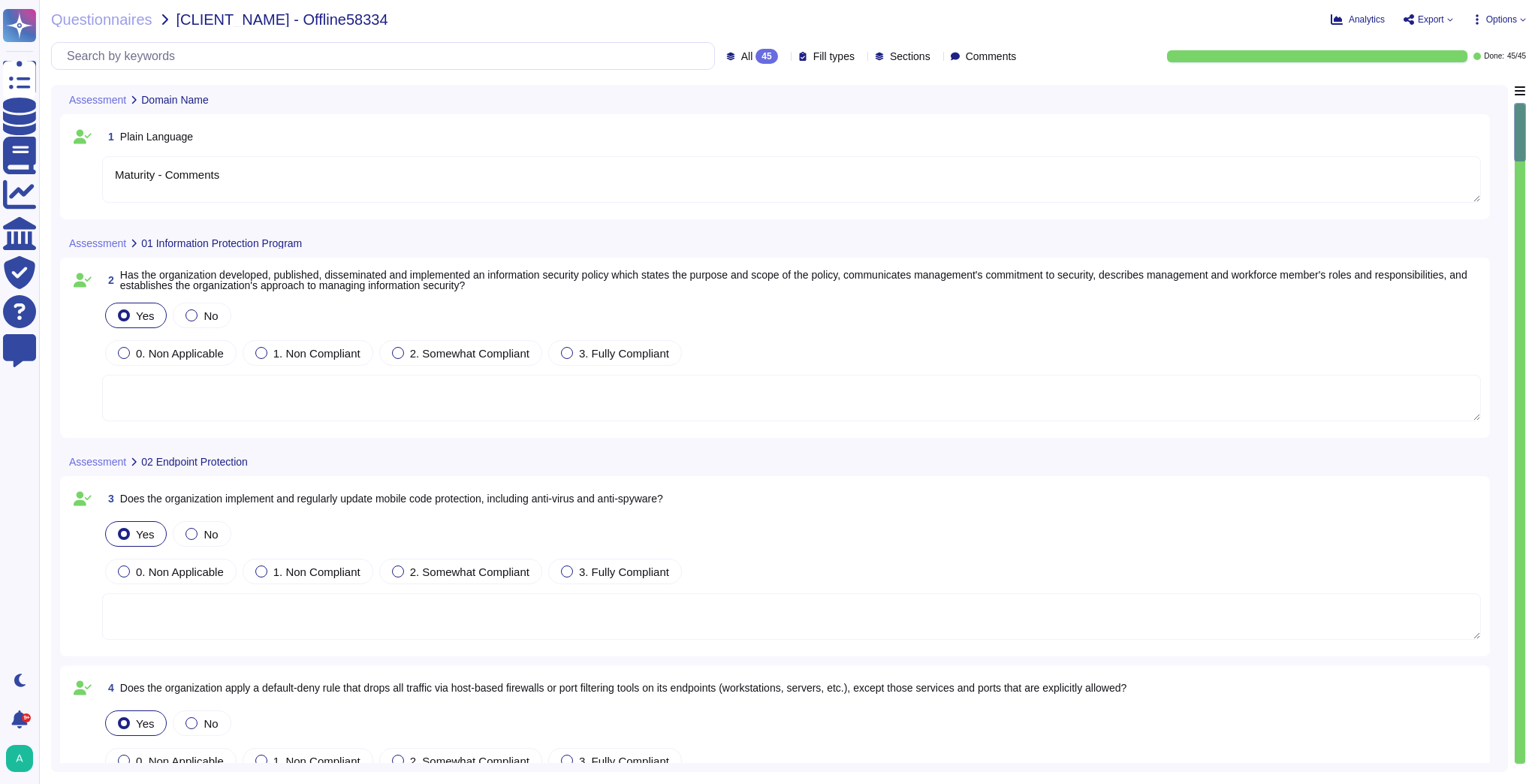 type on "Maturity - Comments" 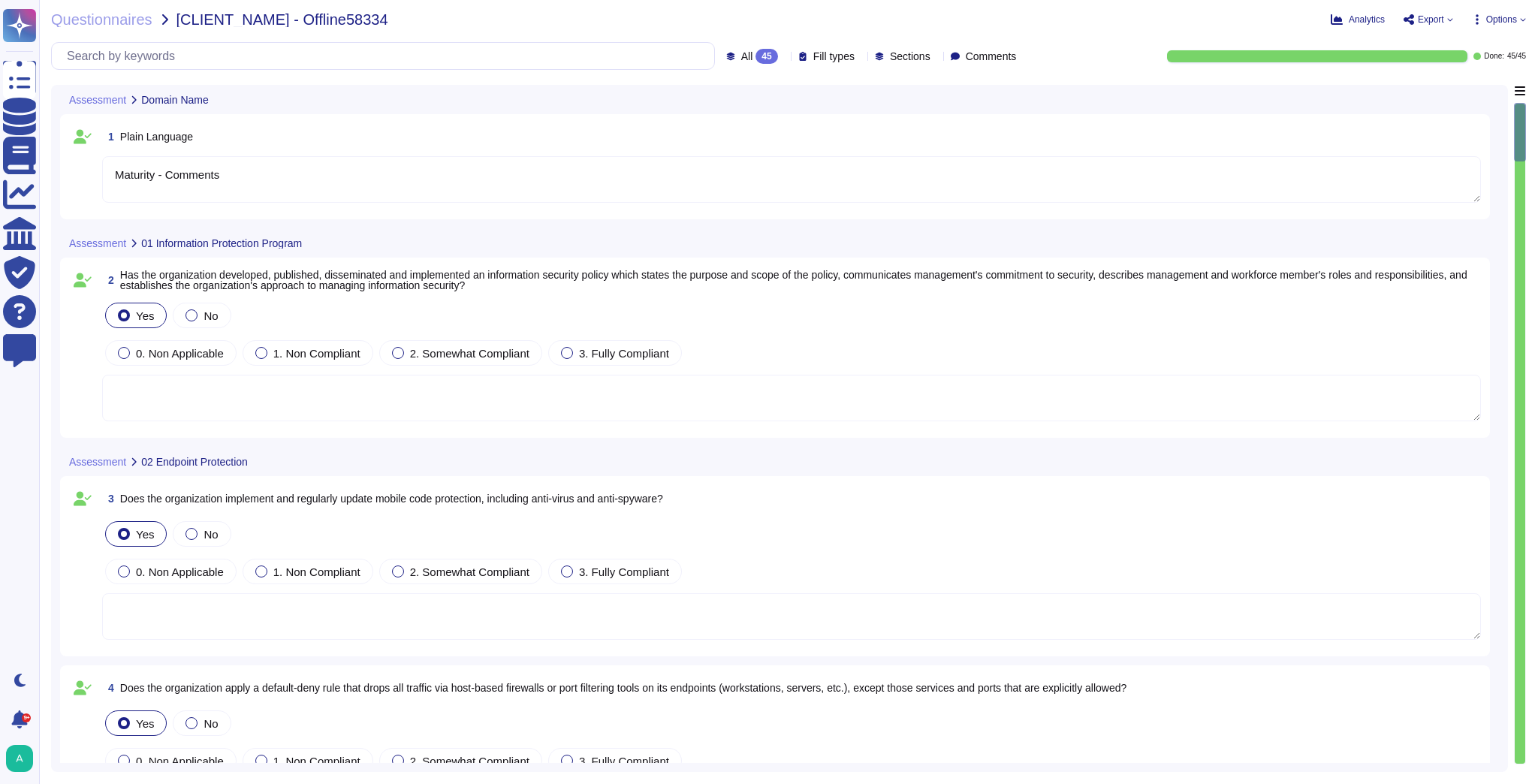 click at bounding box center [792, 398] 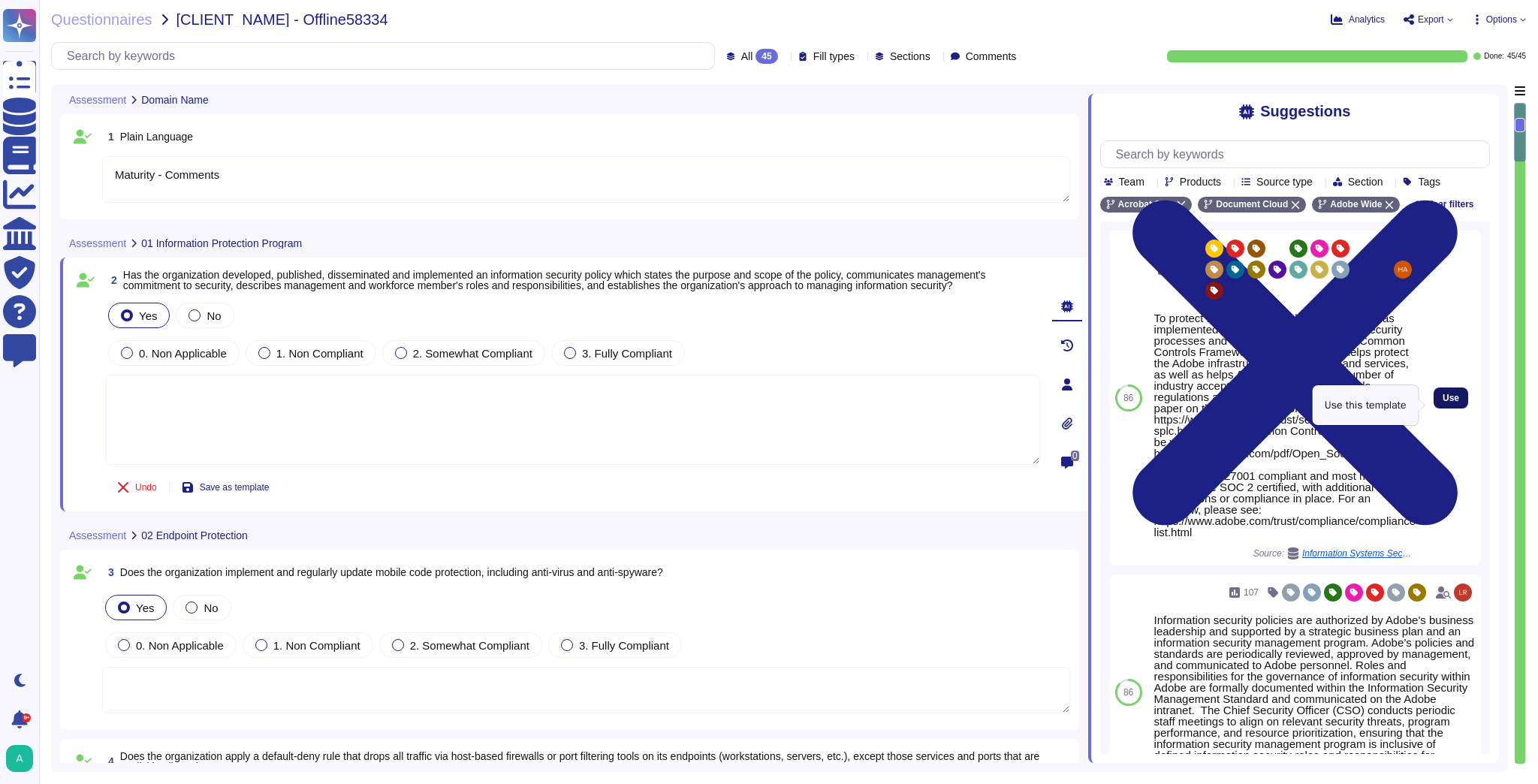 click on "Use" at bounding box center [1451, 398] 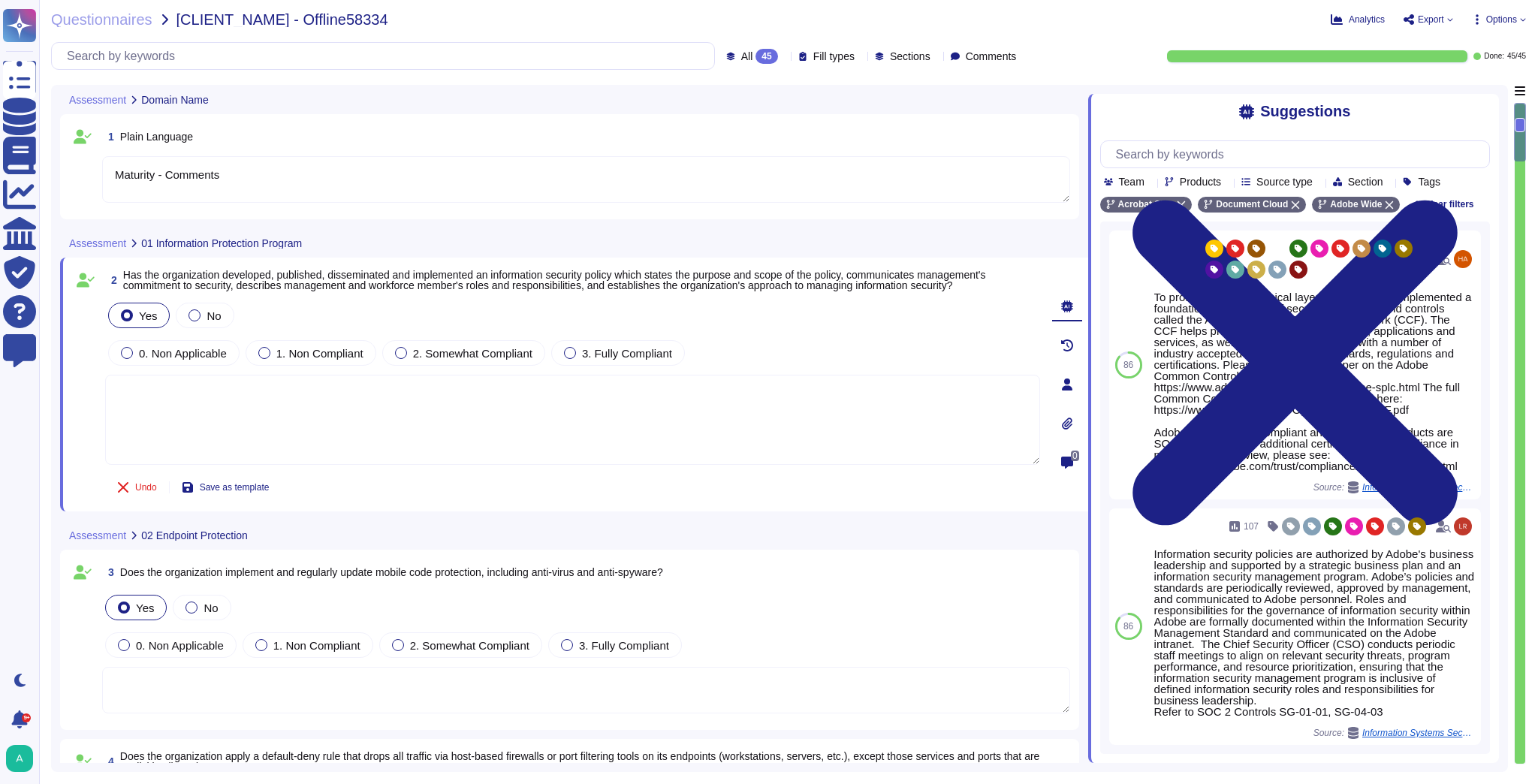 type on "To protect from the physical layer up, Adobe has implemented a foundational framework of security processes and controls called the Adobe Common Controls Framework (CCF). The CCF helps protect the Adobe infrastructure, applications and services, as well as helps Adobe comply with a number of industry accepted best practices, standards, regulations and certifications. Please see the white paper on the Adobe Common Controls Framework: https://www.adobe.com/trust/security/adobe-splc.html  The full Common Control Framework can be viewed here: https://www.adobe.com/pdf/Open_Source_CCF.pdf
Adobe is ISO-27001 compliant and most major products are SOC 2 certified, with additional certifications or compliance in place. For an overview, please see: https://www.adobe.com/trust/compliance/compliance-list.html" 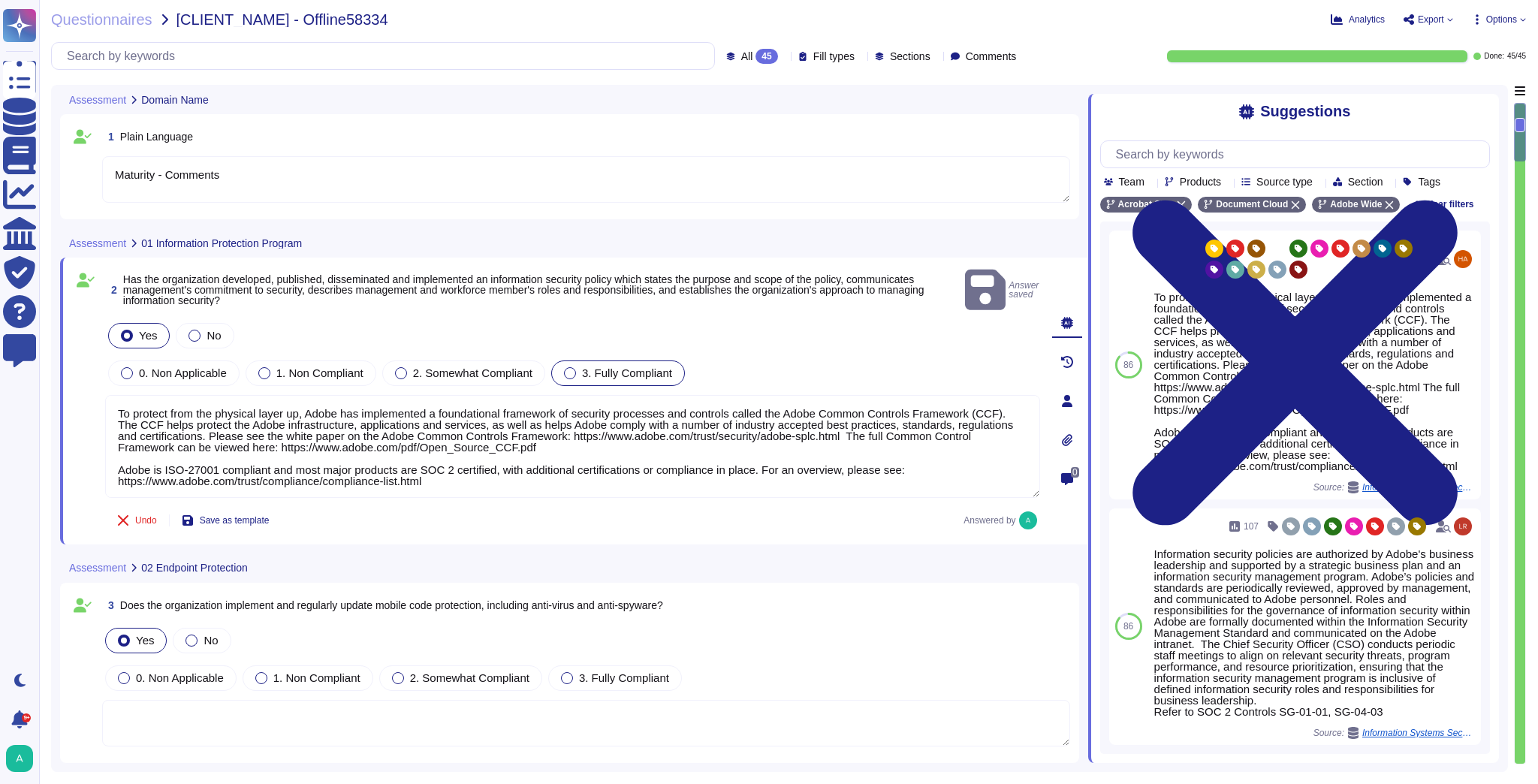 click on "3. Fully Compliant" at bounding box center (627, 372) 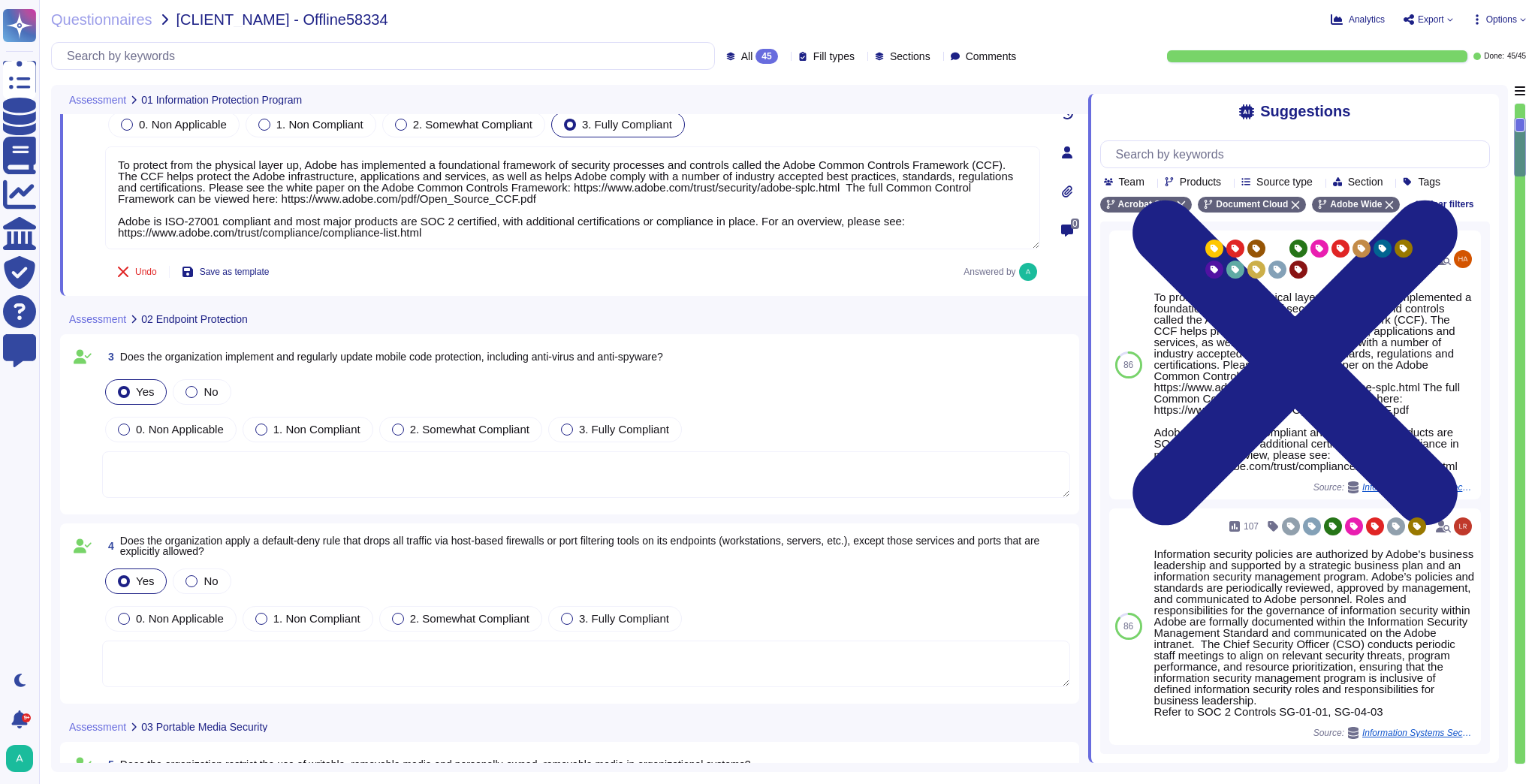 scroll, scrollTop: 240, scrollLeft: 0, axis: vertical 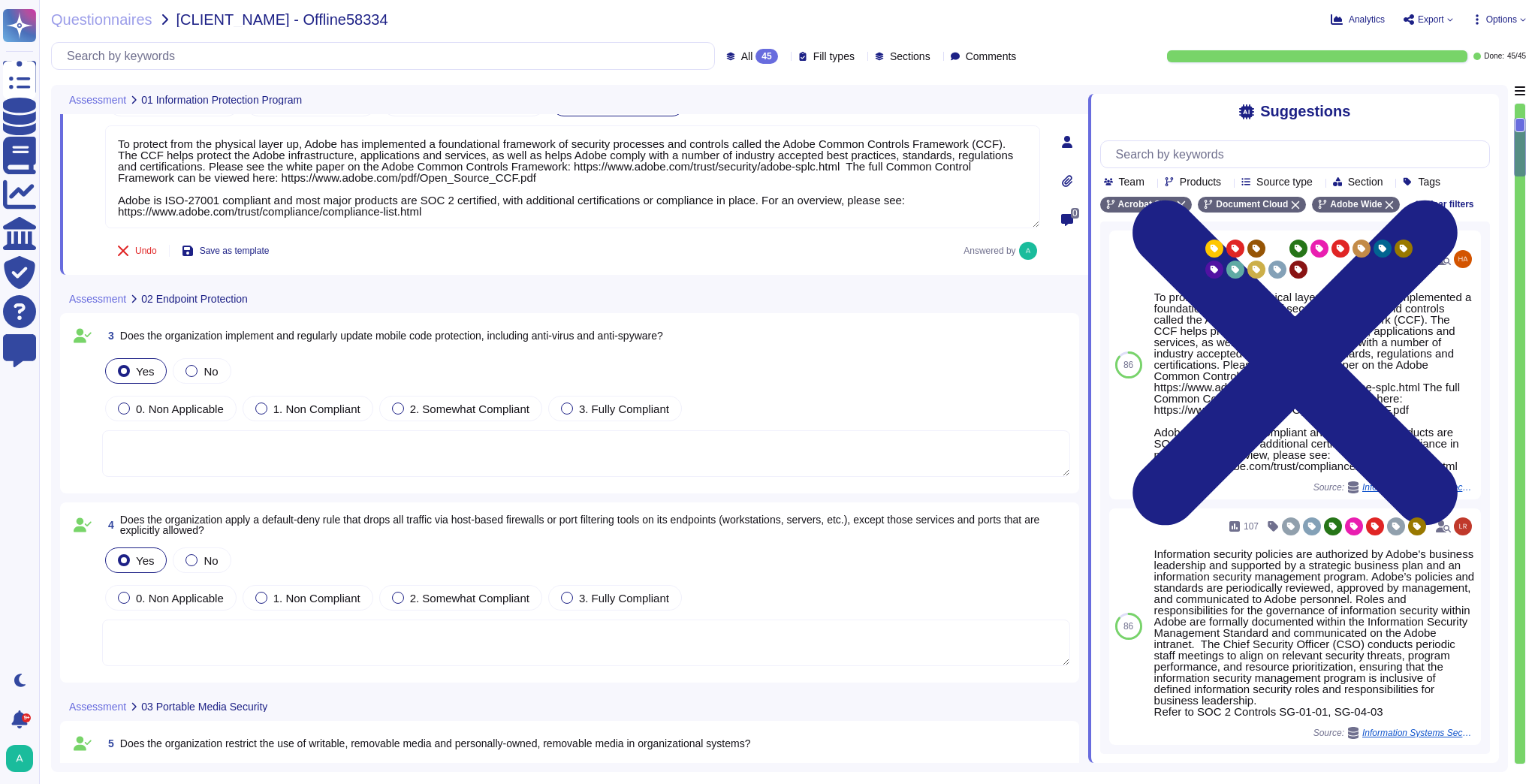 click at bounding box center (586, 454) 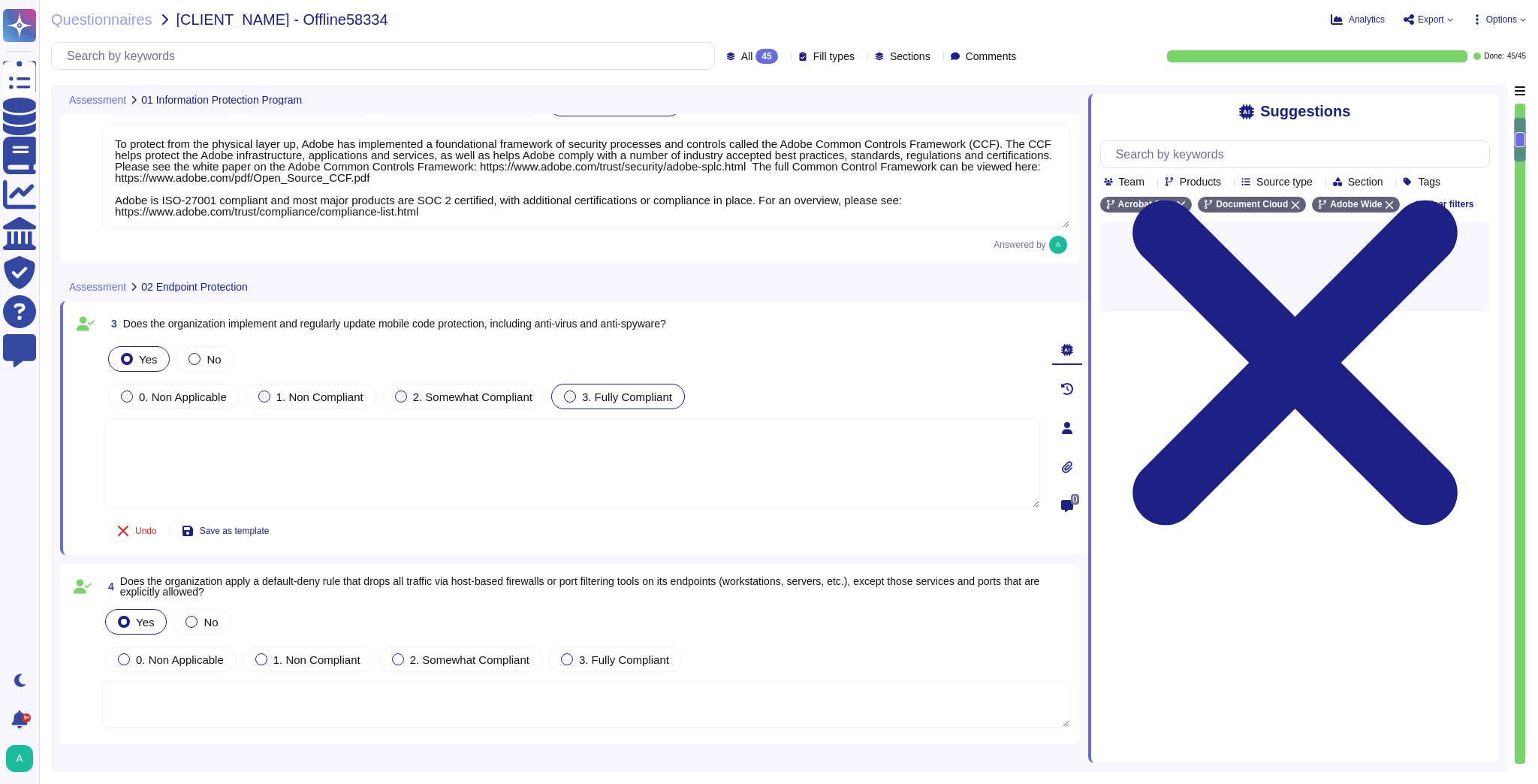 click on "3. Fully Compliant" at bounding box center (627, 397) 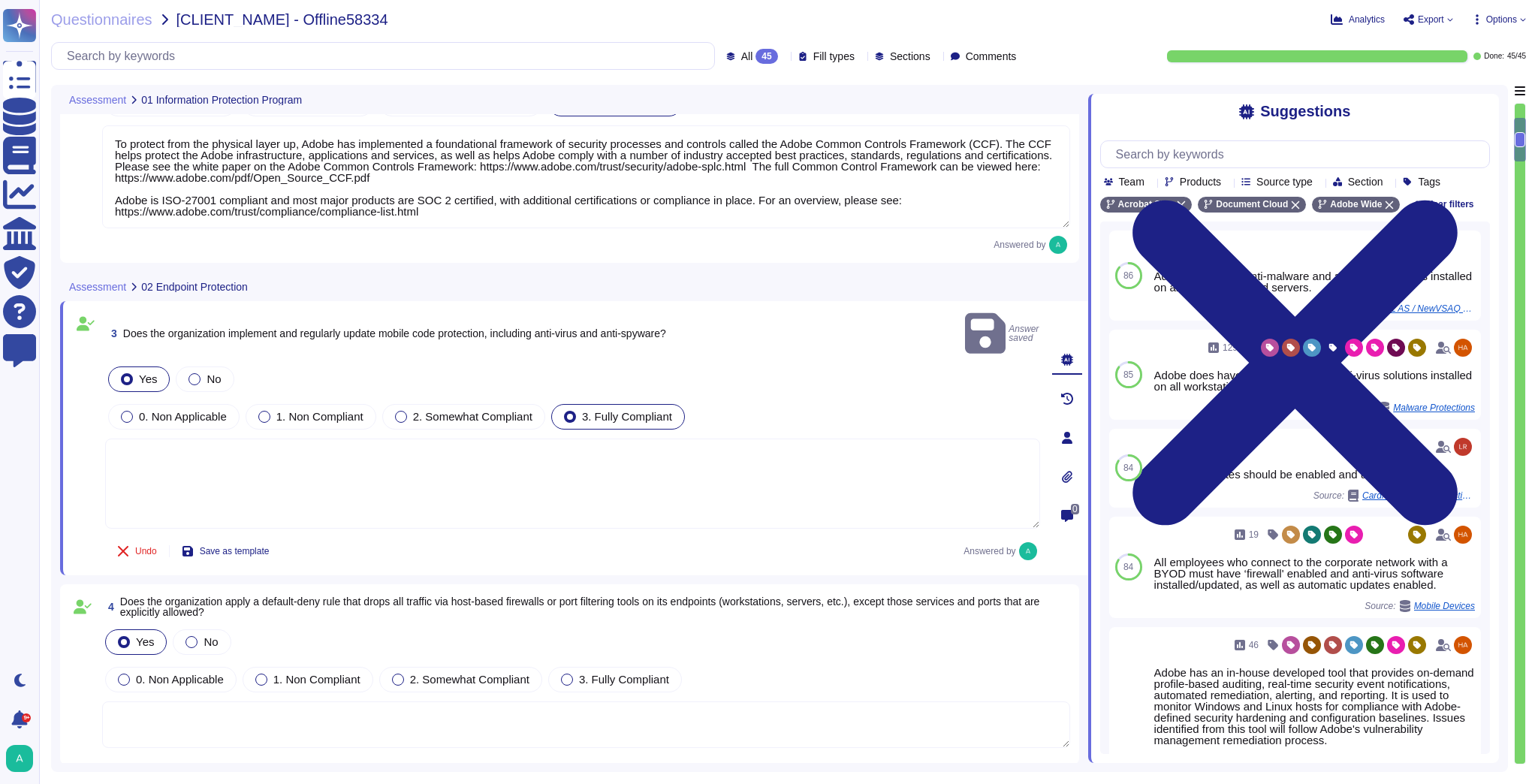 click at bounding box center [572, 484] 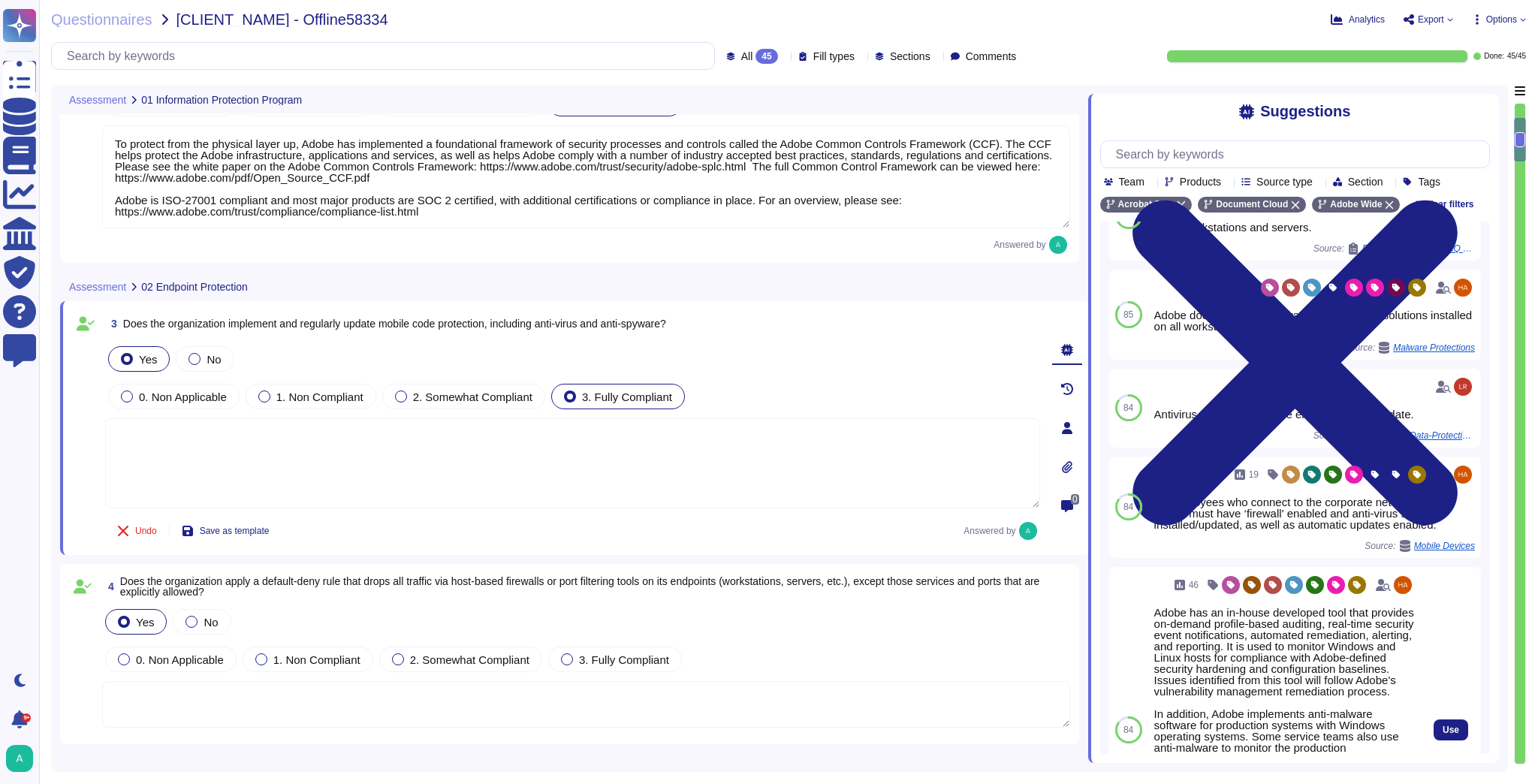 scroll, scrollTop: 120, scrollLeft: 0, axis: vertical 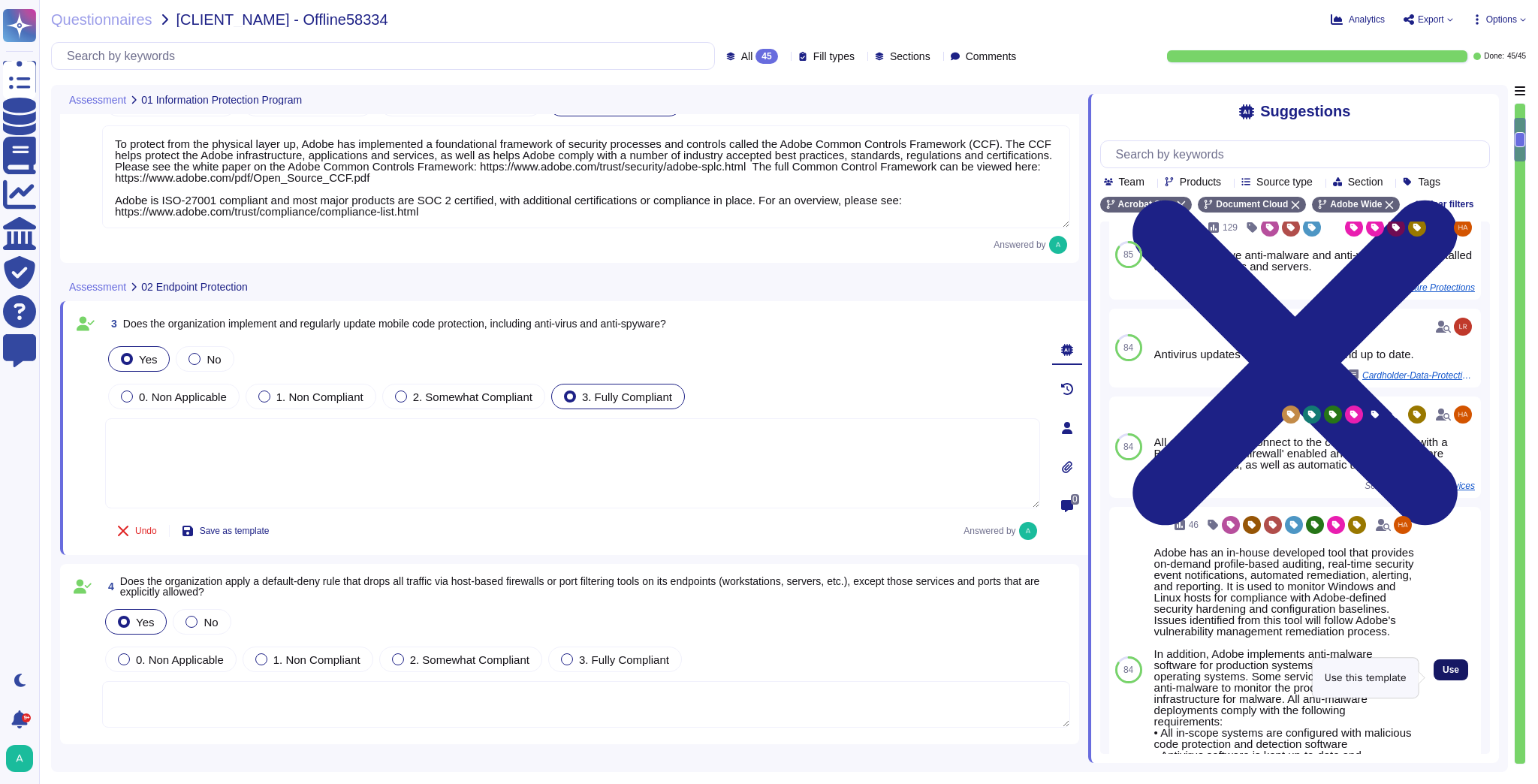click on "Use" at bounding box center (1451, 670) 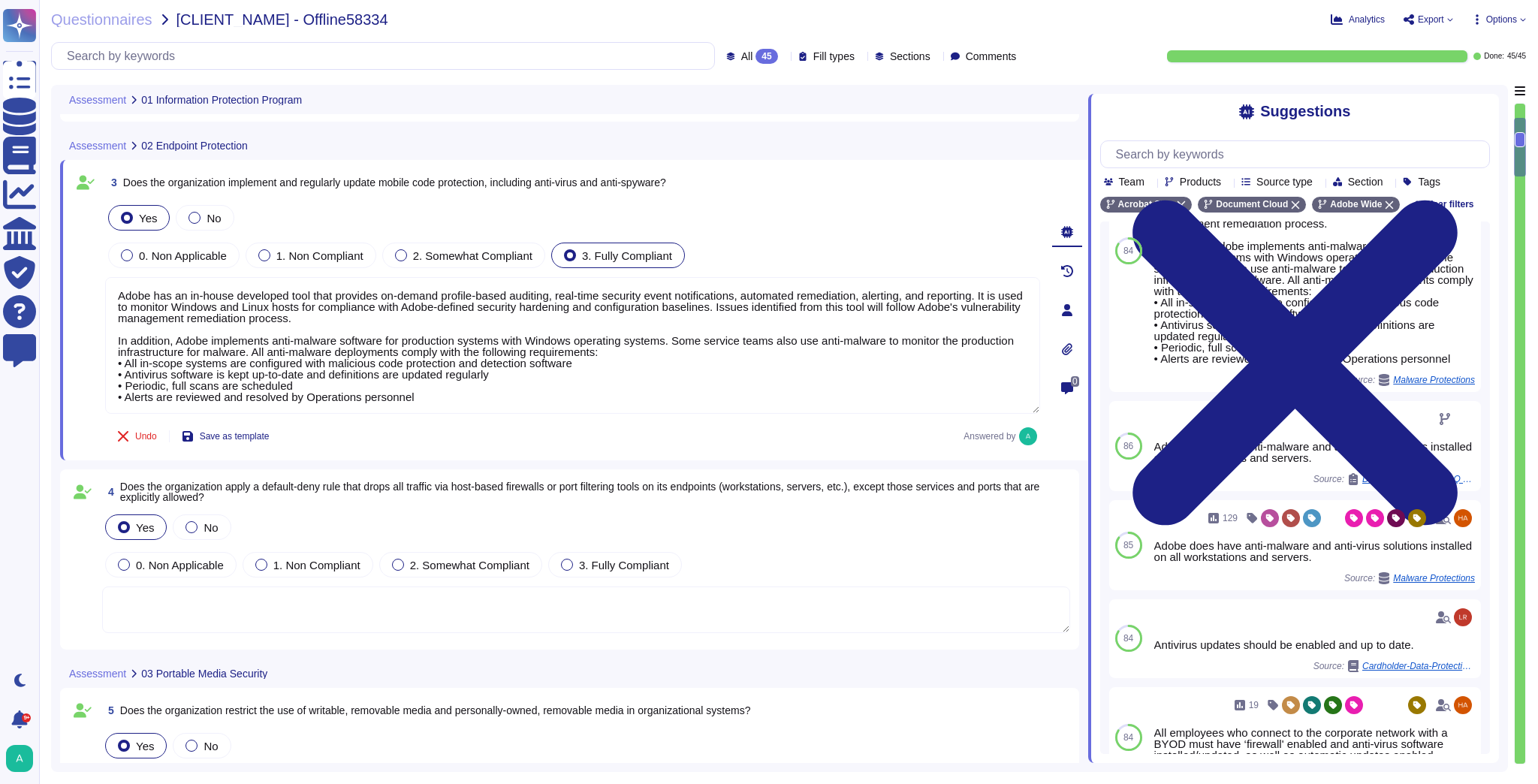 scroll, scrollTop: 421, scrollLeft: 0, axis: vertical 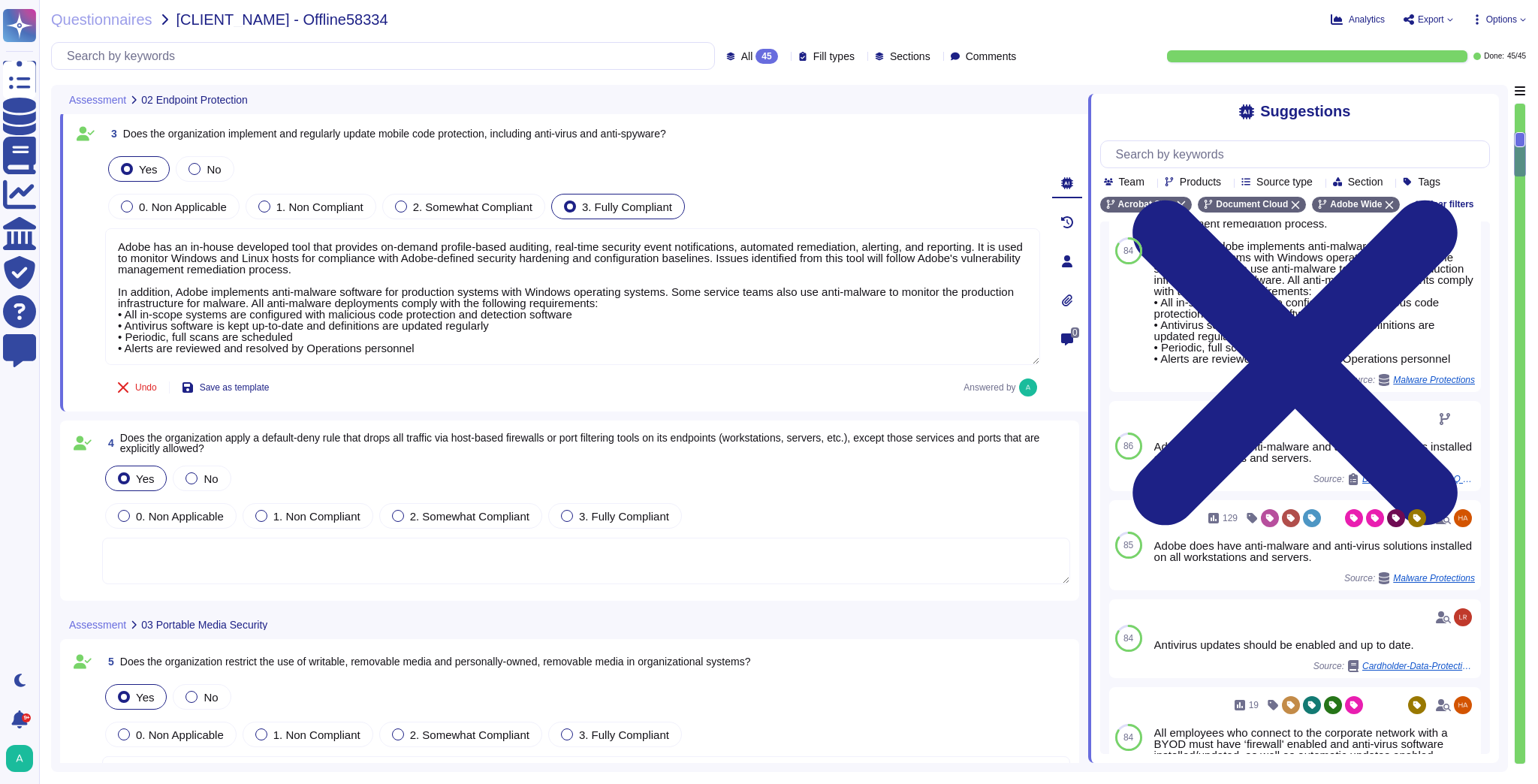 click at bounding box center (586, 561) 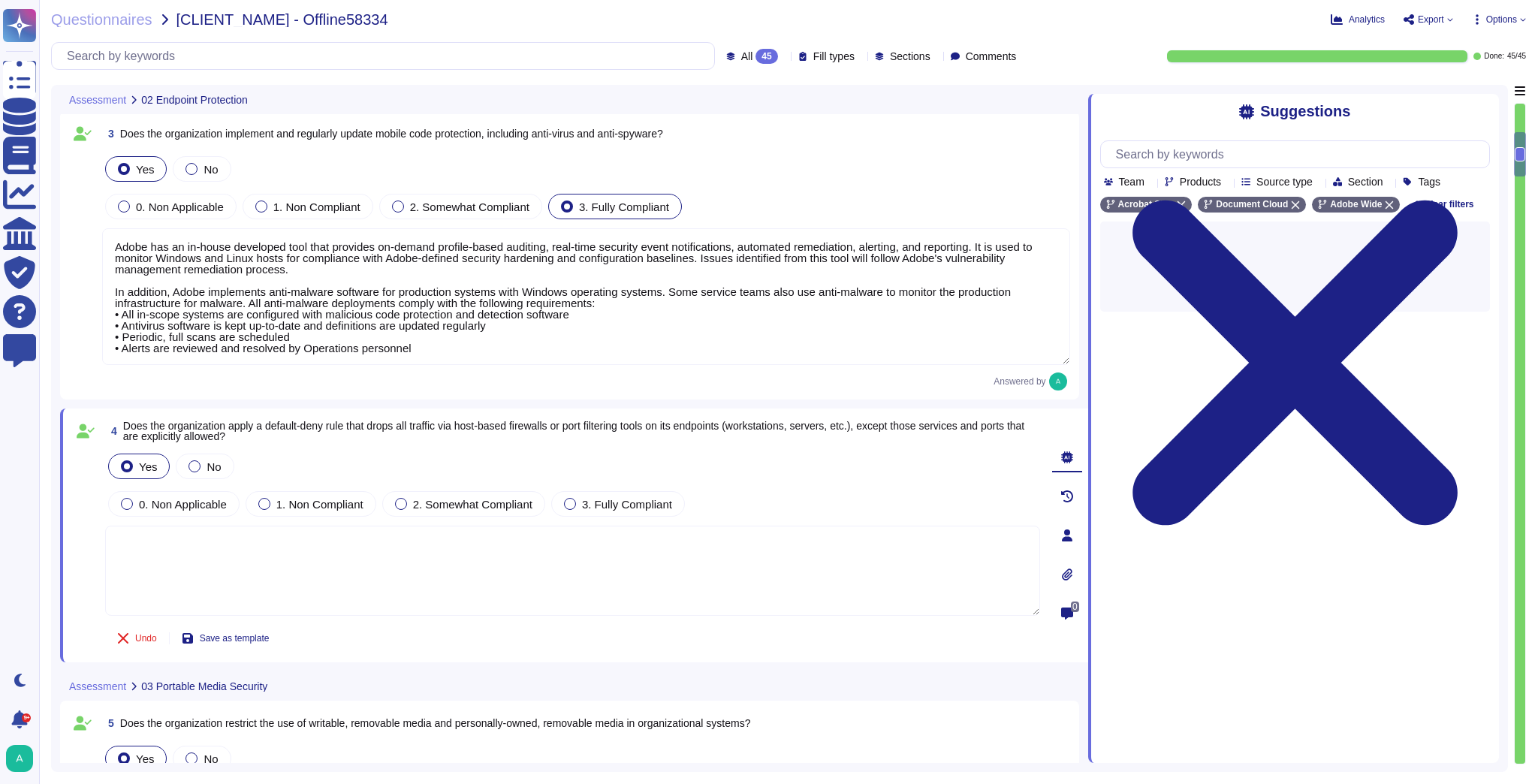 scroll, scrollTop: 0, scrollLeft: 0, axis: both 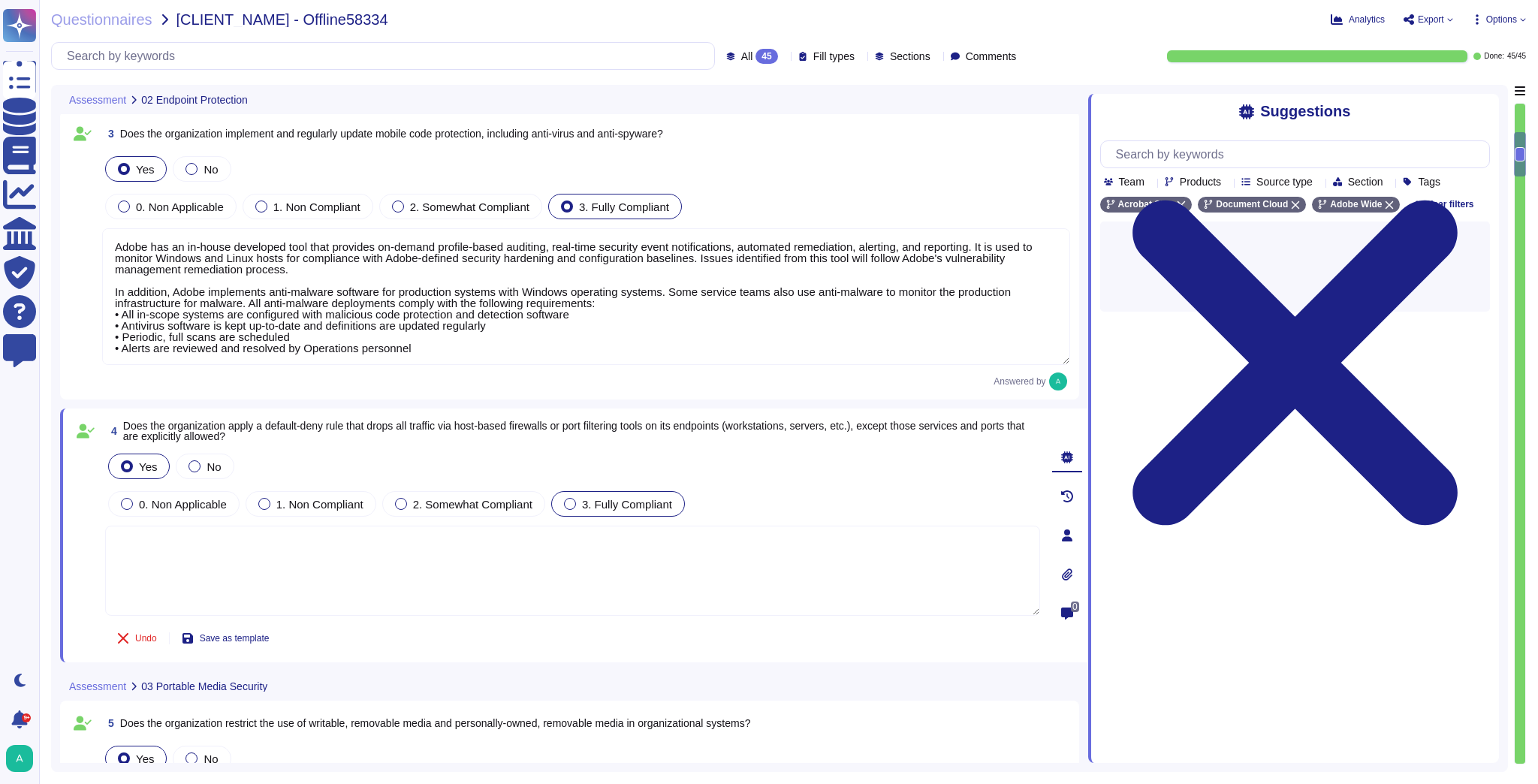 click on "3. Fully Compliant" at bounding box center (627, 504) 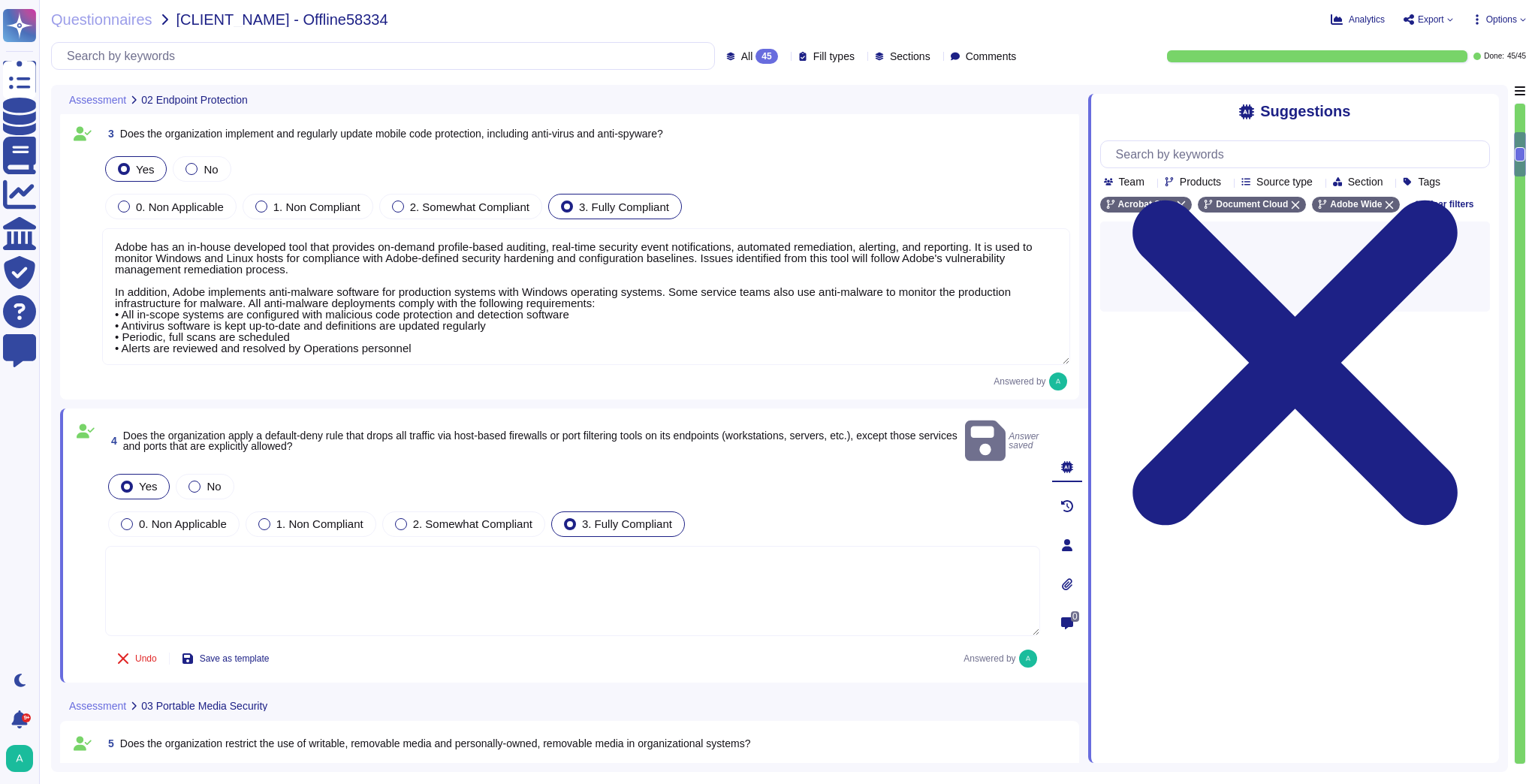 click at bounding box center [572, 591] 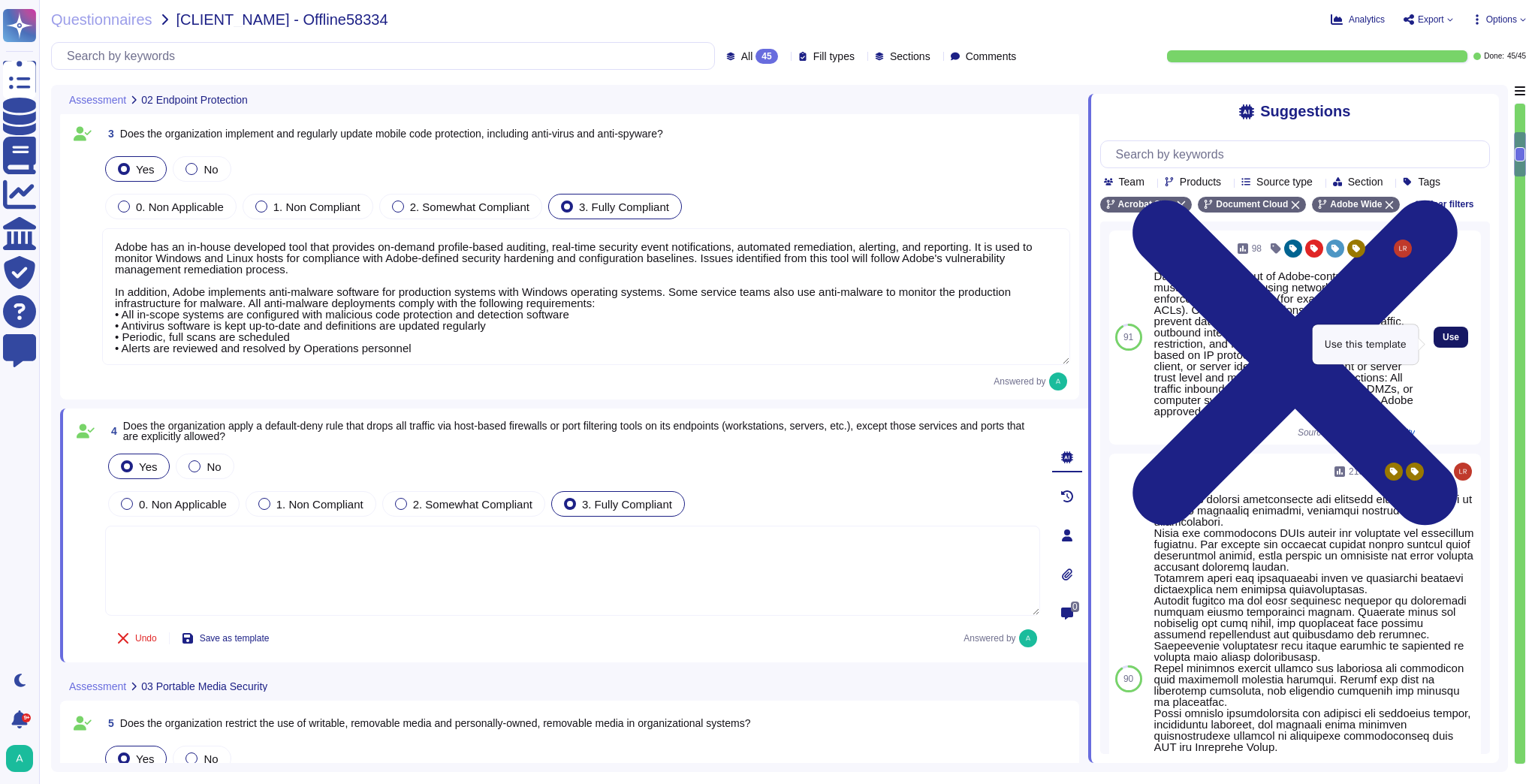 click on "Use" at bounding box center [1451, 337] 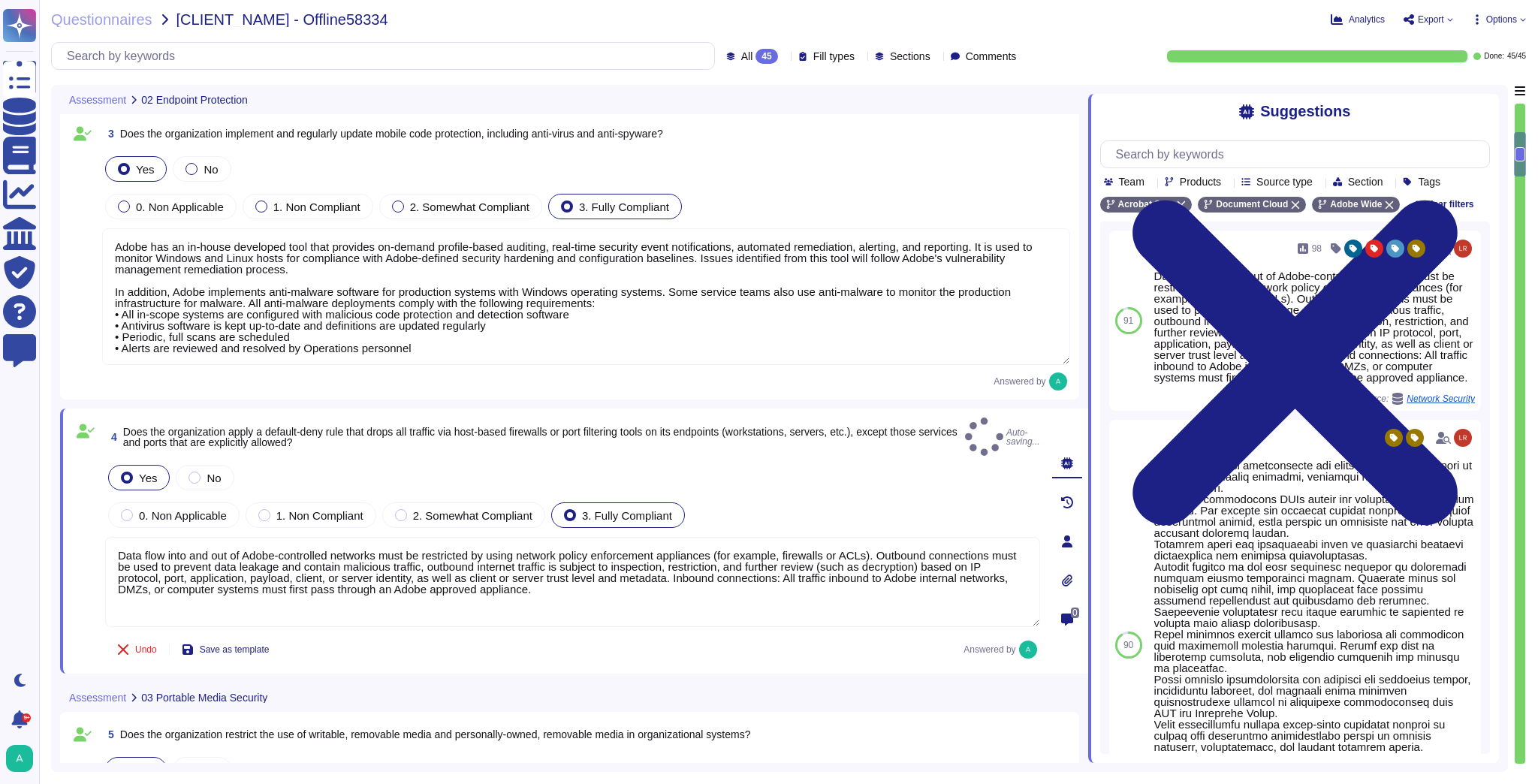 type on "Data flow into and out of Adobe-controlled networks must be restricted by using network policy enforcement appliances (for example, firewalls or ACLs). Outbound connections must be used to prevent data leakage and contain malicious traffic, outbound internet traffic is subject to inspection, restriction, and further review (such as decryption) based on IP protocol, port, application, payload, client, or server identity, as well as client or server trust level and metadata. Inbound connections: All traffic inbound to Adobe internal networks, DMZs, or computer systems must first pass through an Adobe approved appliance." 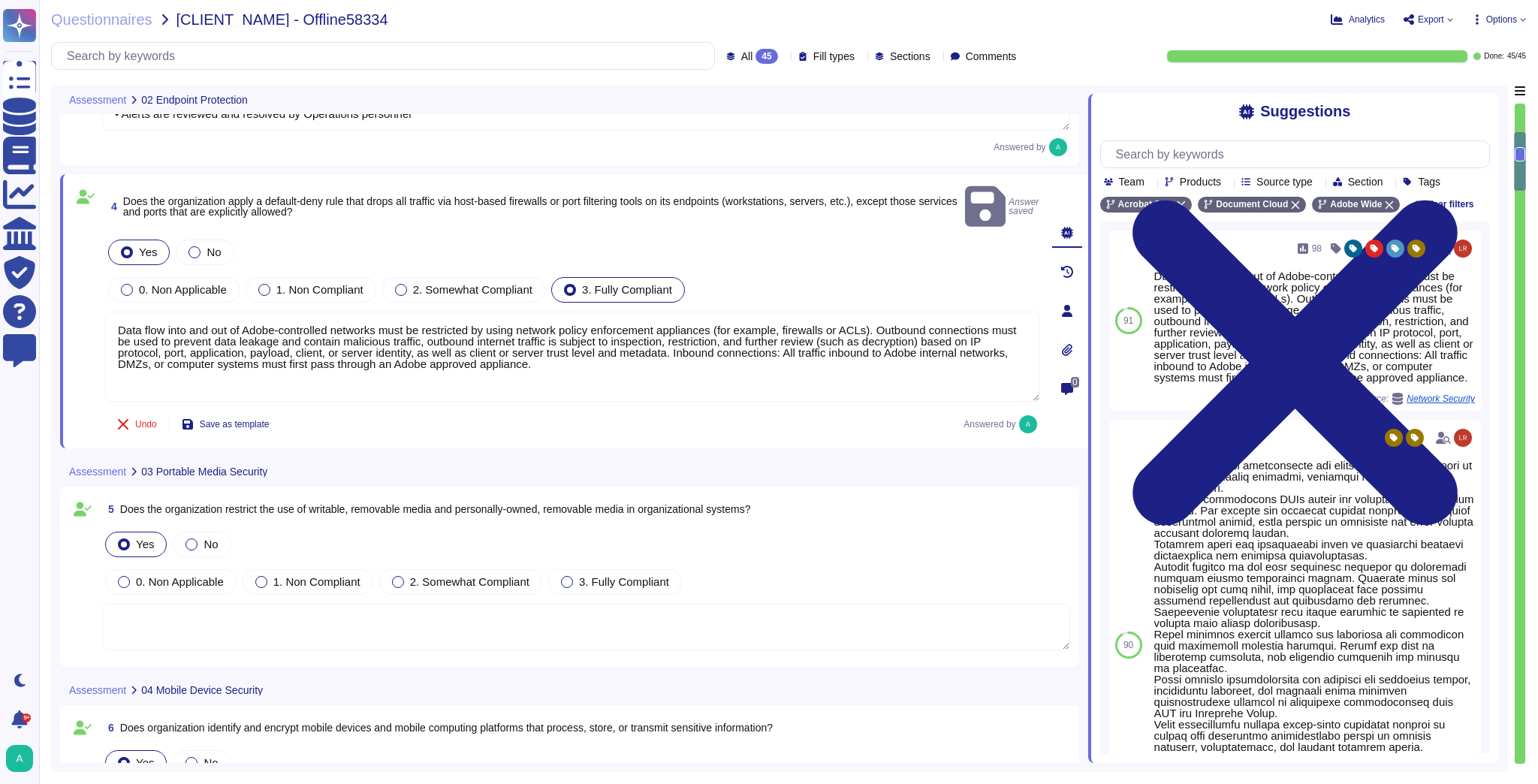 scroll, scrollTop: 781, scrollLeft: 0, axis: vertical 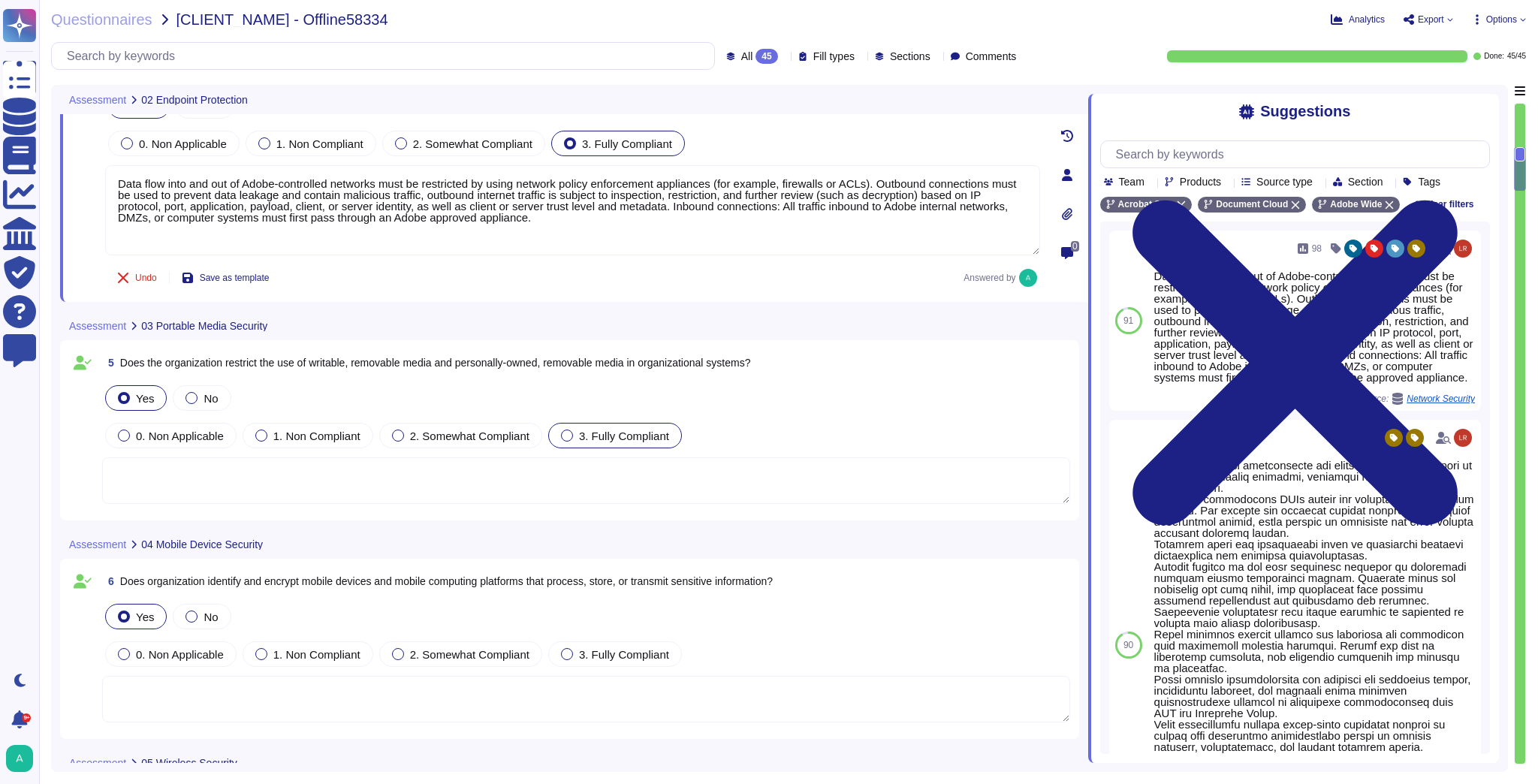click on "3. Fully Compliant" at bounding box center (624, 436) 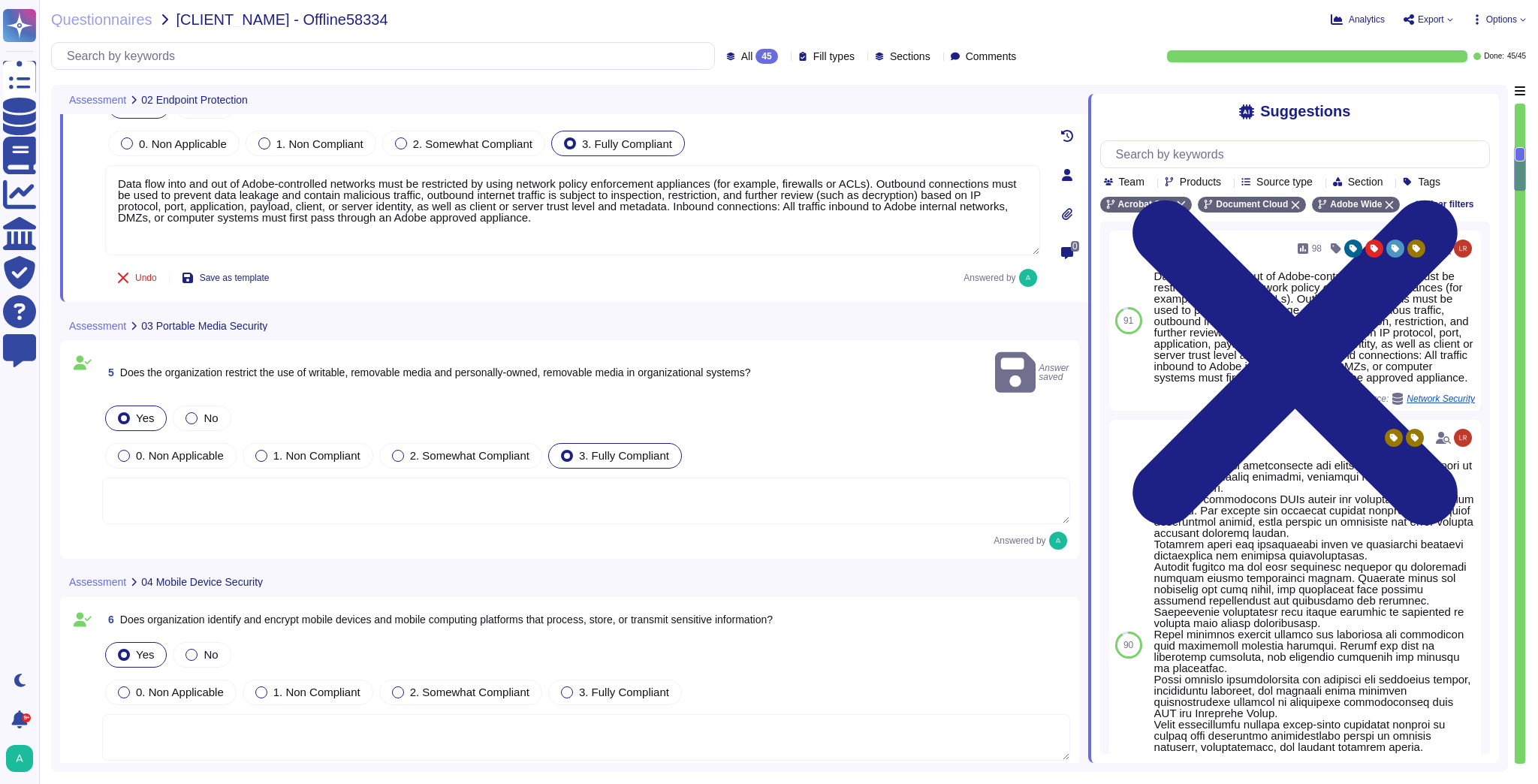 click at bounding box center [586, 501] 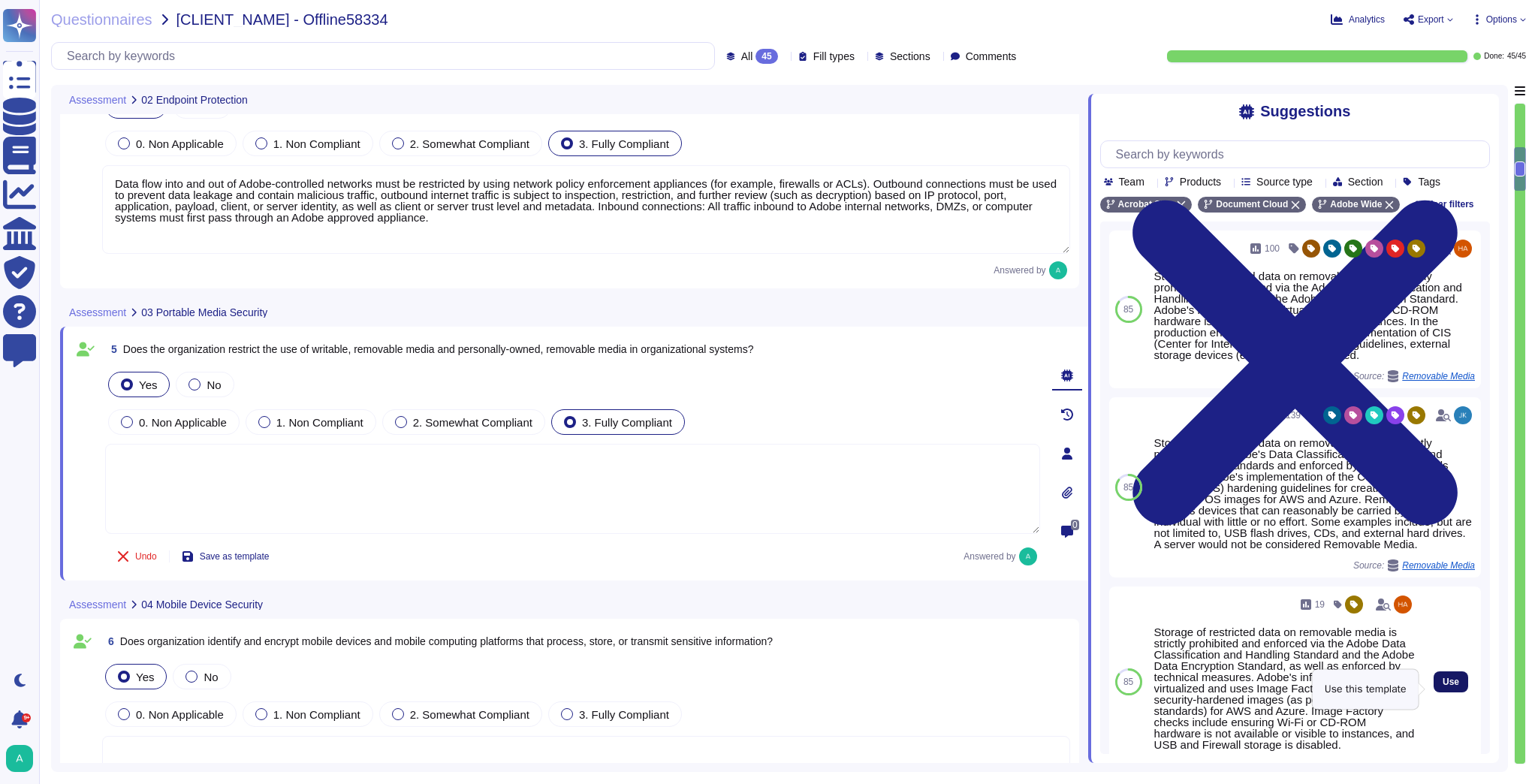 click on "Use" at bounding box center [1451, 682] 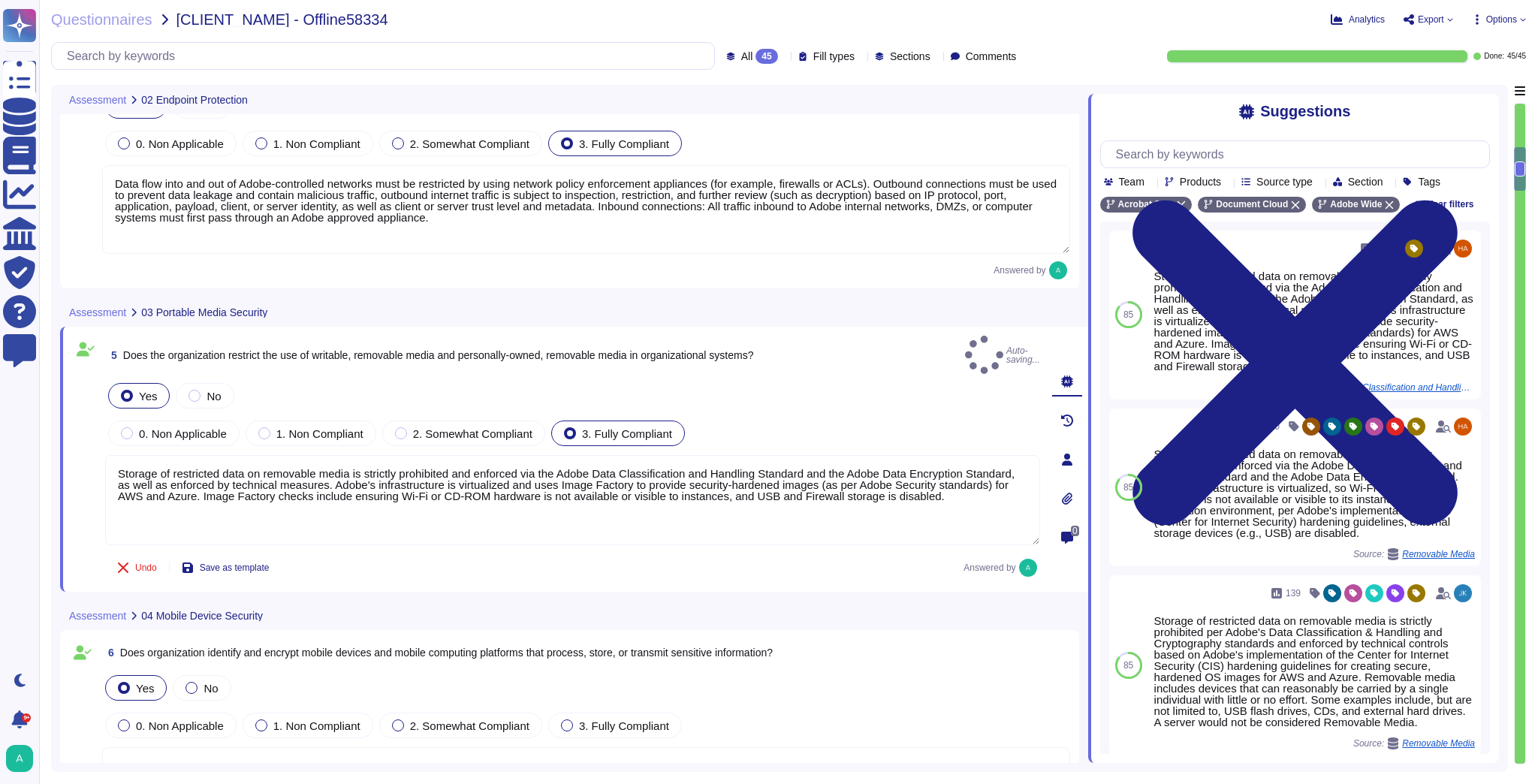 type on "Storage of restricted data on removable media is strictly prohibited and enforced via the Adobe Data Classification and Handling Standard and the Adobe Data Encryption Standard, as well as enforced by technical measures. Adobe's infrastructure is virtualized and uses Image Factory to provide security-hardened images (as per Adobe Security standards) for AWS and Azure. Image Factory checks include ensuring Wi-Fi or CD-ROM hardware is not available or visible to instances, and USB and Firewall storage is disabled." 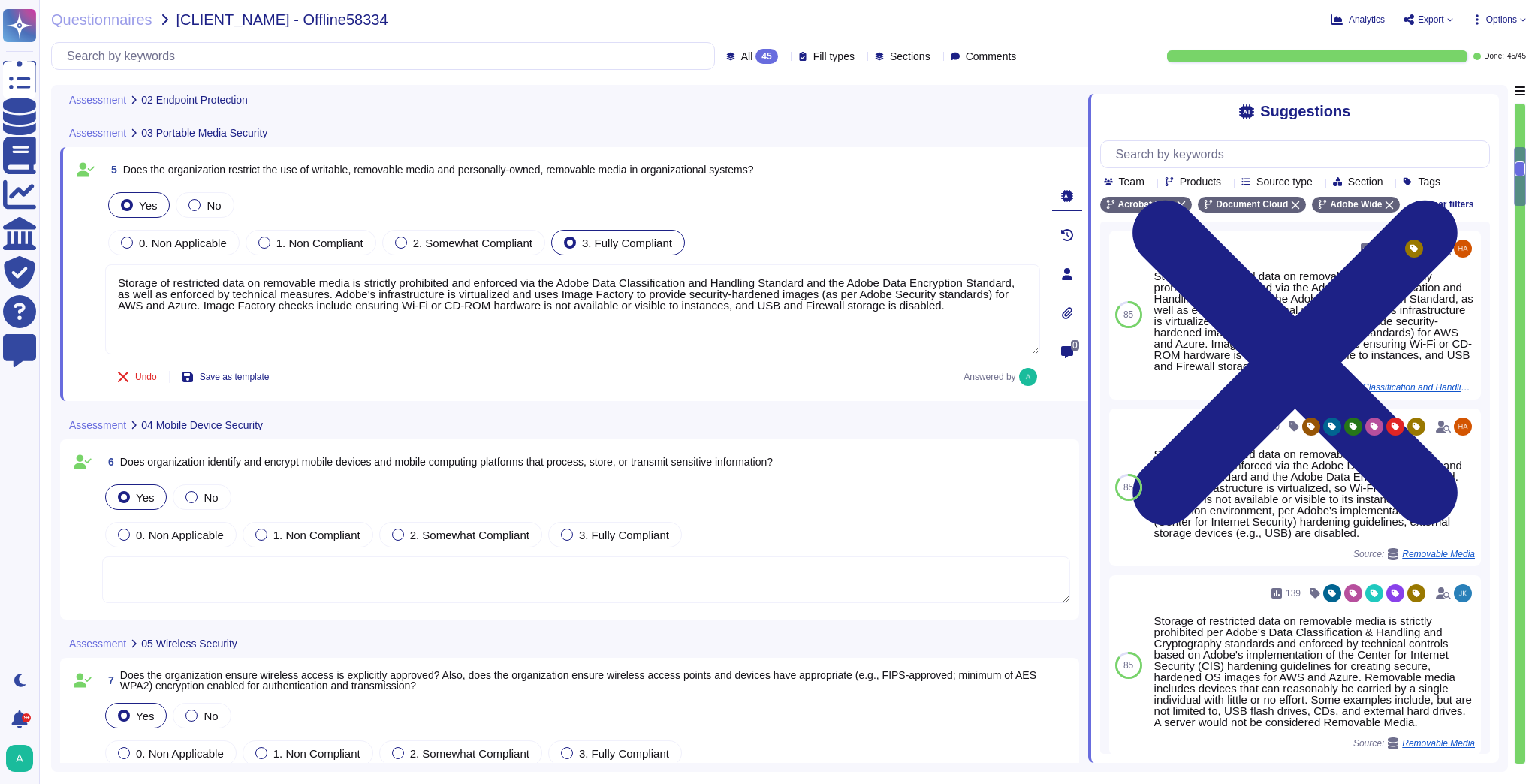 scroll, scrollTop: 961, scrollLeft: 0, axis: vertical 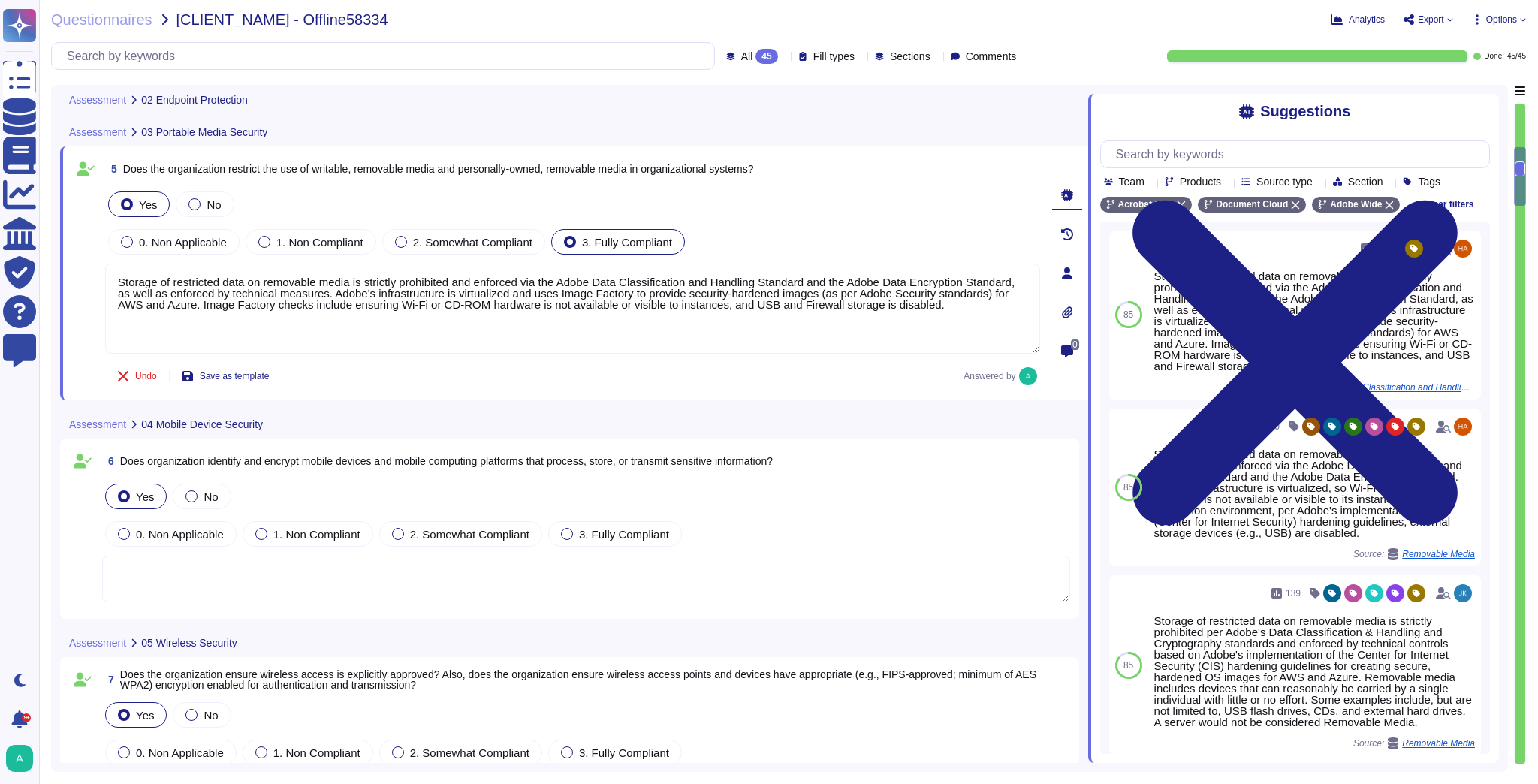 click at bounding box center [586, 579] 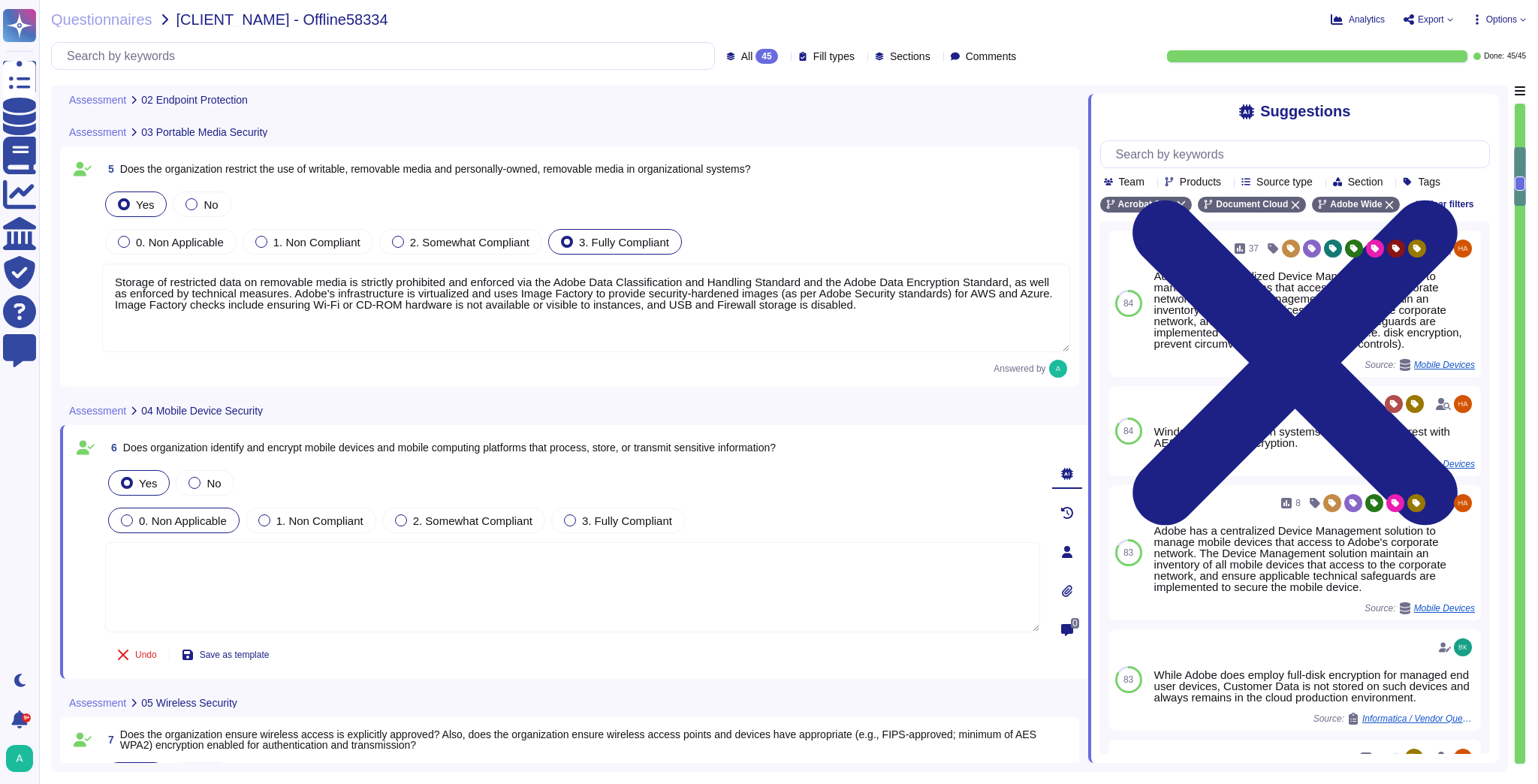 click on "0. Non Applicable" at bounding box center [182, 520] 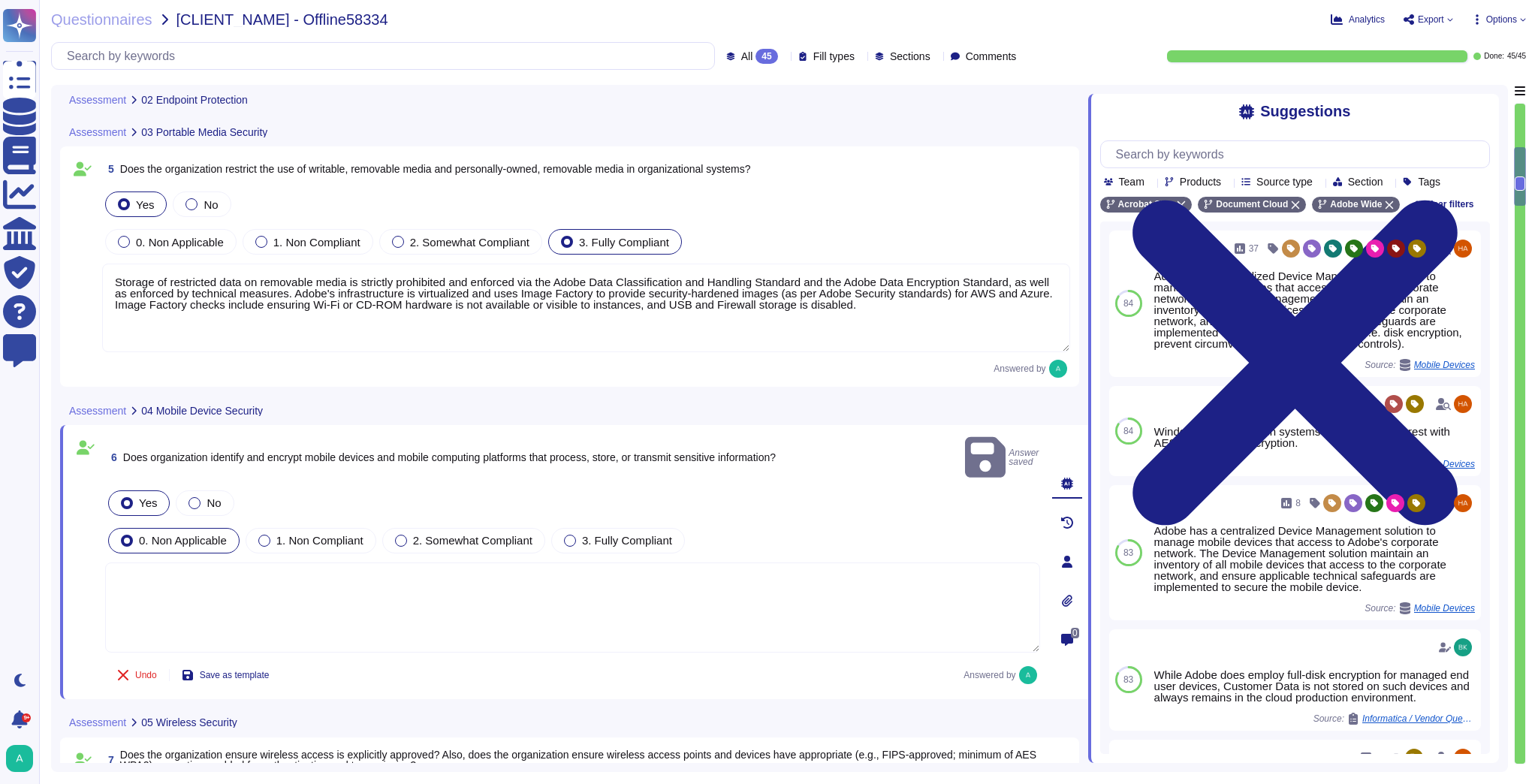 click at bounding box center (572, 608) 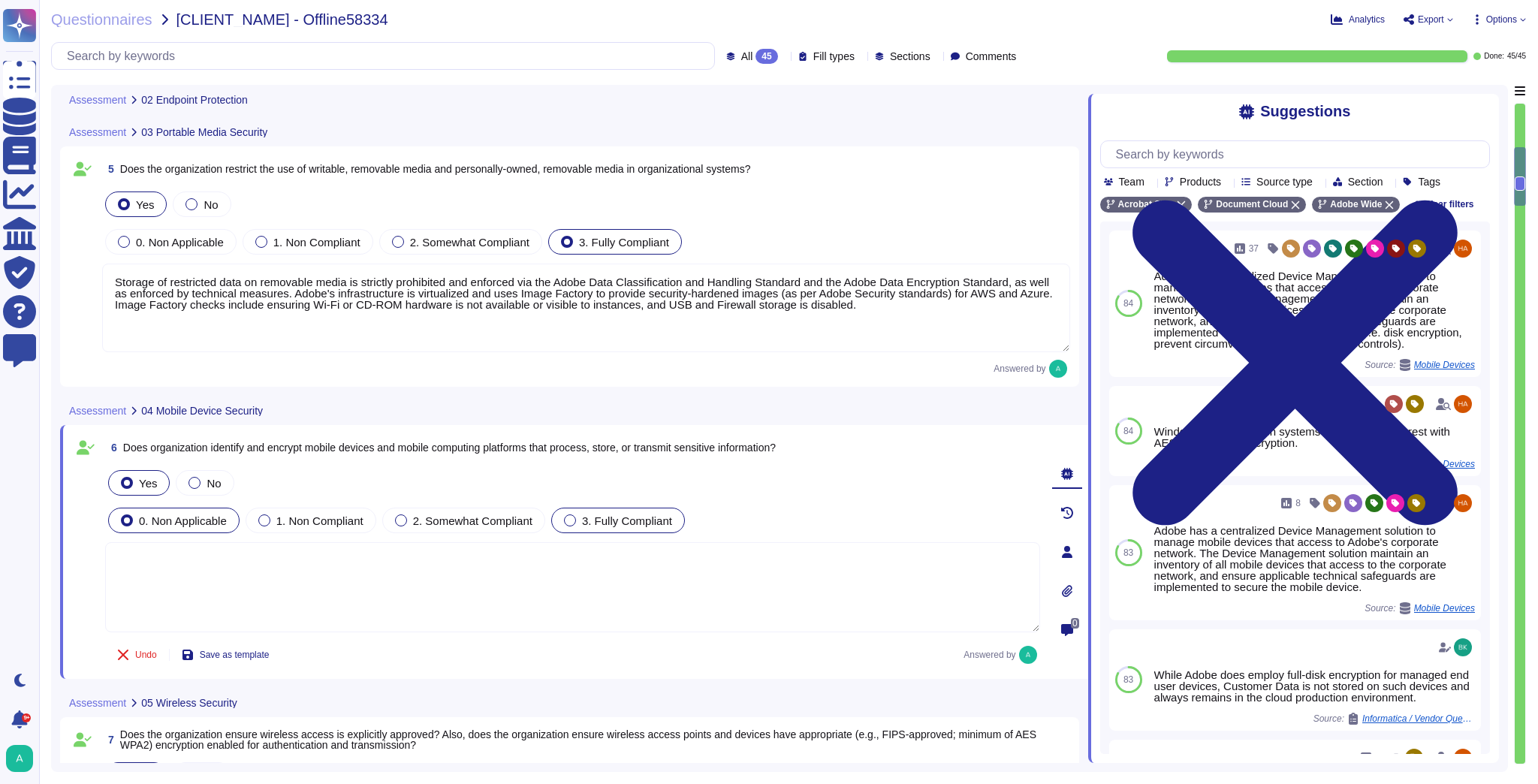 click on "3. Fully Compliant" at bounding box center (627, 520) 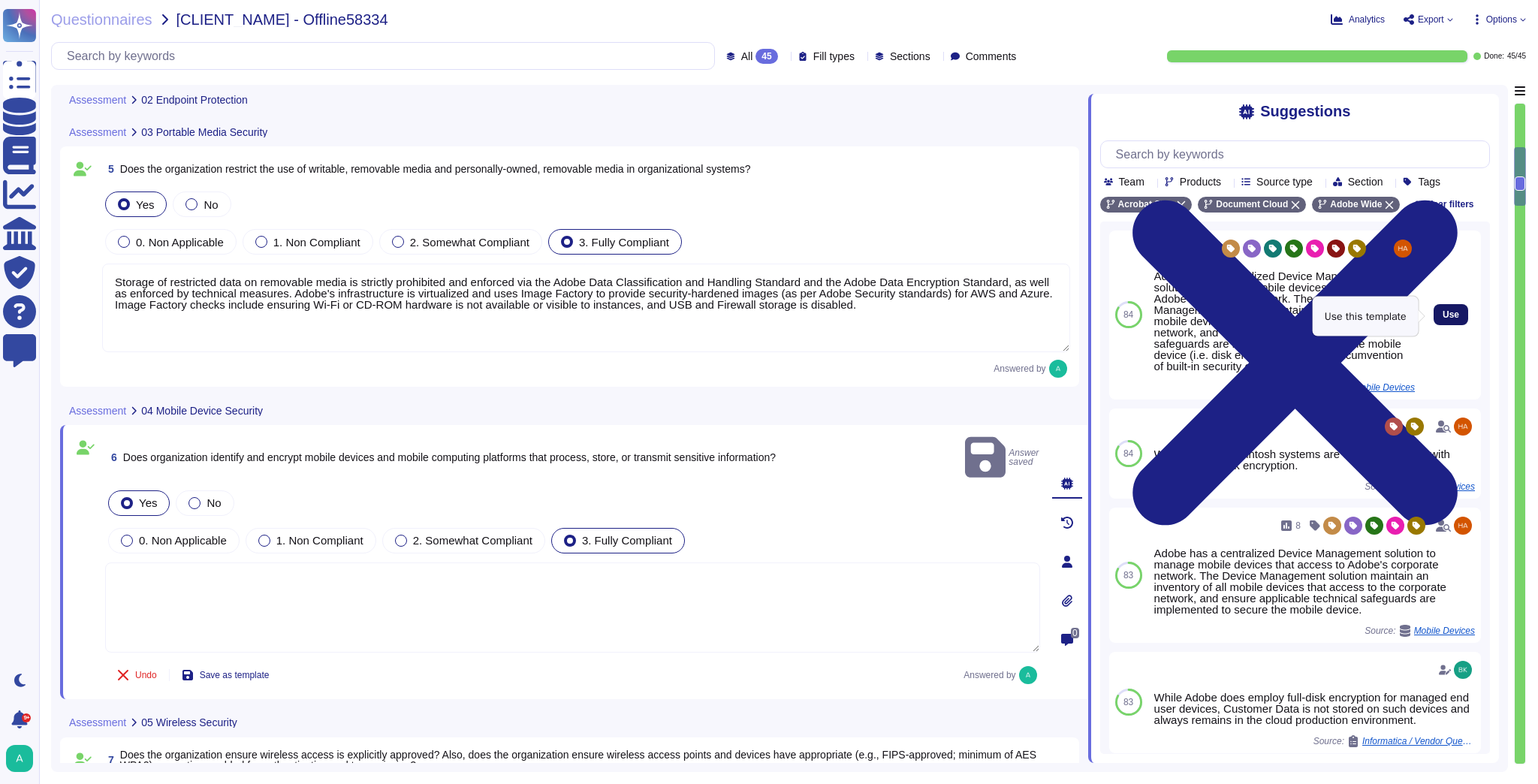 click on "Use" at bounding box center [1451, 315] 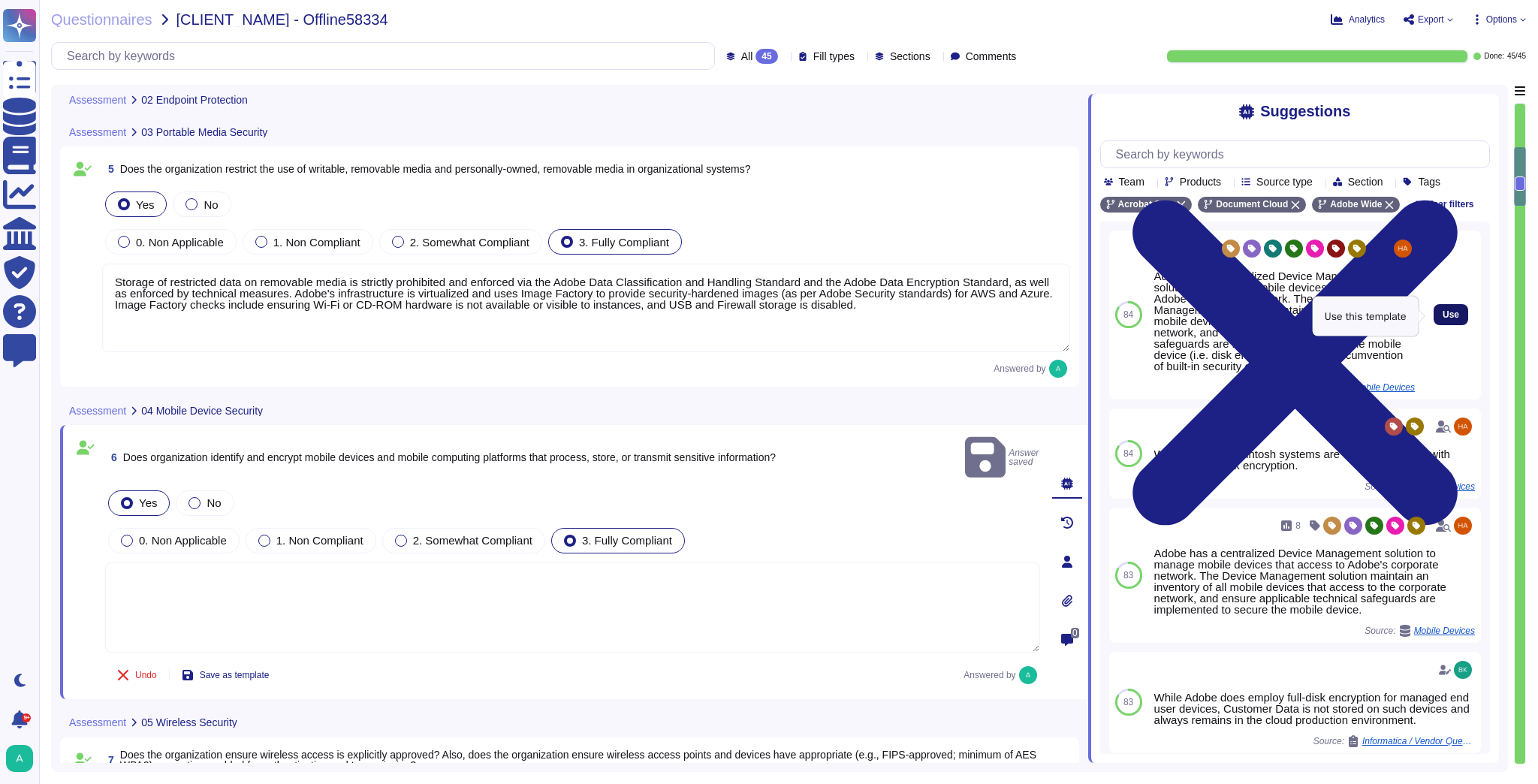 type on "Adobe has a centralized Device Management solution to manage mobile devices that access to Adobe's corporate network. The Device Management solution maintain an inventory of all mobile devices that access to the corporate network, and ensure applicable technical safeguards are implemented to secure the mobile device (i.e. disk encryption, prevent circumvention of built-in security controls)." 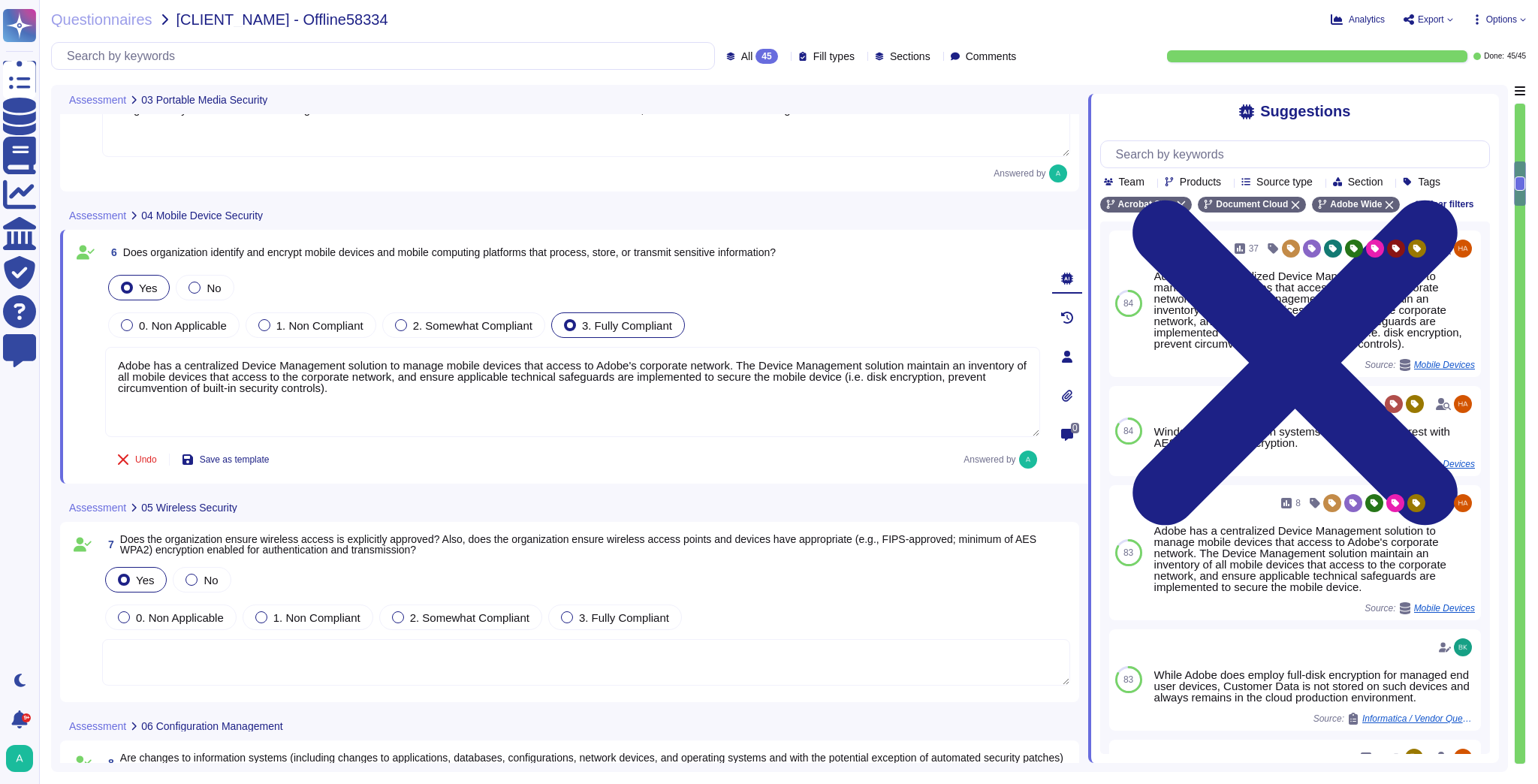 scroll, scrollTop: 1141, scrollLeft: 0, axis: vertical 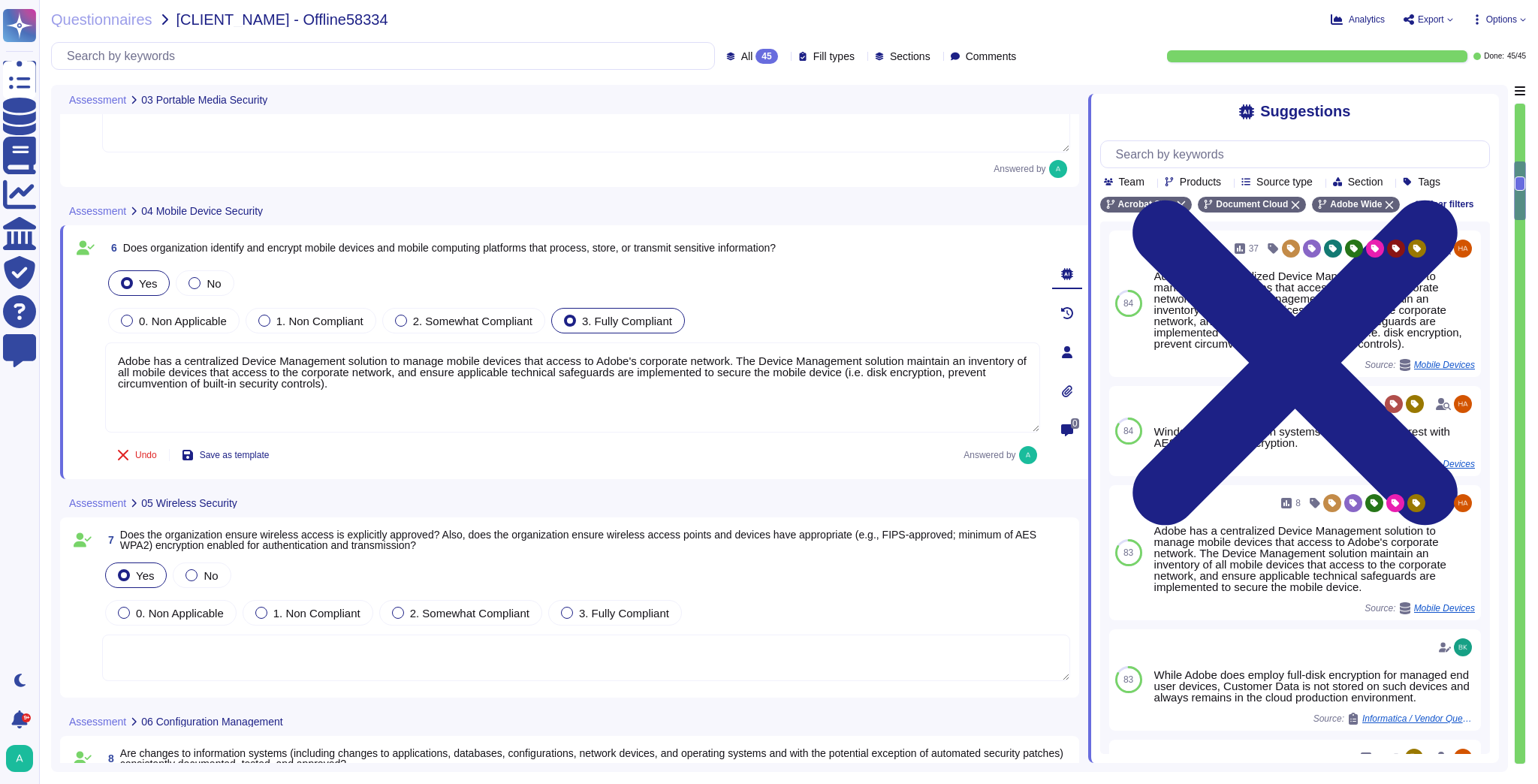 click at bounding box center (586, 658) 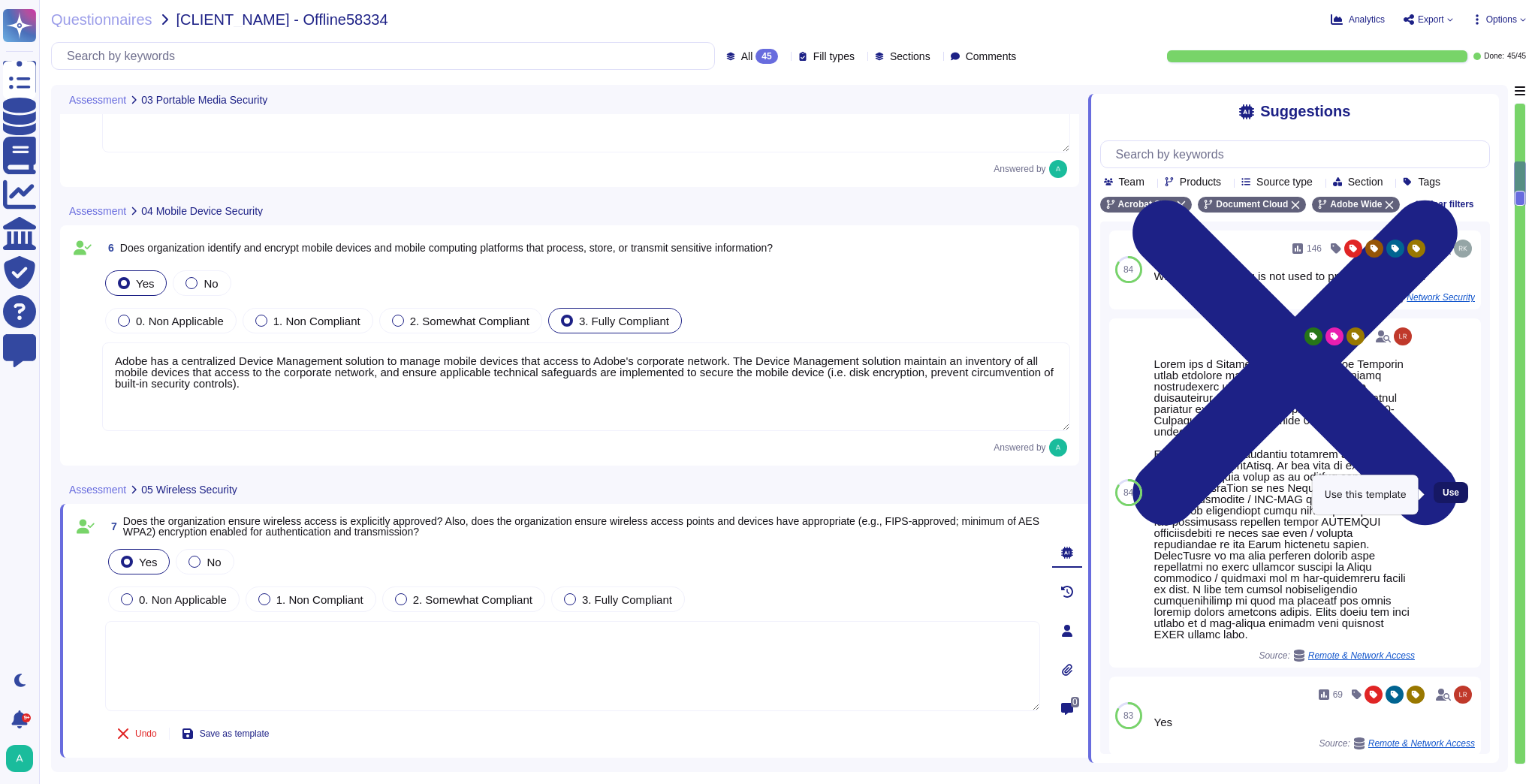 click on "Use" at bounding box center [1451, 493] 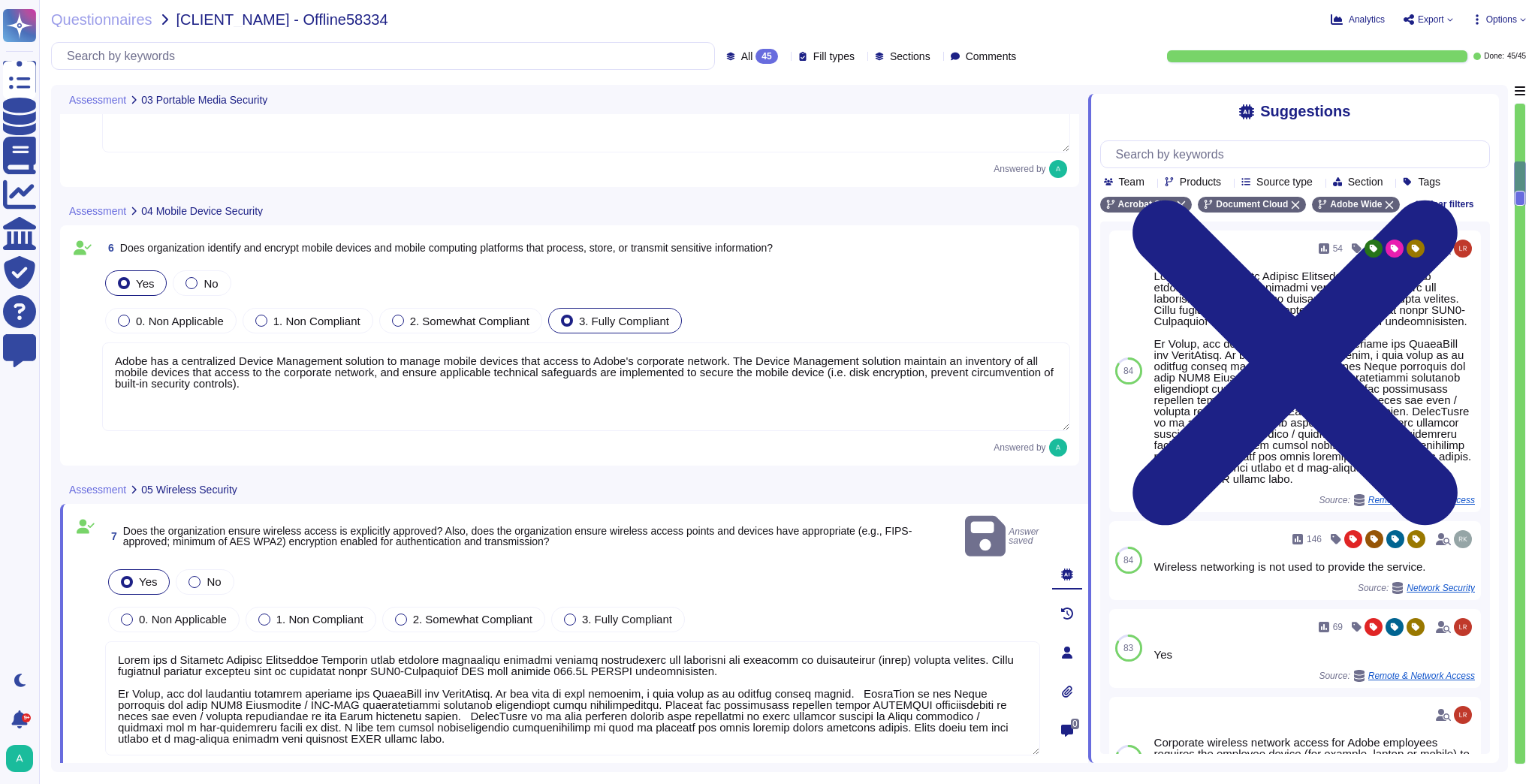 scroll, scrollTop: 1, scrollLeft: 0, axis: vertical 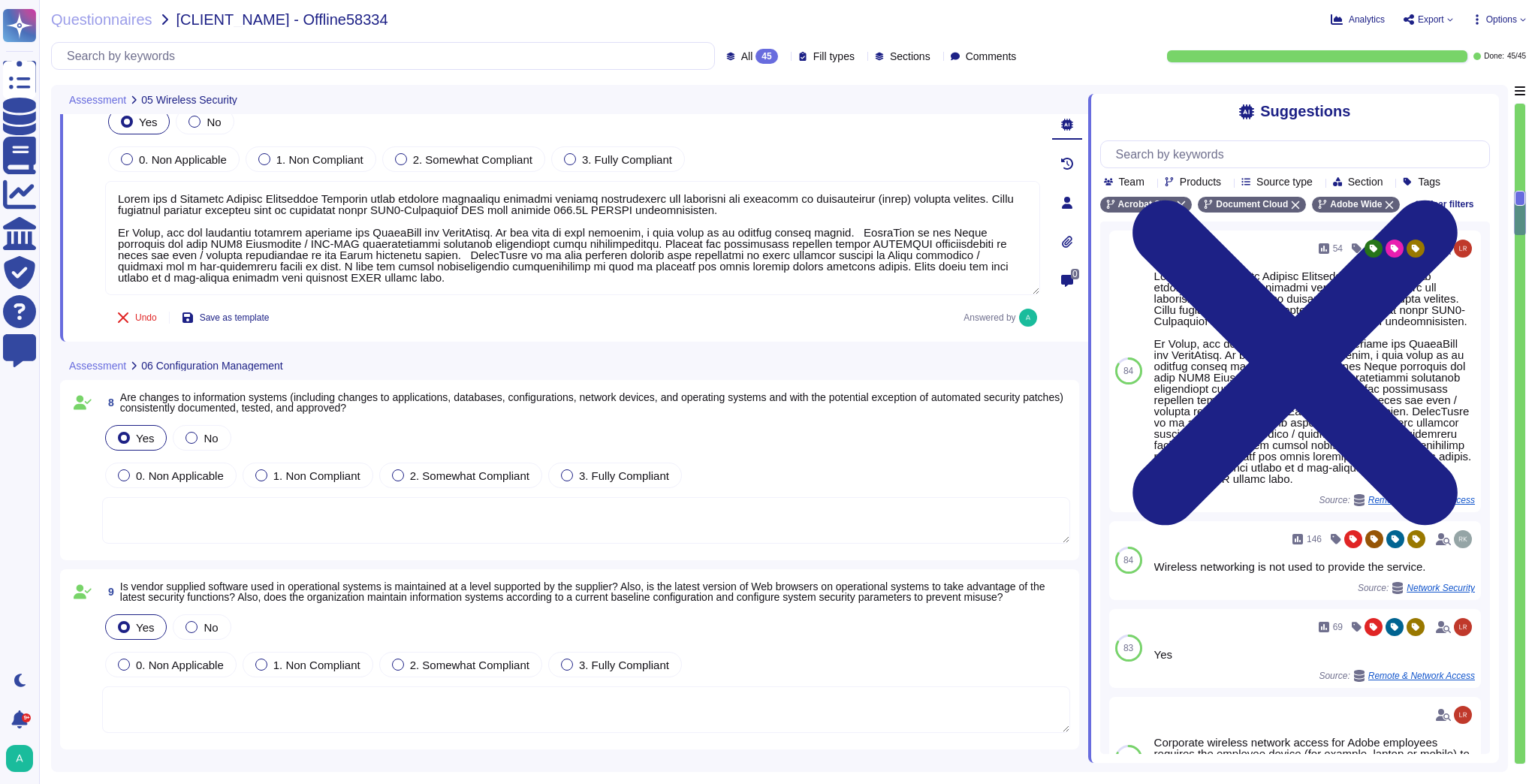 click at bounding box center (586, 520) 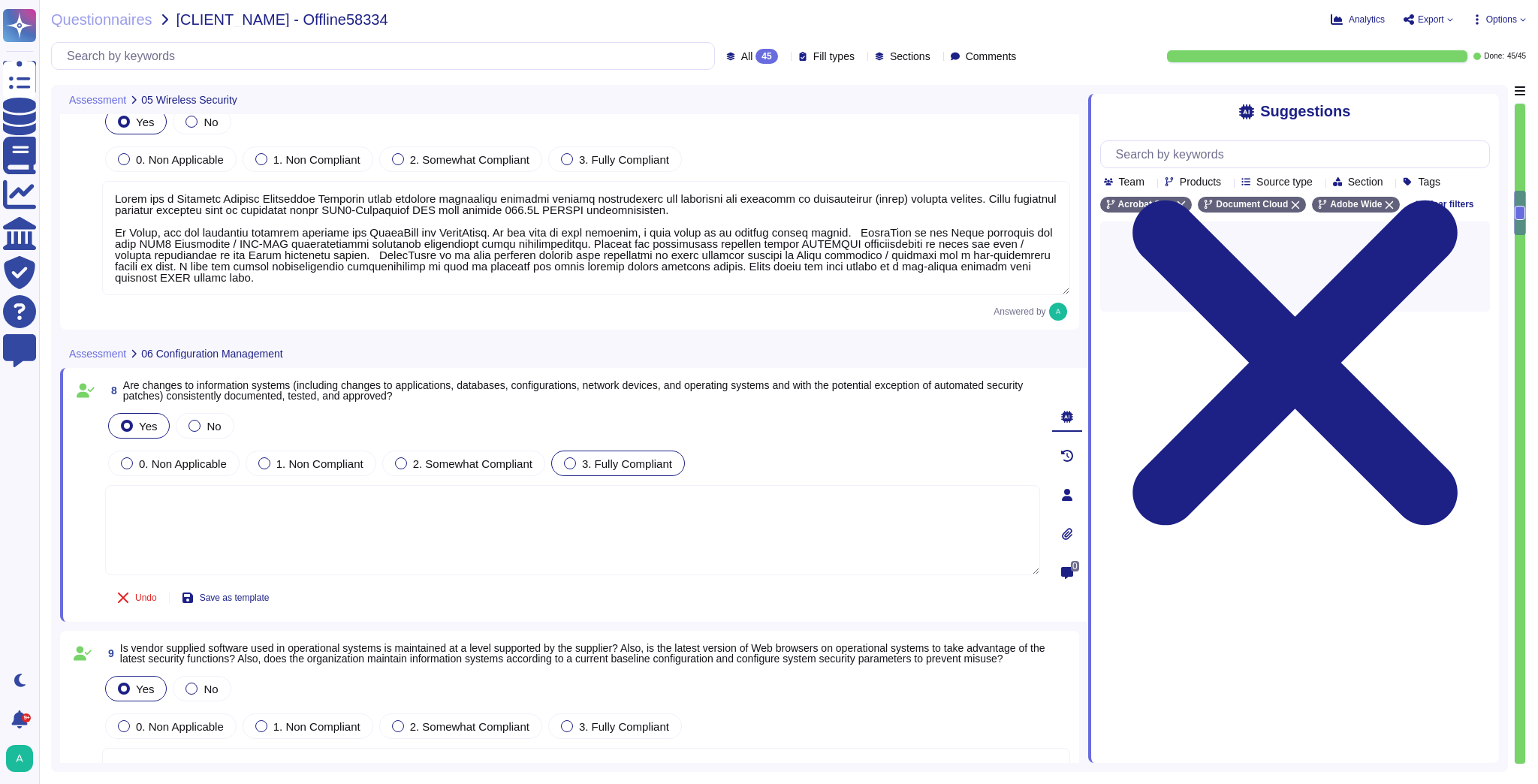 click on "3. Fully Compliant" at bounding box center [627, 463] 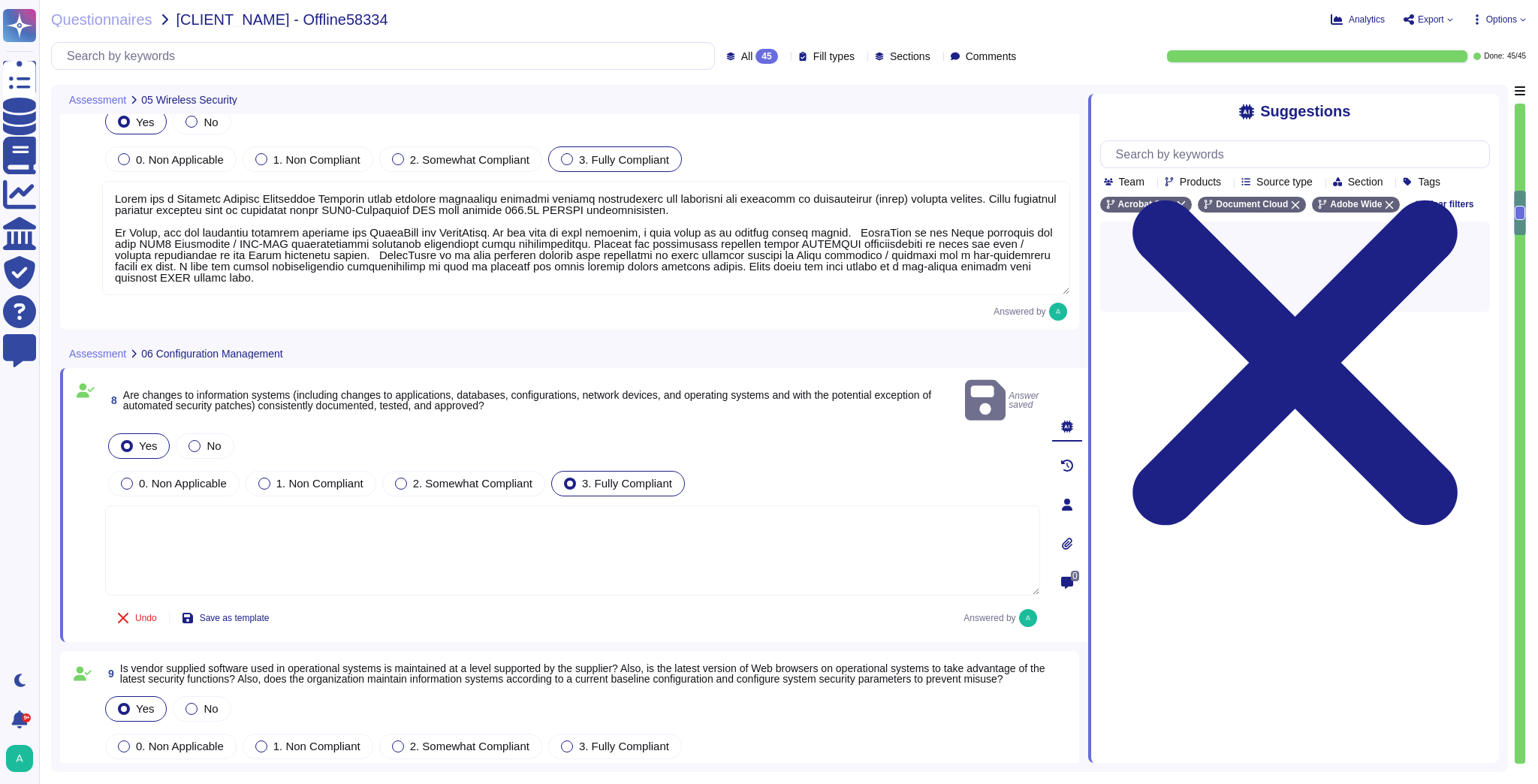 click on "3. Fully Compliant" at bounding box center [624, 159] 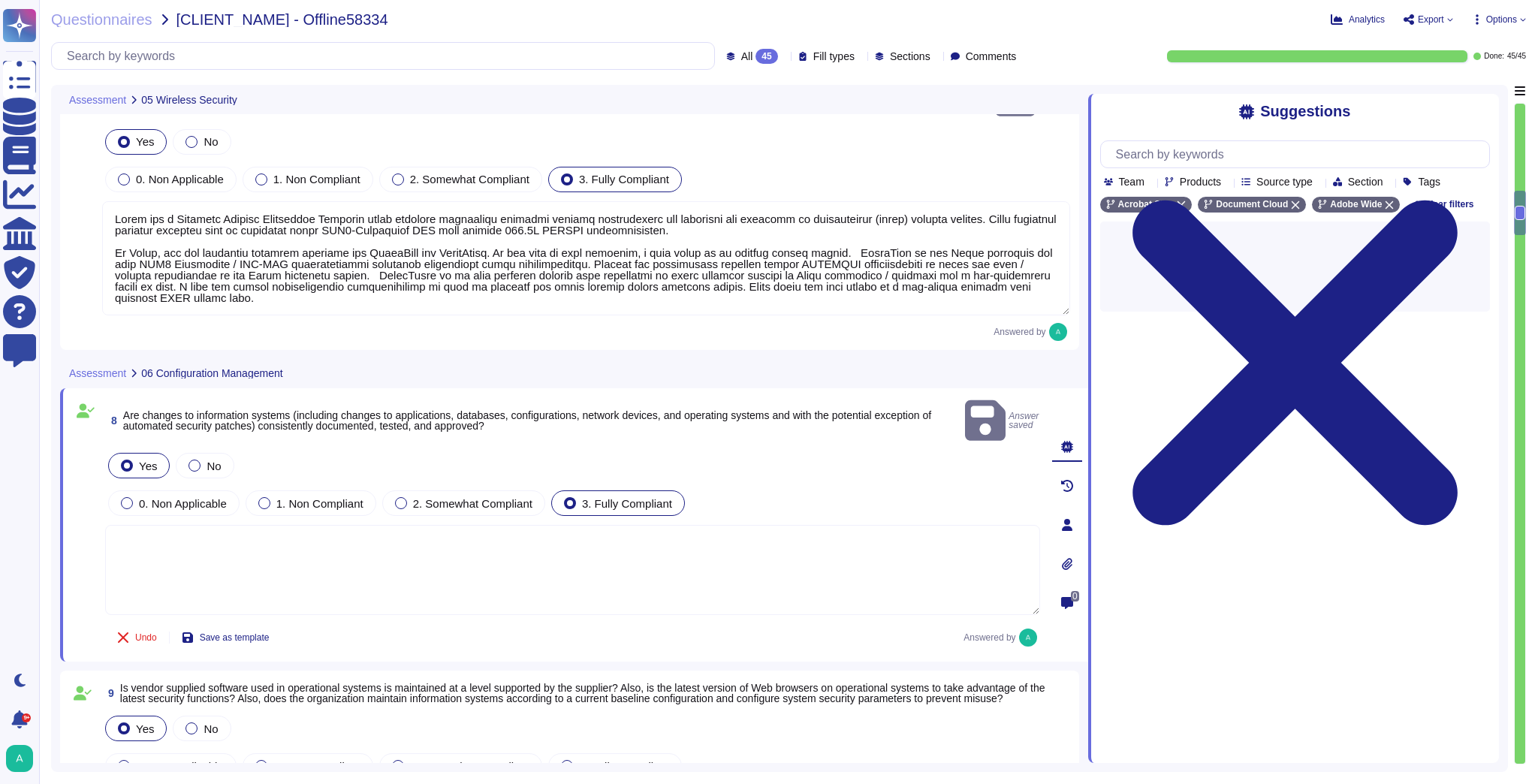 click at bounding box center [572, 570] 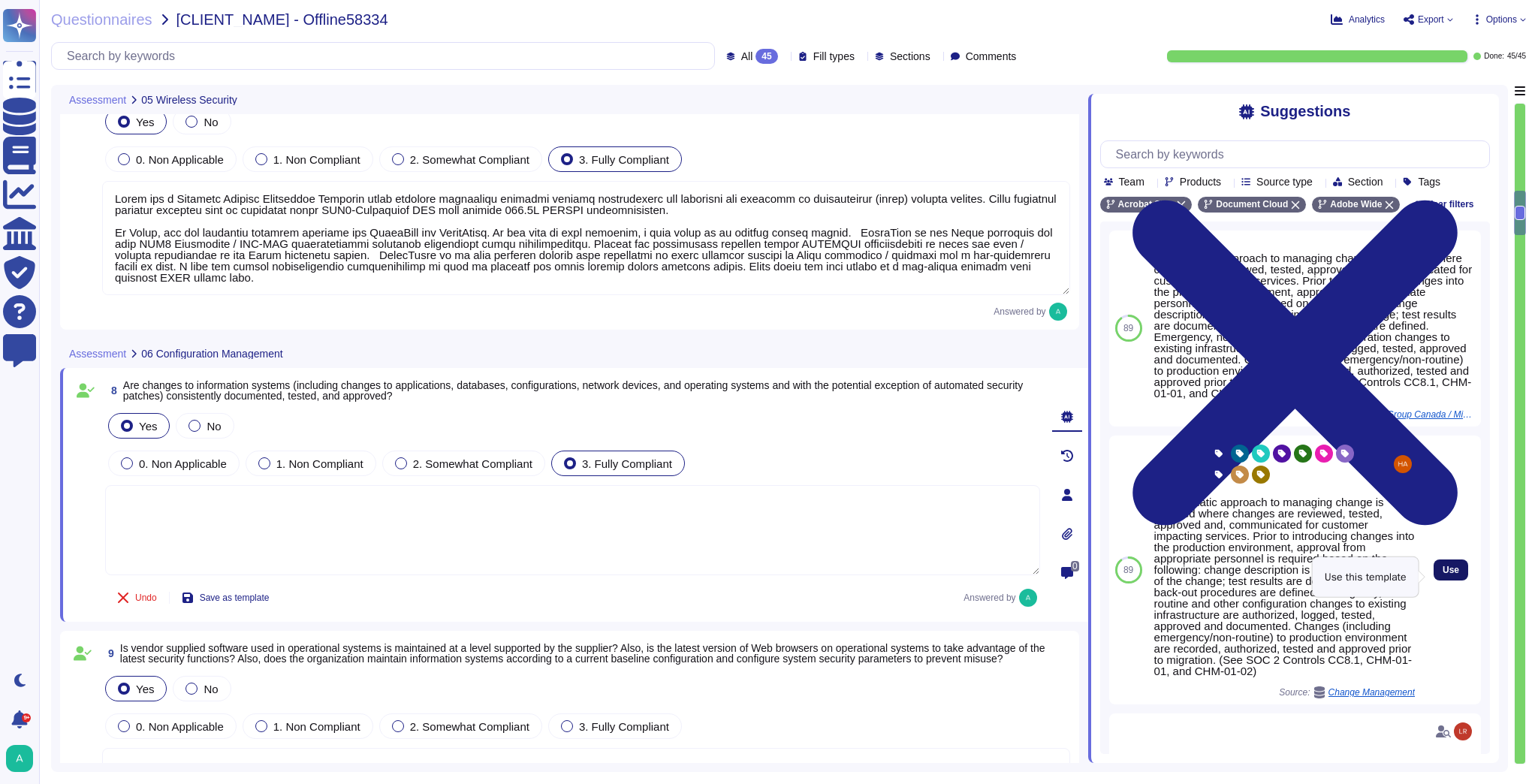 click on "Use" at bounding box center (1451, 570) 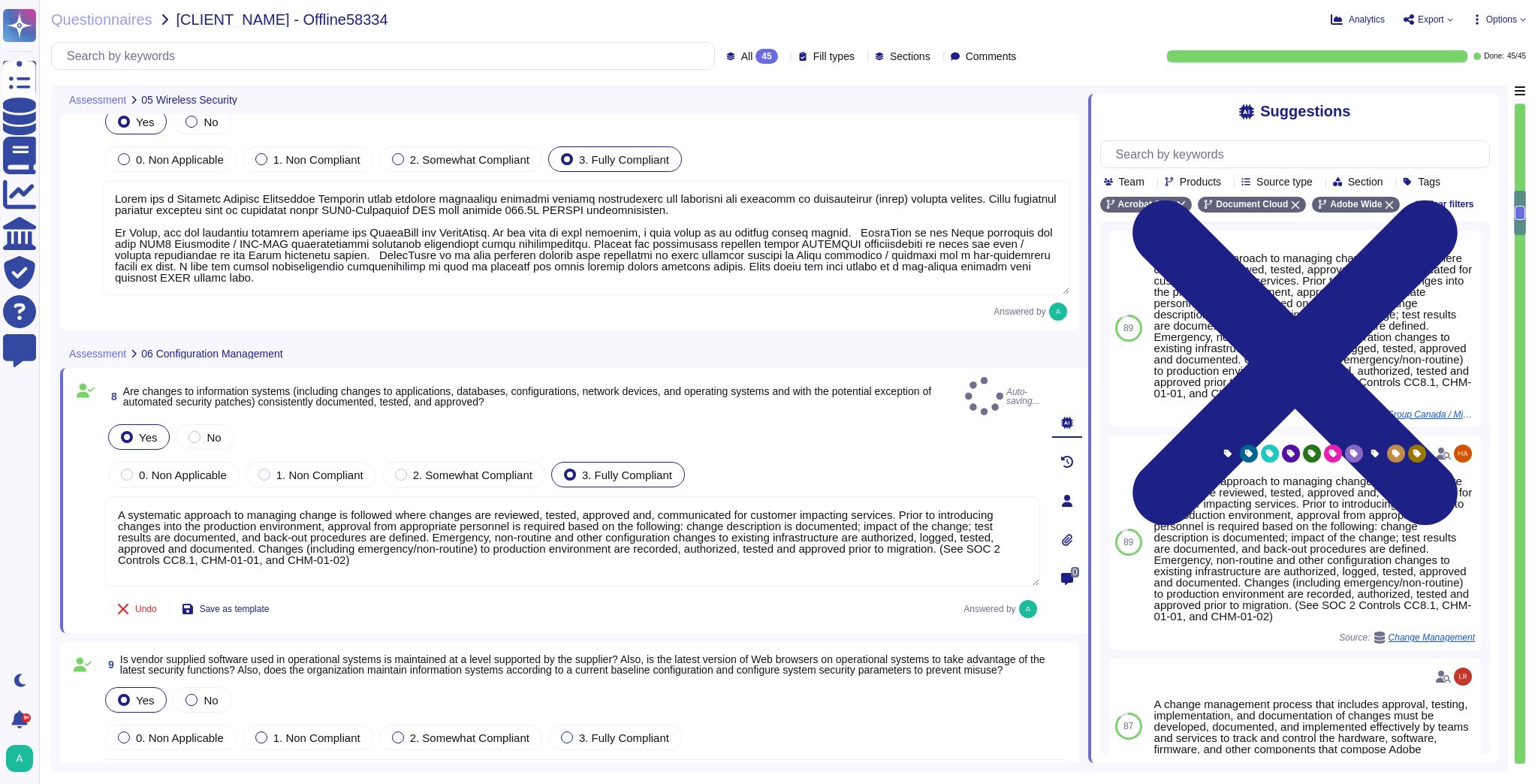 type on "A systematic approach to managing change is followed where changes are reviewed, tested, approved and, communicated for customer impacting services. Prior to introducing changes into the production environment, approval from appropriate personnel is required based on the following: change description is documented; impact of the change; test results are documented, and back-out procedures are defined. Emergency, non-routine and other configuration changes to existing infrastructure are authorized, logged, tested, approved and documented. Changes (including emergency/non-routine) to production environment are recorded, authorized, tested and approved prior to migration. (See SOC 2 Controls CC8.1, CHM-01-01, and CHM-01-02)" 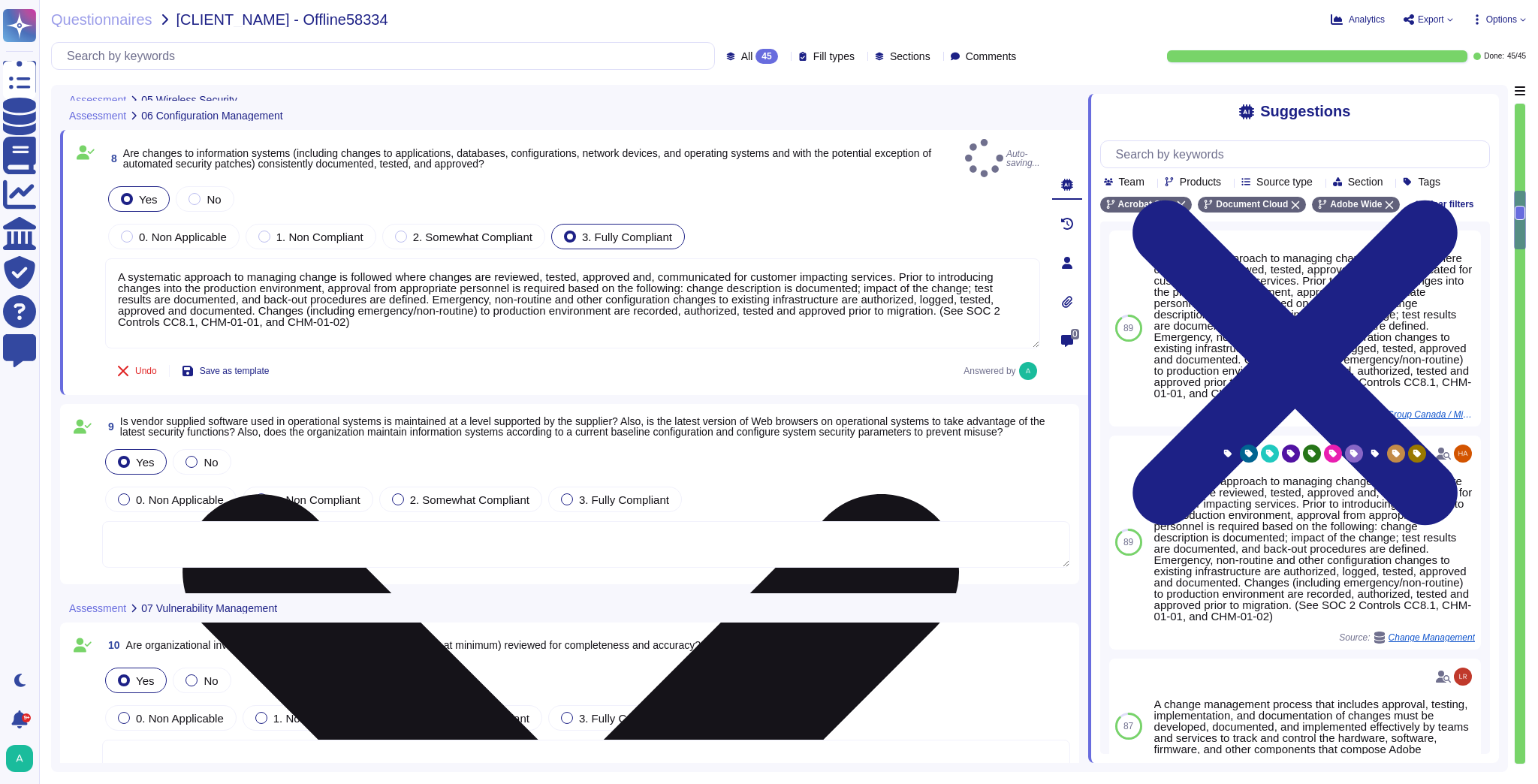 scroll, scrollTop: 1802, scrollLeft: 0, axis: vertical 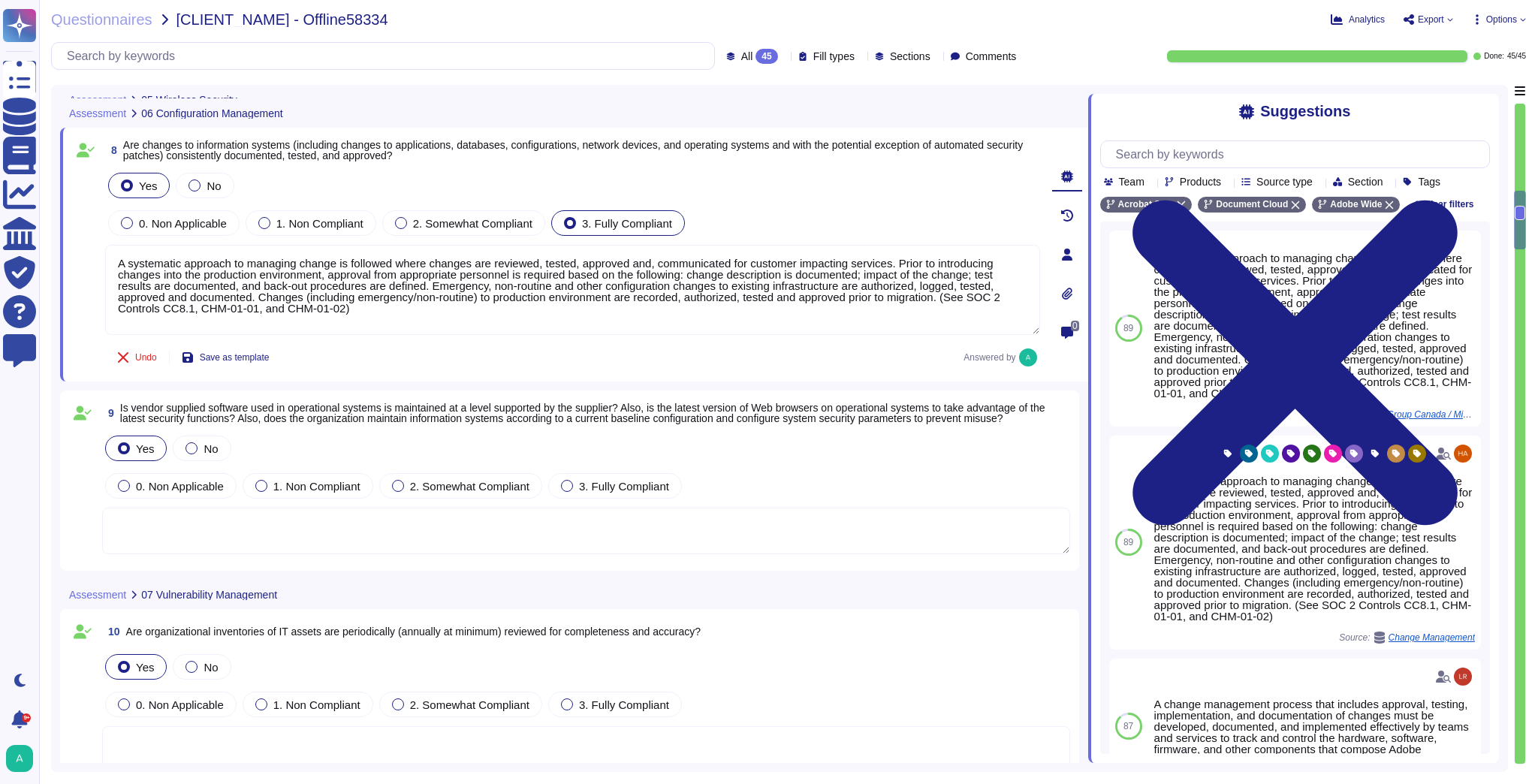 click at bounding box center [586, 531] 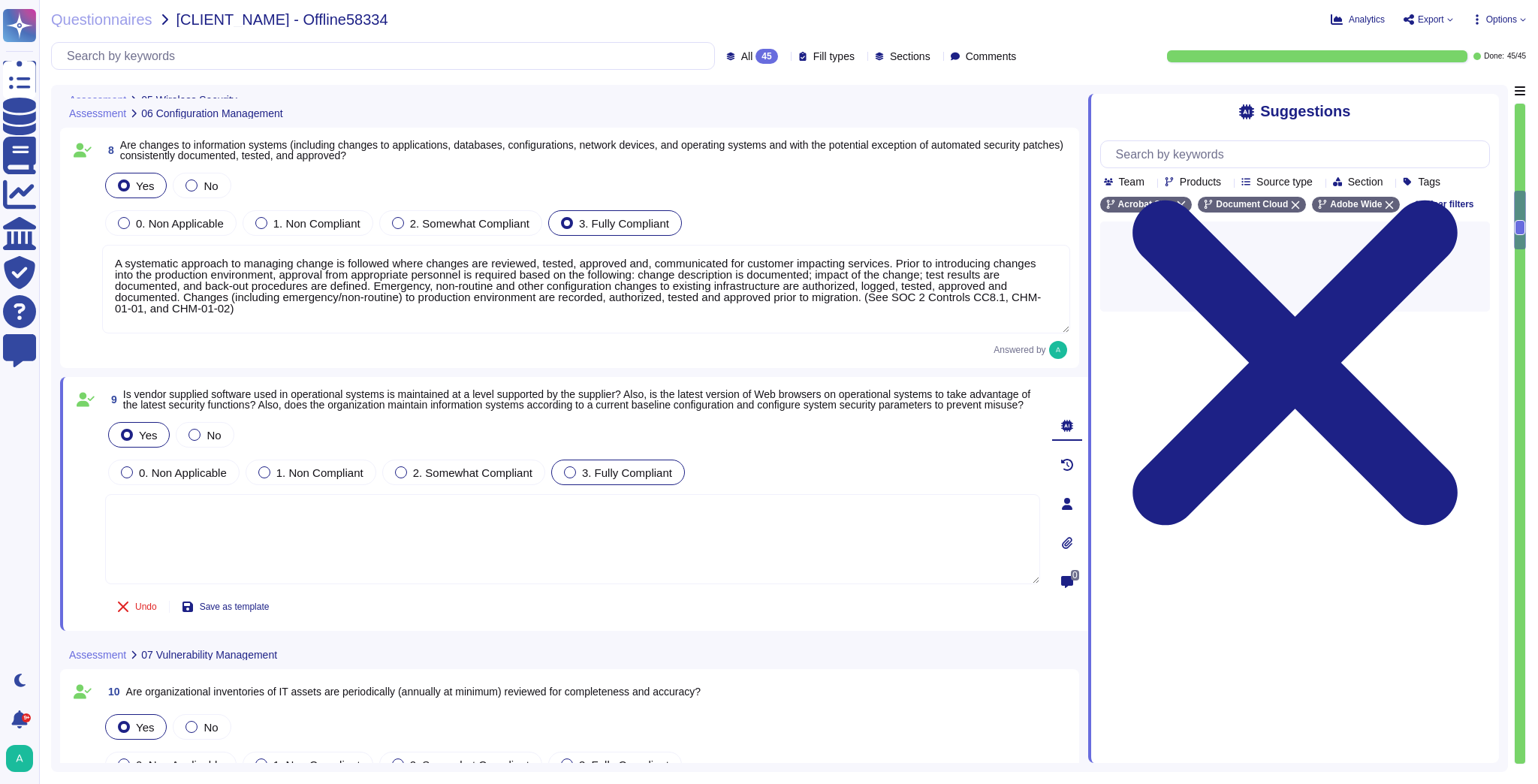 click on "3. Fully Compliant" at bounding box center (627, 472) 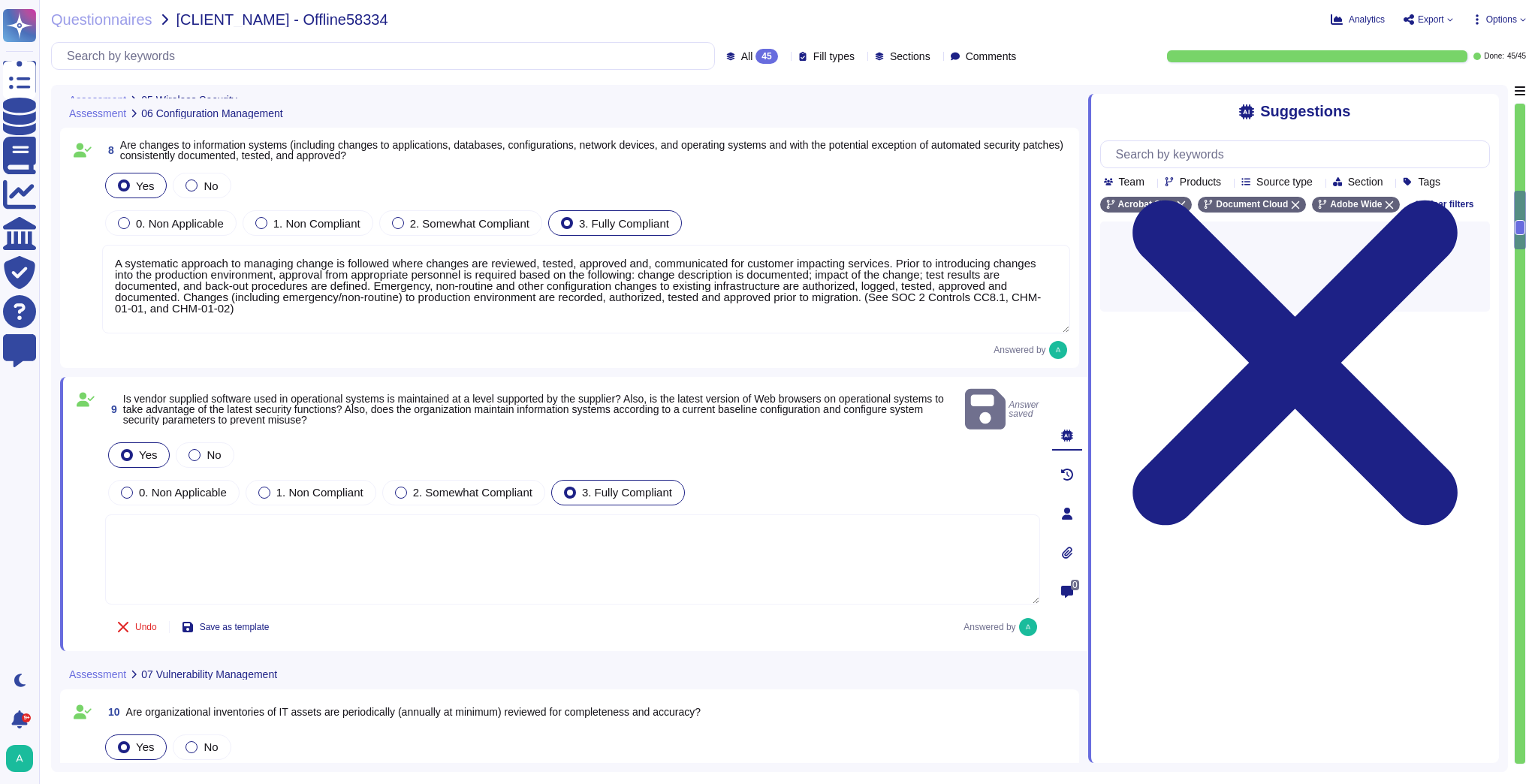 click at bounding box center [572, 559] 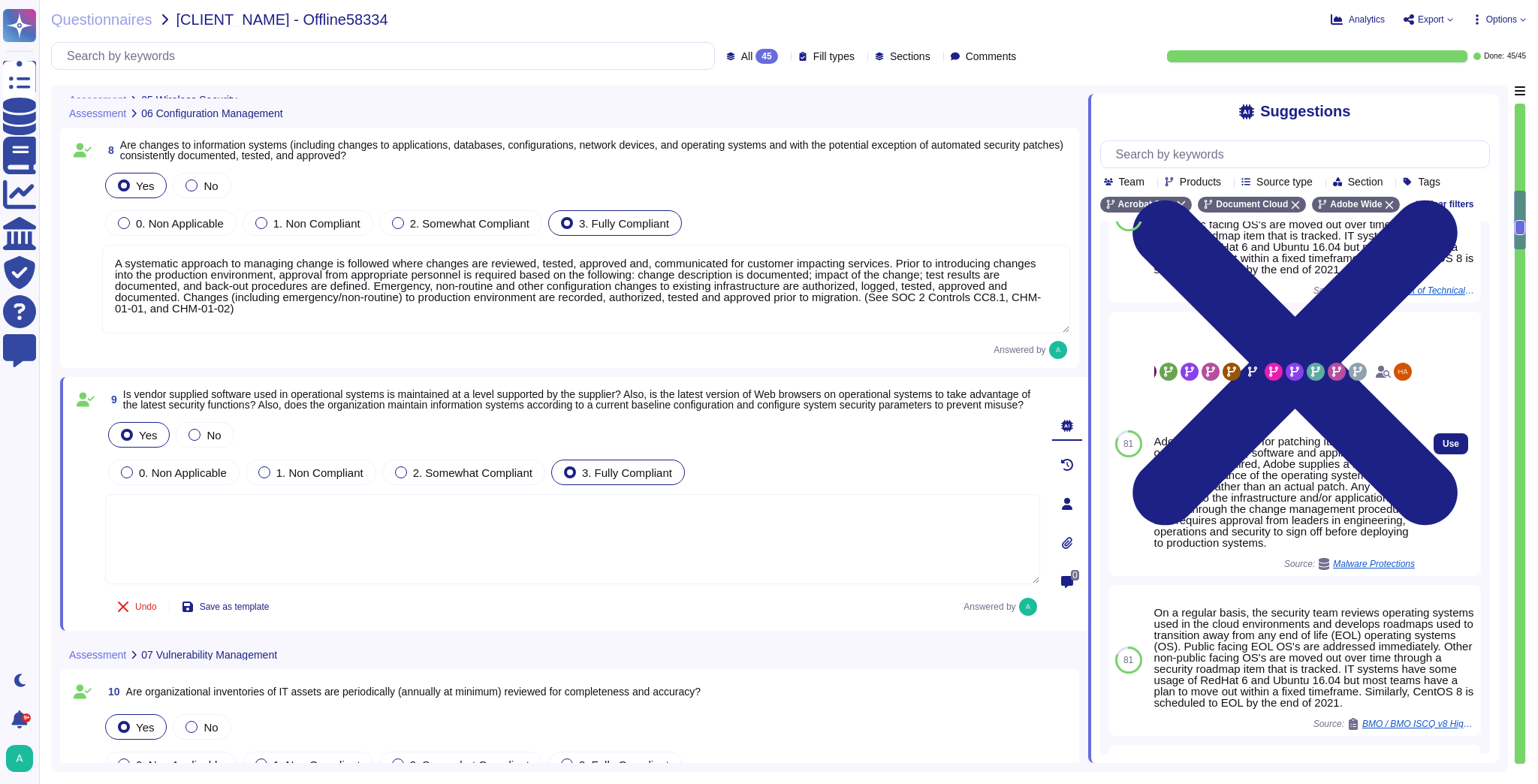 scroll, scrollTop: 120, scrollLeft: 0, axis: vertical 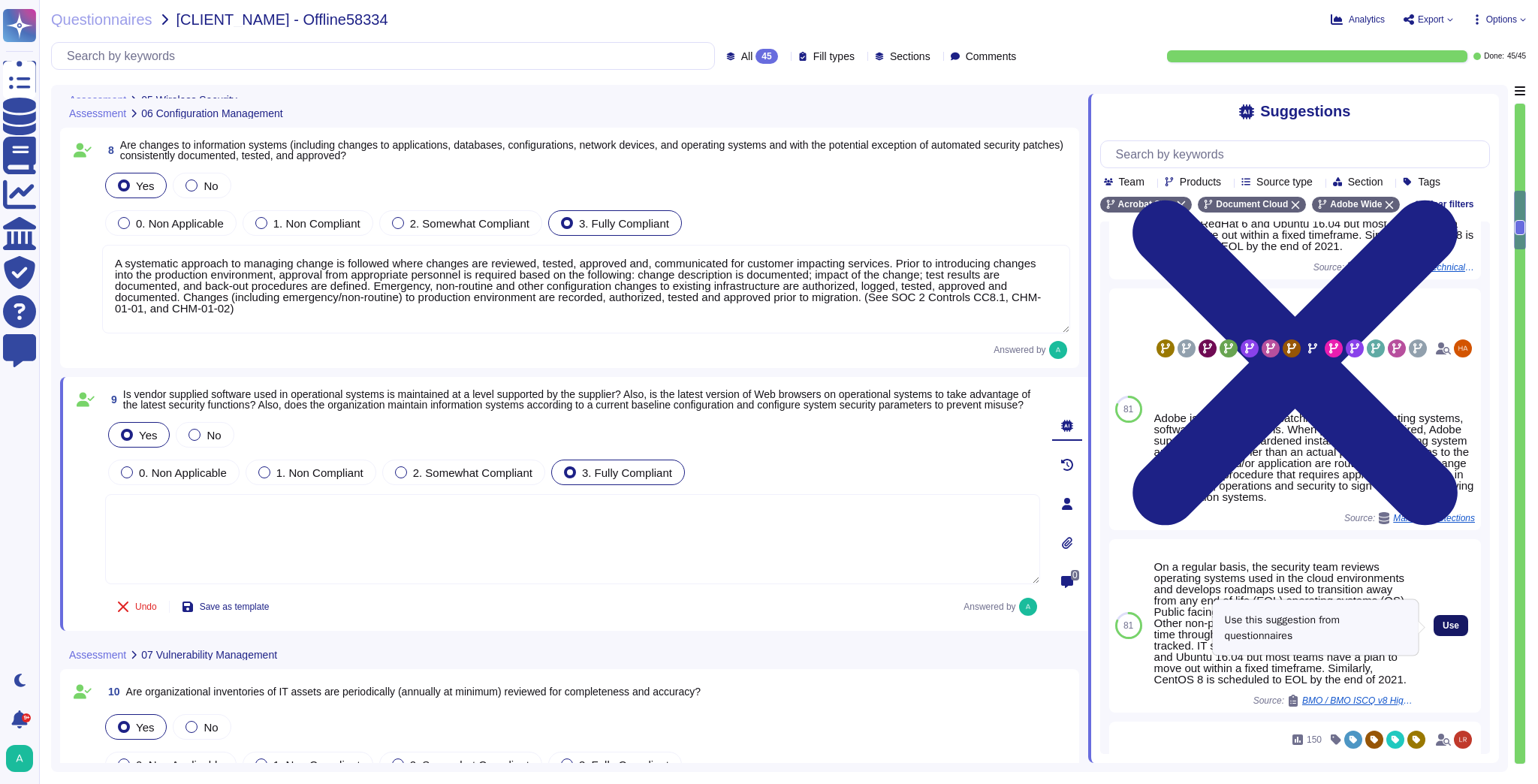 click on "Use" at bounding box center [1451, 626] 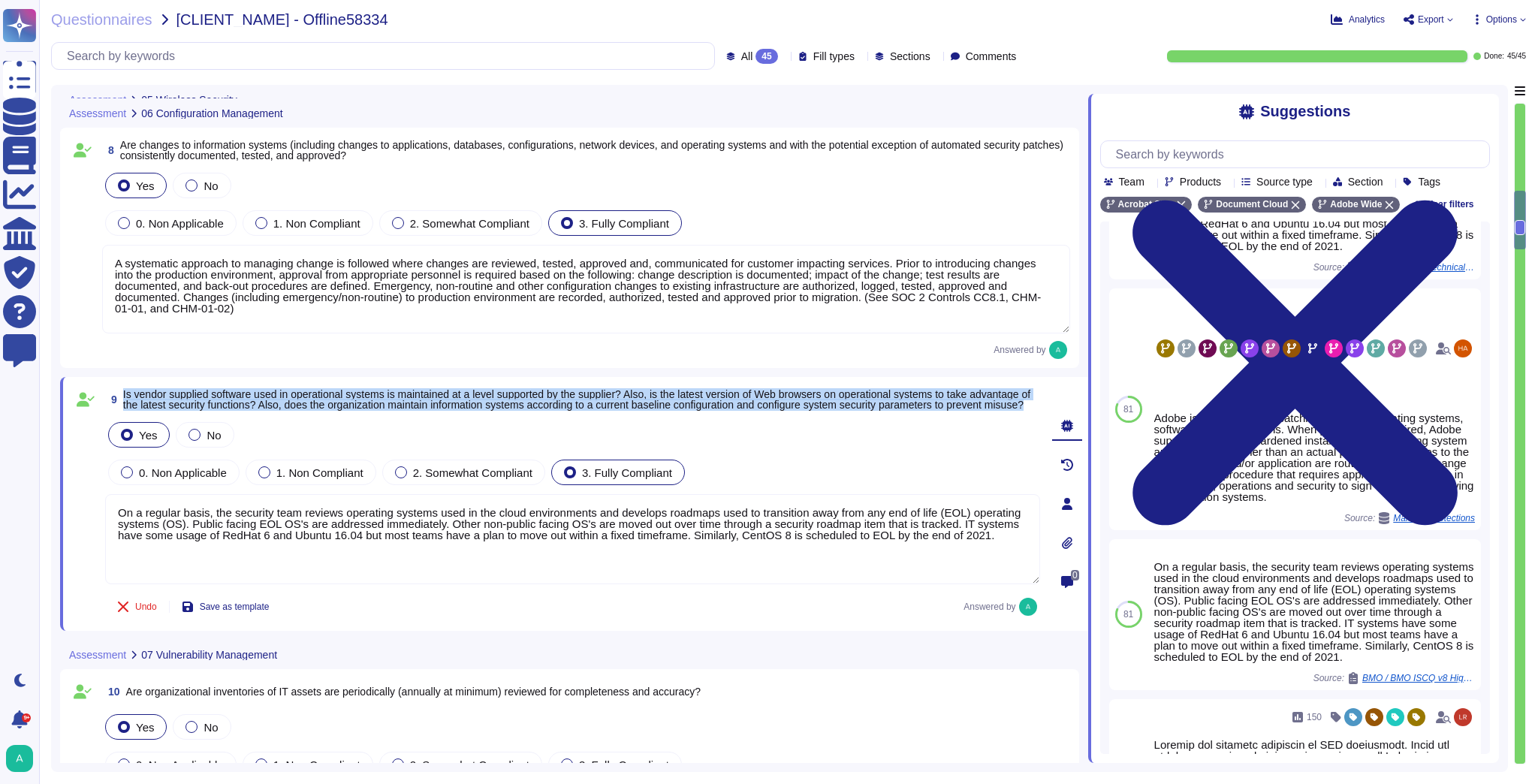 drag, startPoint x: 181, startPoint y: 418, endPoint x: 123, endPoint y: 390, distance: 64.40497 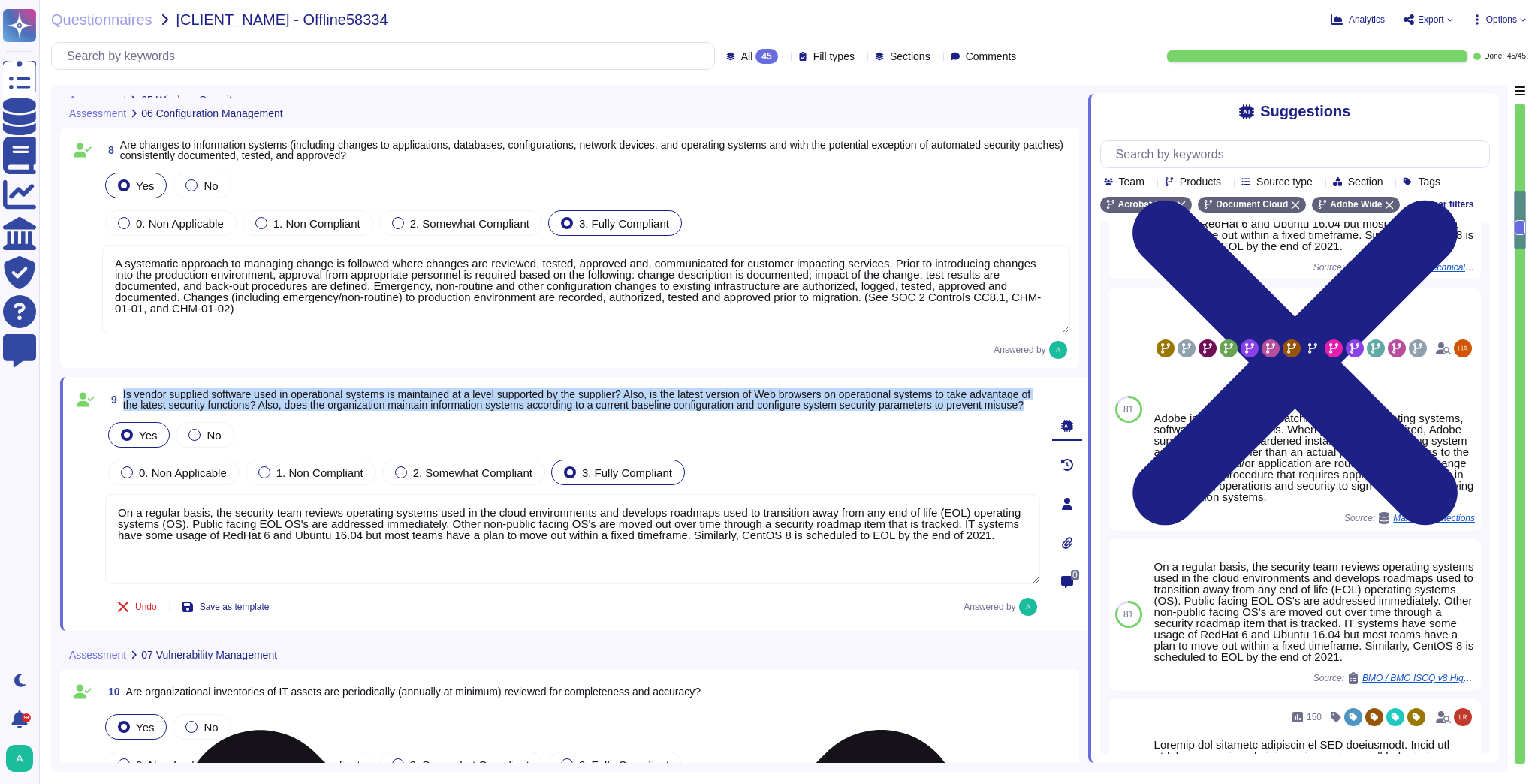 copy on "Is vendor supplied software used in operational systems is maintained at a level supported by the supplier? Also, is the latest version of Web browsers on operational systems to take advantage of the latest security functions? Also, does the organization maintain information systems according to a current baseline configuration and configure system security parameters to prevent misuse?" 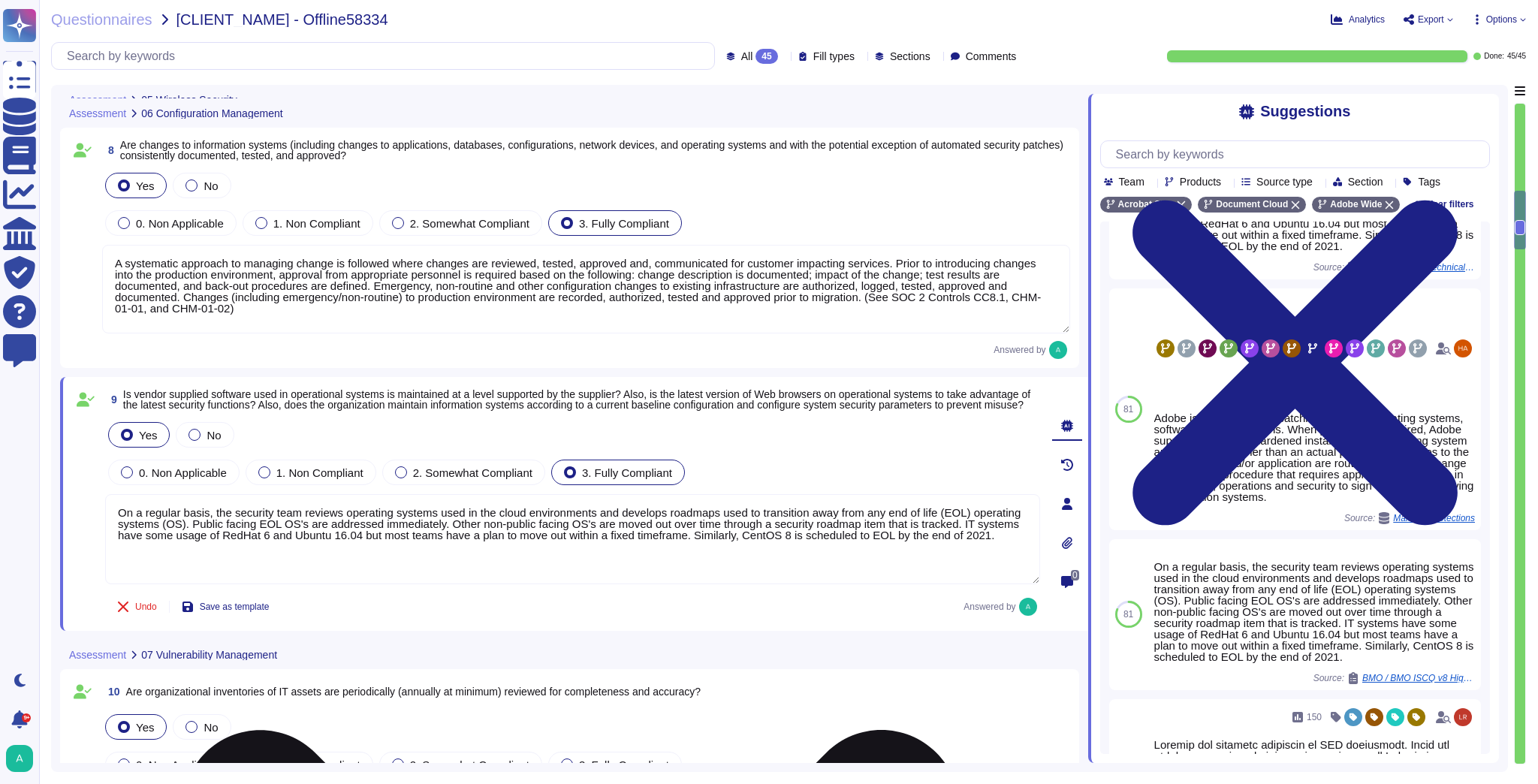 click on "On a regular basis, the security team reviews operating systems used in the cloud environments and develops roadmaps used to transition away from any end of life (EOL) operating systems (OS). Public facing EOL OS's are addressed immediately. Other non-public facing OS's are moved out over time through a security roadmap item that is tracked. IT systems have some usage of RedHat 6 and Ubuntu 16.04 but most teams have a plan to move out within a fixed timeframe. Similarly, CentOS 8 is scheduled to EOL by the end of 2021." at bounding box center (572, 539) 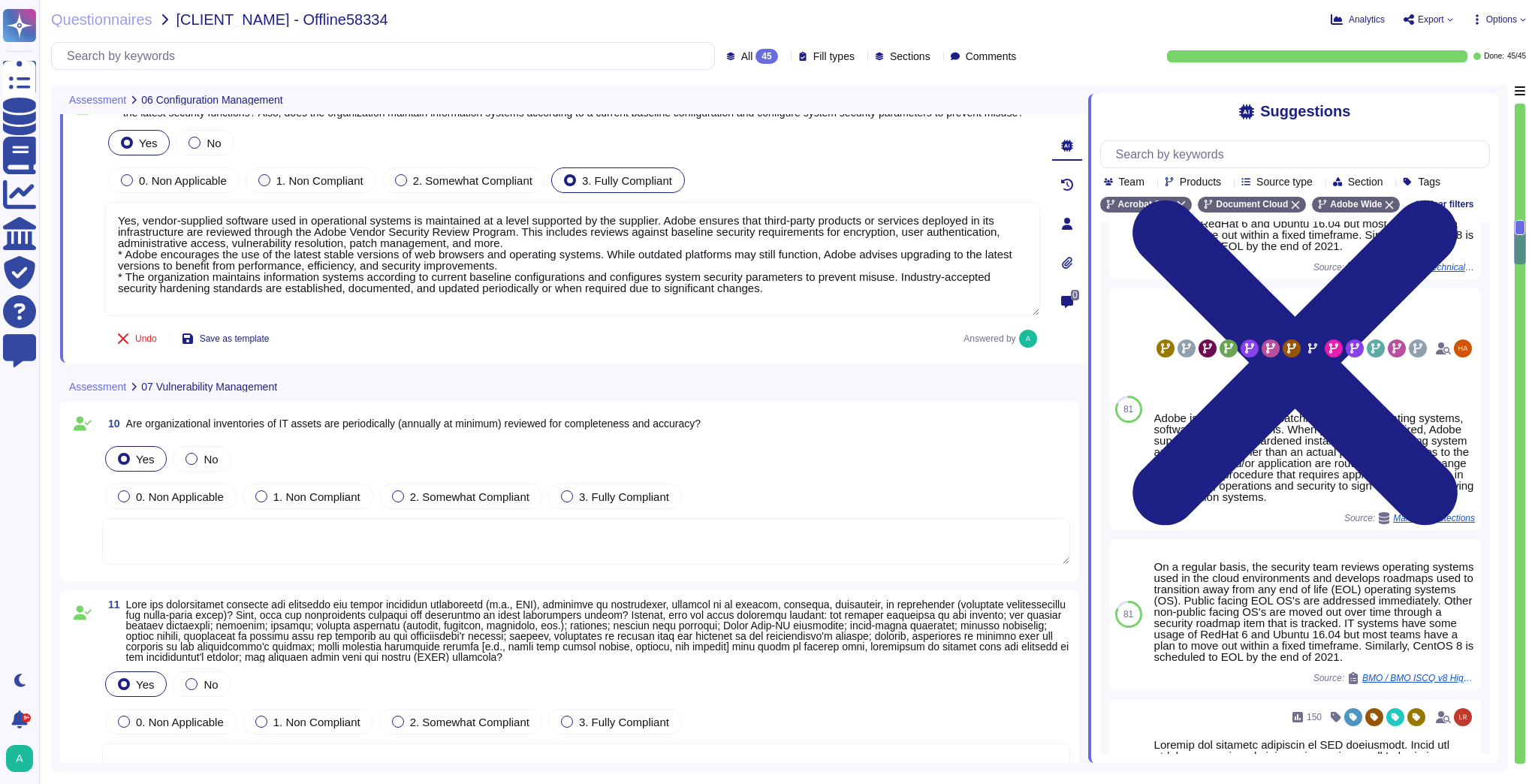 scroll, scrollTop: 2103, scrollLeft: 0, axis: vertical 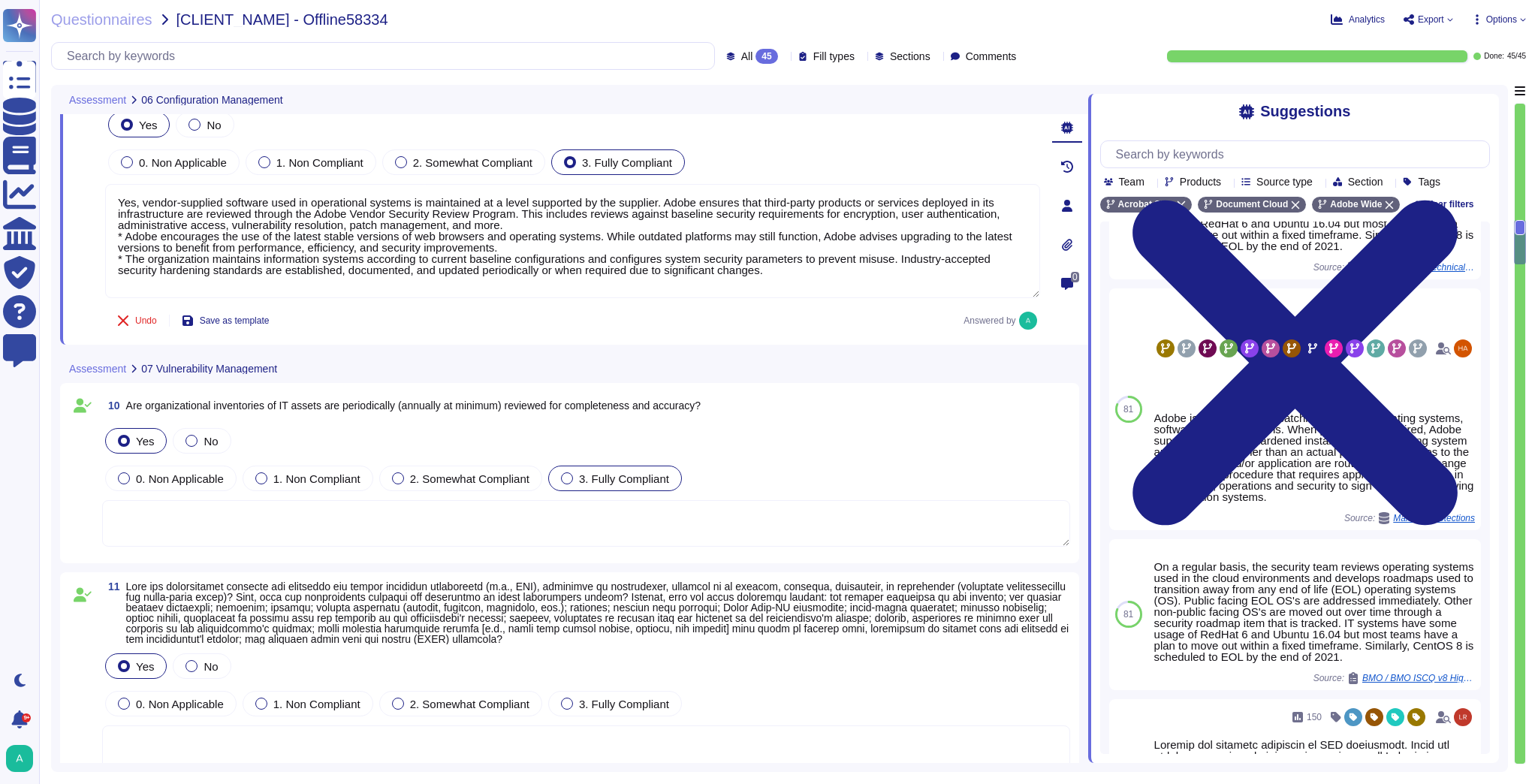 type on "Yes, vendor-supplied software used in operational systems is maintained at a level supported by the supplier. Adobe ensures that third-party products or services deployed in its infrastructure are reviewed through the Adobe Vendor Security Review Program. This includes reviews against baseline security requirements for encryption, user authentication, administrative access, vulnerability resolution, patch management, and more.
* Adobe encourages the use of the latest stable versions of web browsers and operating systems. While outdated platforms may still function, Adobe advises upgrading to the latest versions to benefit from performance, efficiency, and security improvements.
* The organization maintains information systems according to current baseline configurations and configures system security parameters to prevent misuse. Industry-accepted security hardening standards are established, documented, and updated periodically or when required due to significant changes." 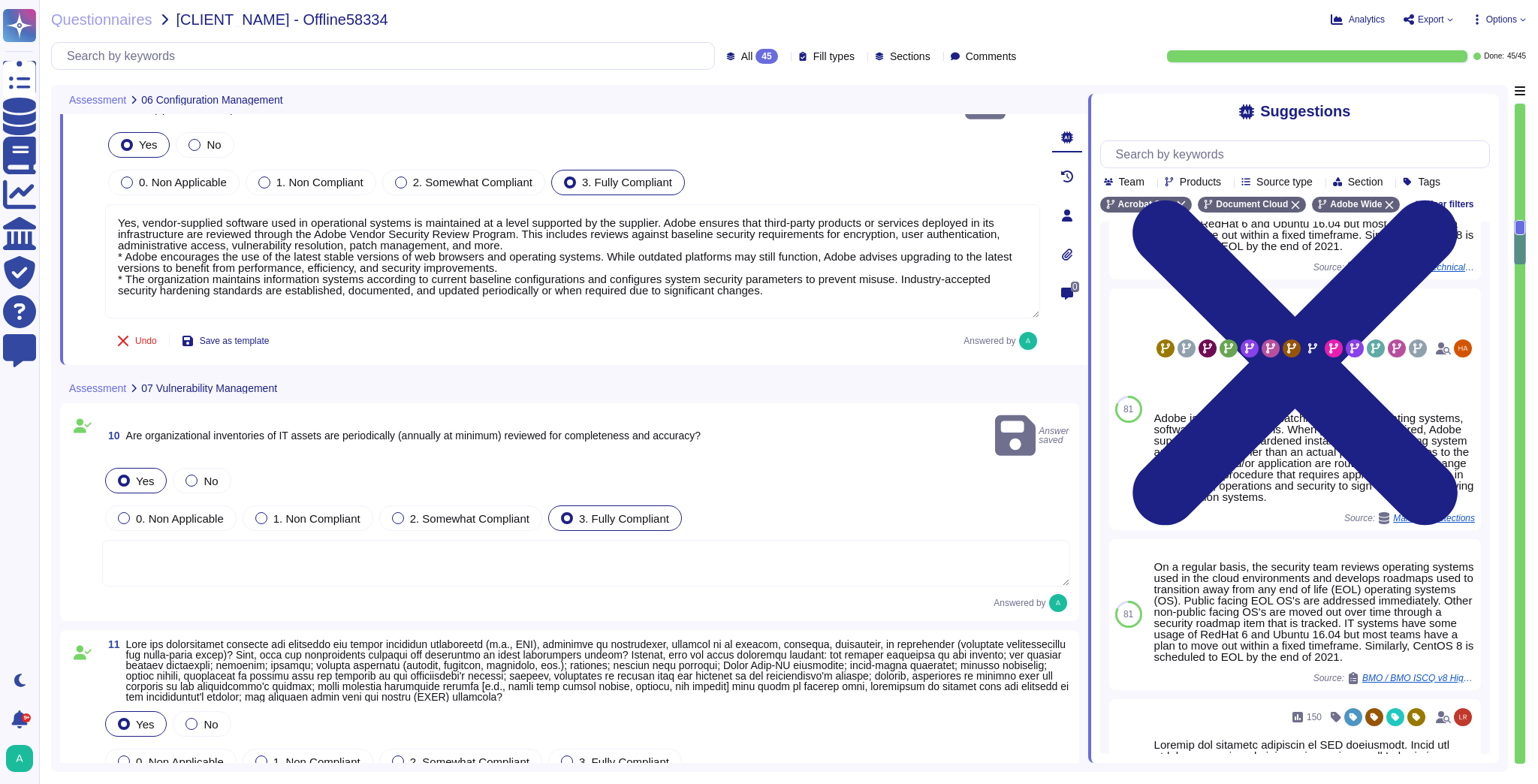 click at bounding box center (586, 563) 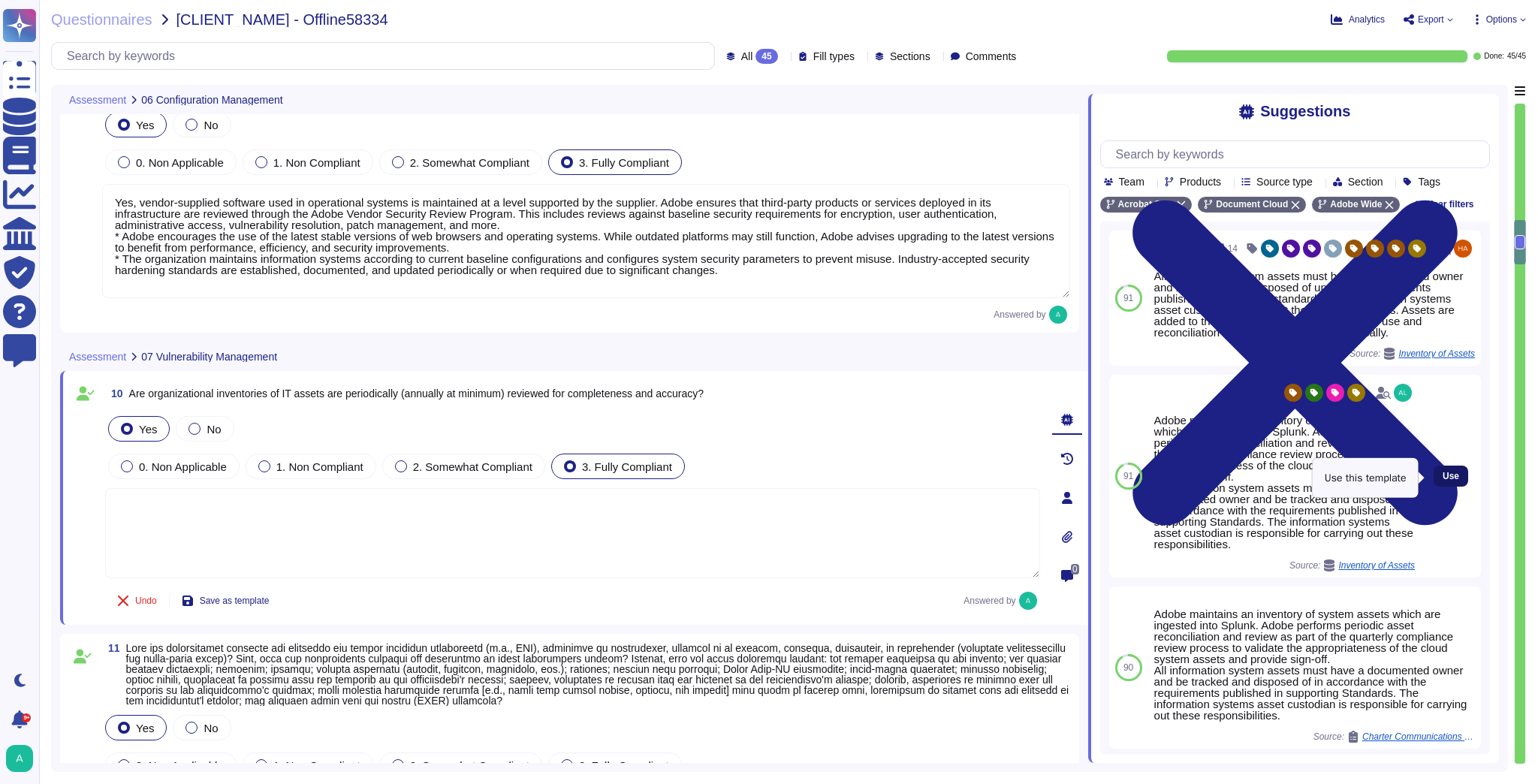 click on "Use" at bounding box center (1451, 476) 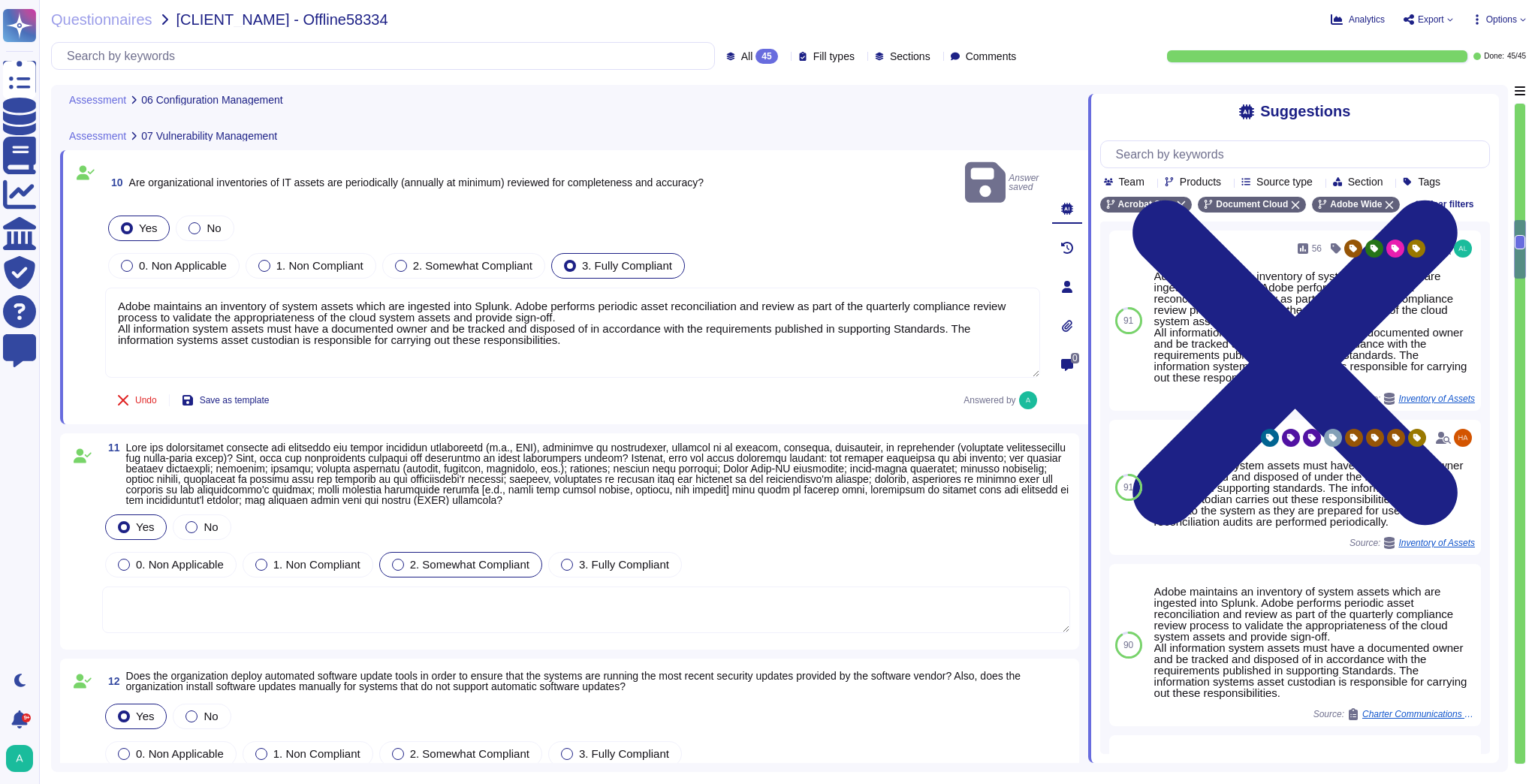 scroll, scrollTop: 2343, scrollLeft: 0, axis: vertical 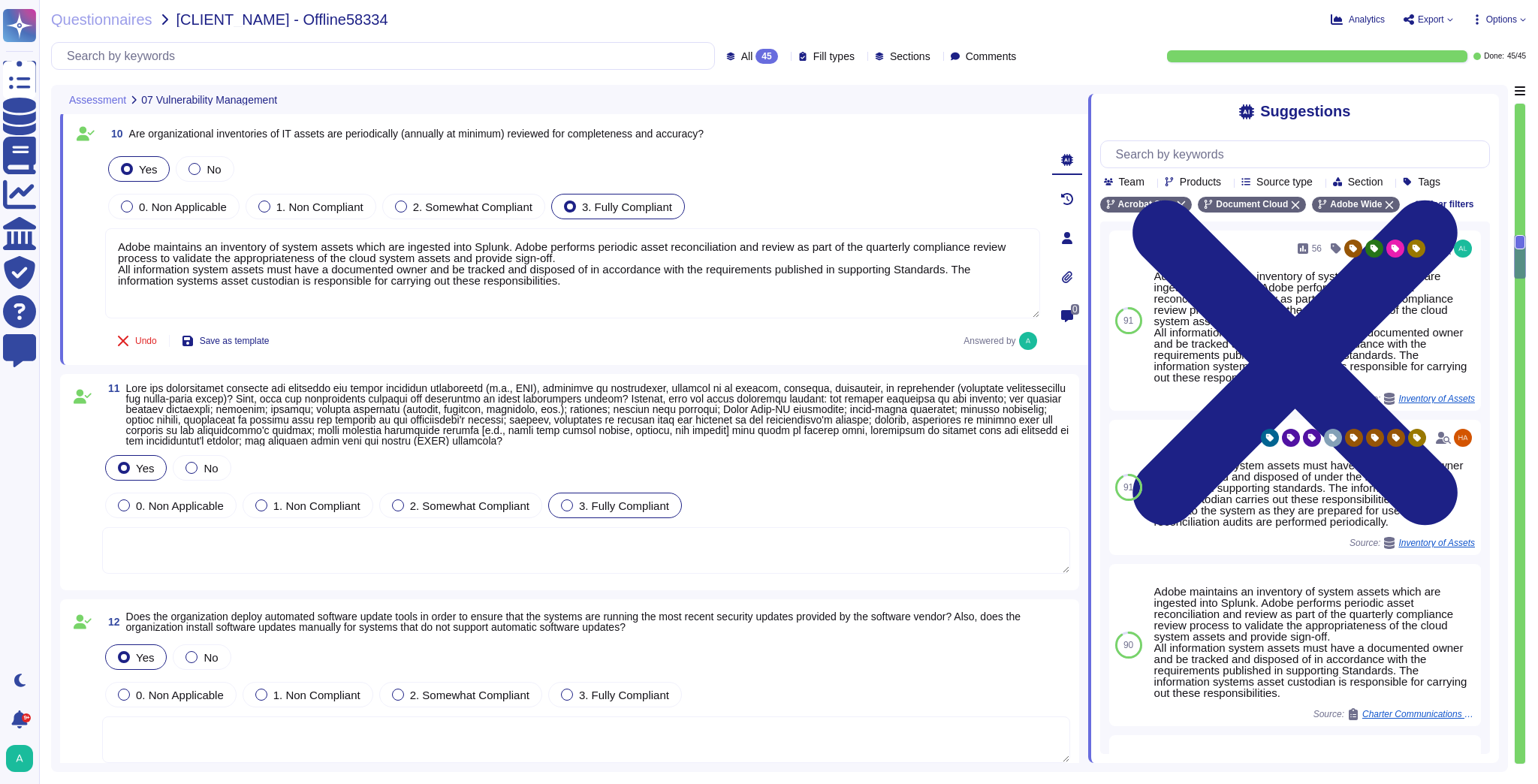 click on "3. Fully Compliant" at bounding box center (624, 505) 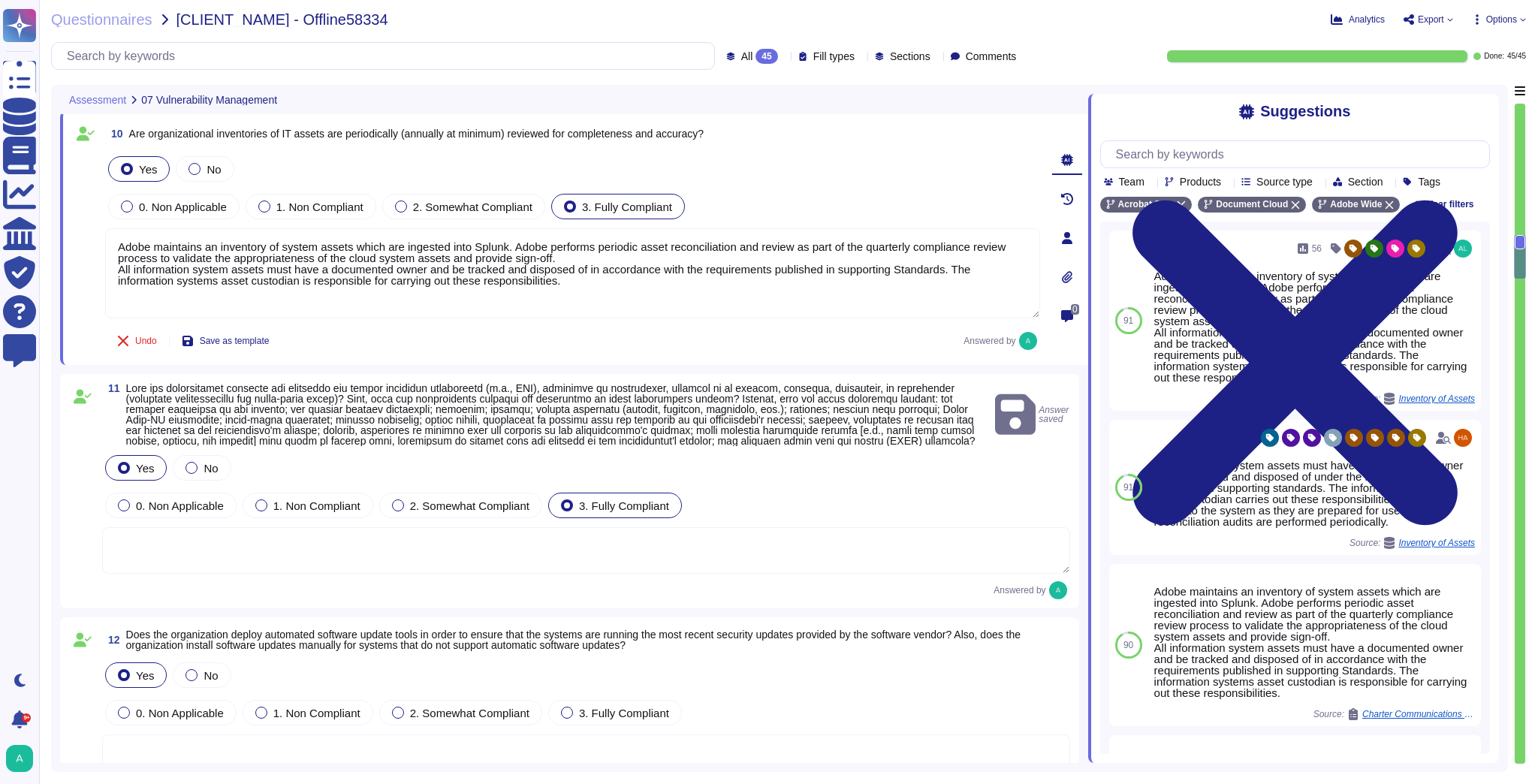 click at bounding box center (586, 550) 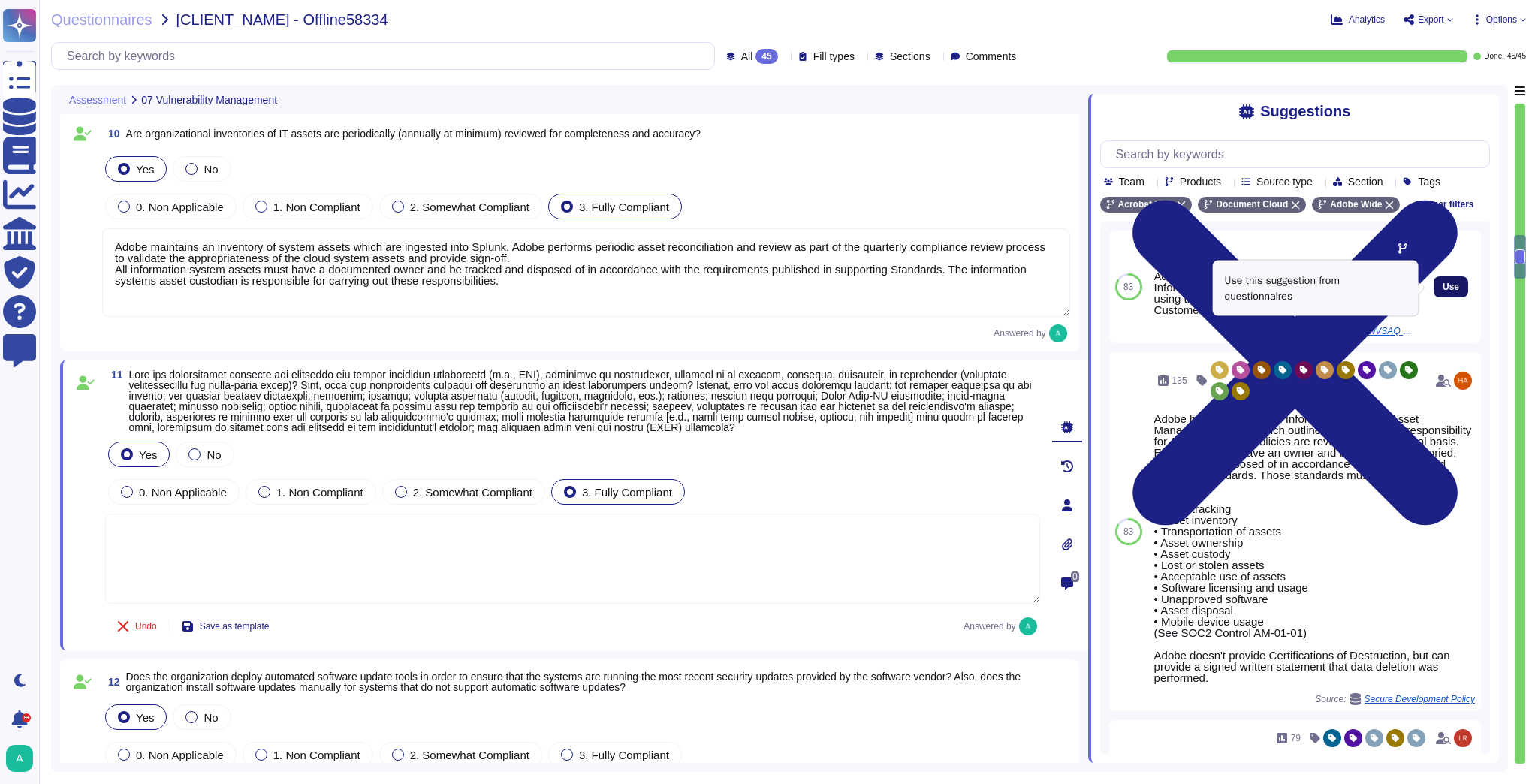 click on "Use" at bounding box center [1451, 287] 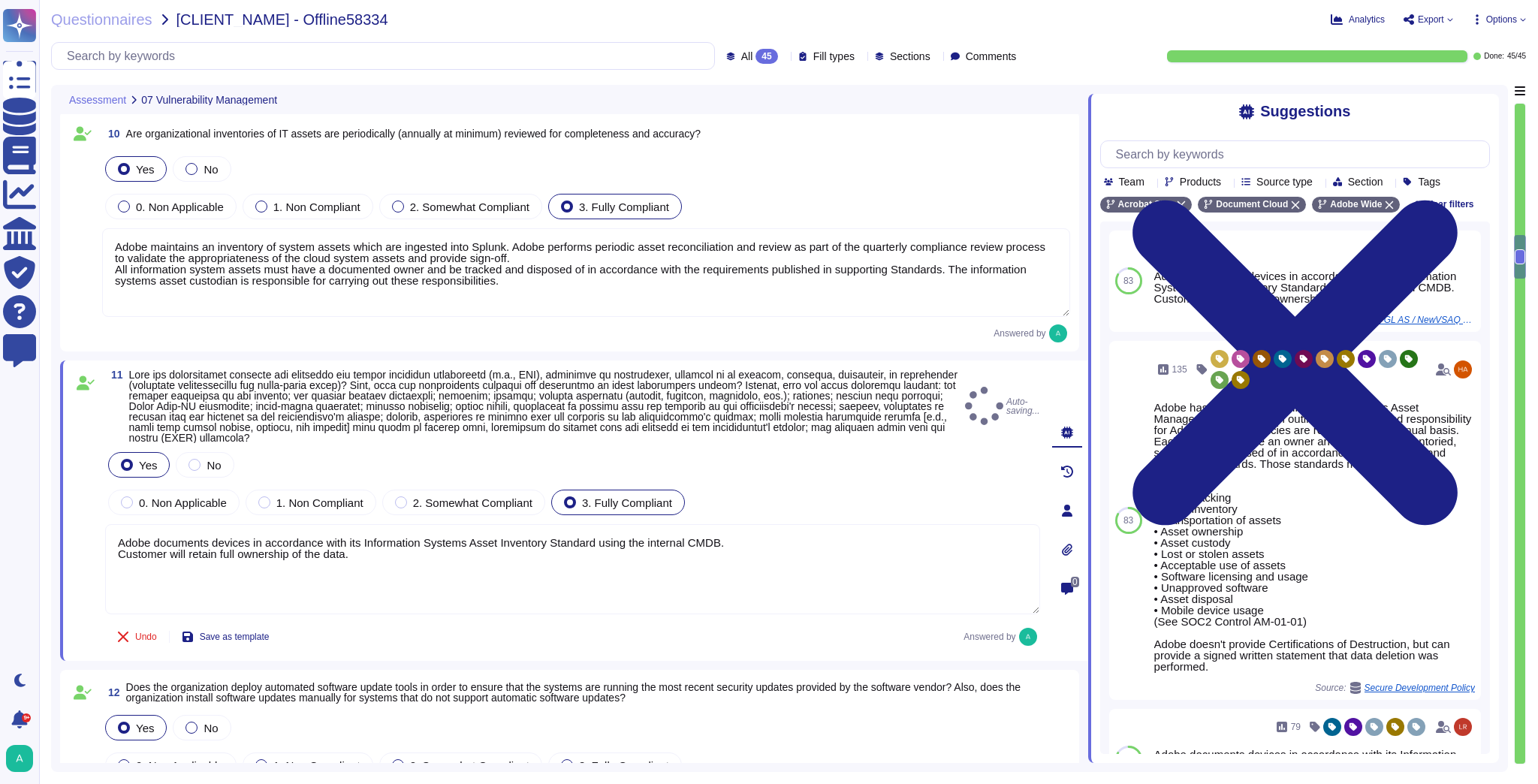 type on "Adobe documents devices in accordance with its Information Systems Asset Inventory Standard using the internal CMDB.
Customer will retain full ownership of the data." 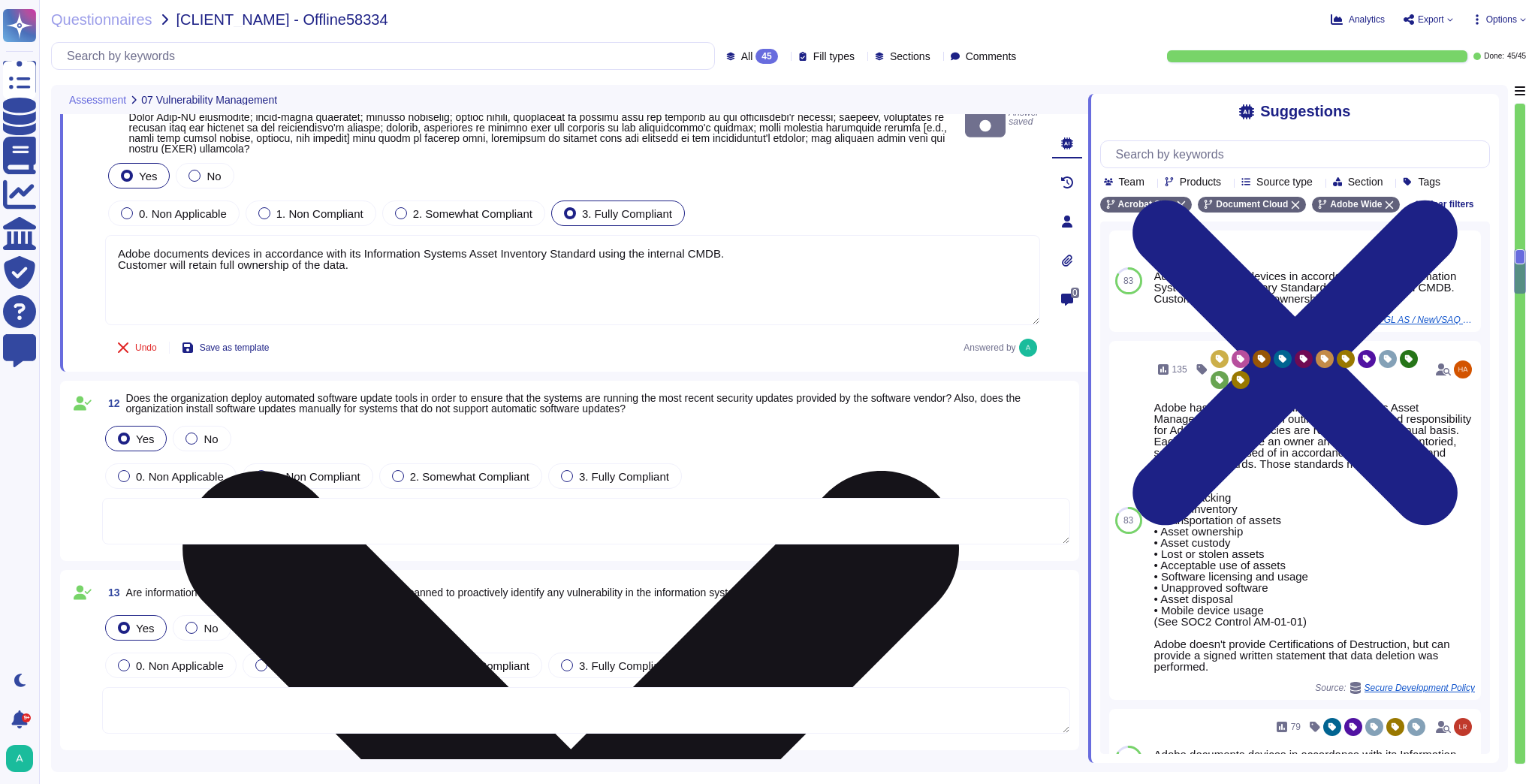 scroll, scrollTop: 2643, scrollLeft: 0, axis: vertical 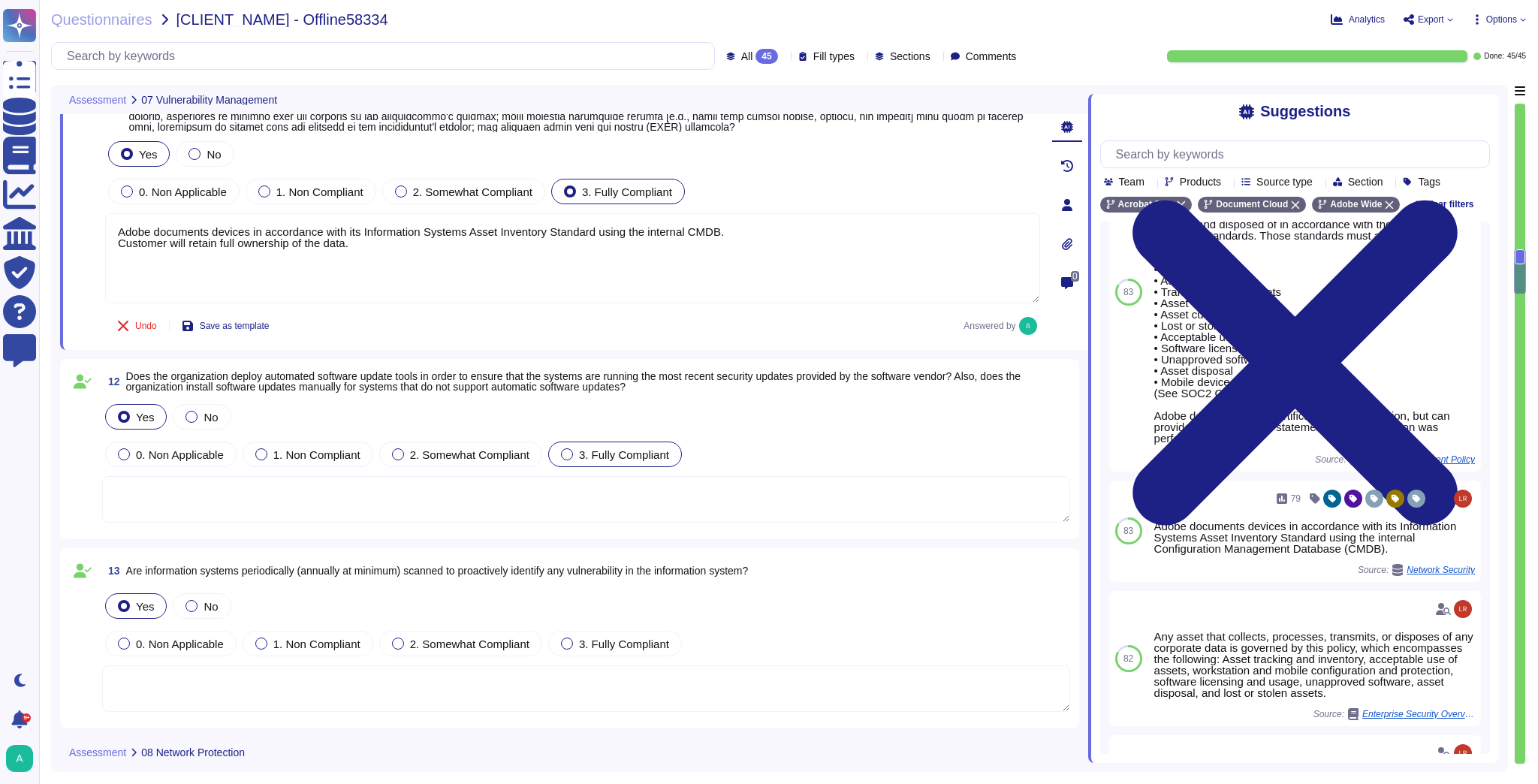 click on "3. Fully Compliant" at bounding box center [615, 454] 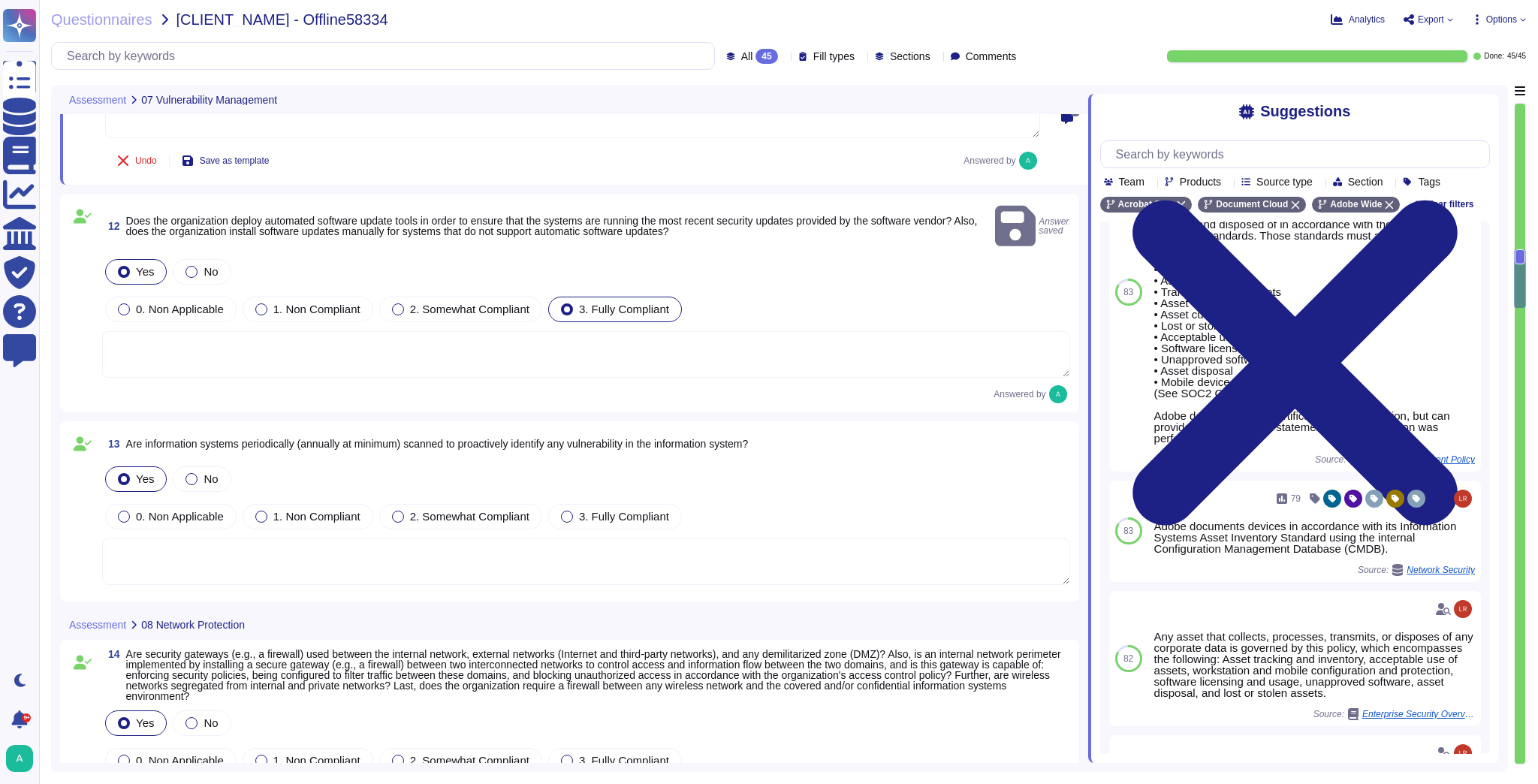 scroll, scrollTop: 2824, scrollLeft: 0, axis: vertical 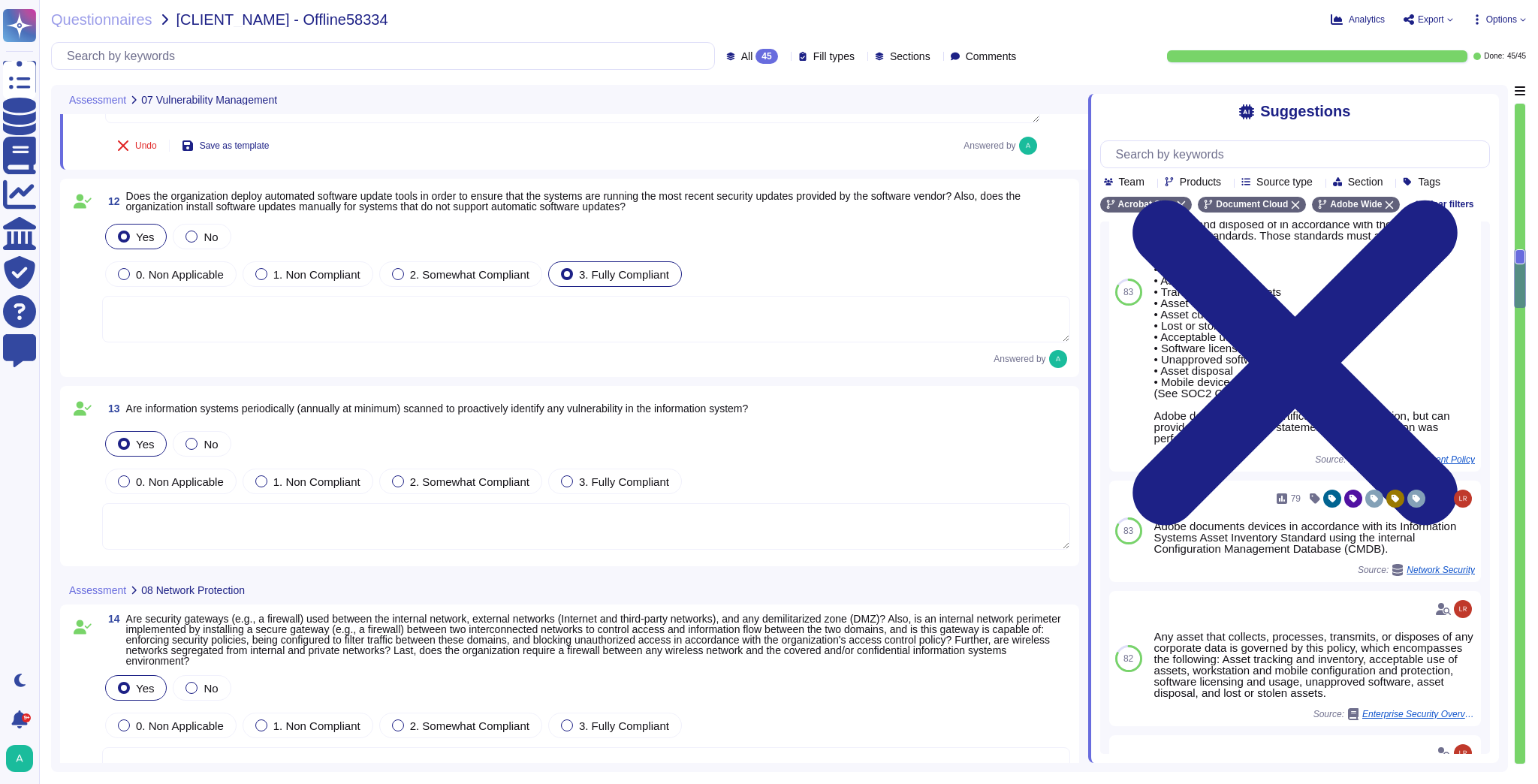 click at bounding box center [586, 526] 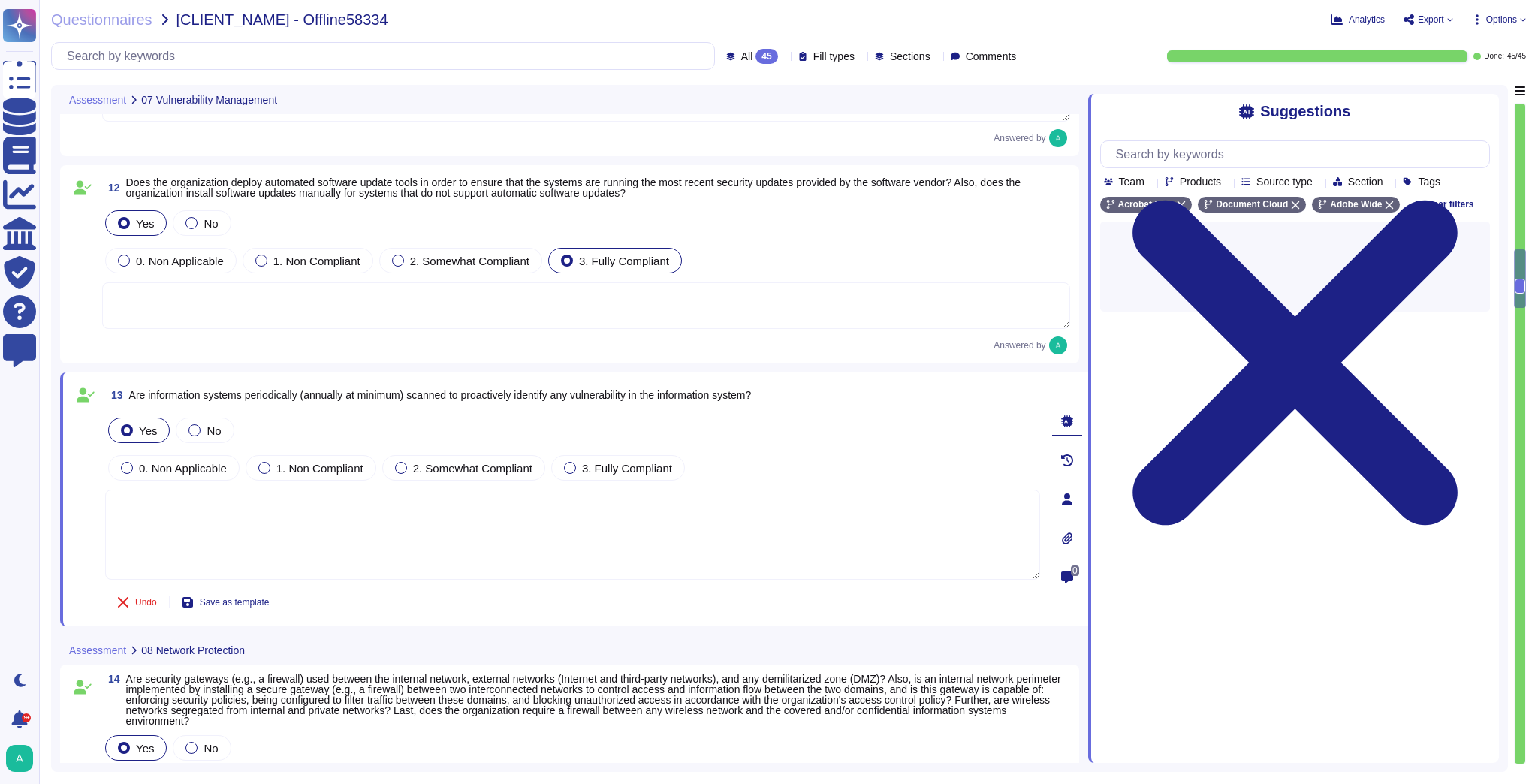 scroll, scrollTop: 0, scrollLeft: 0, axis: both 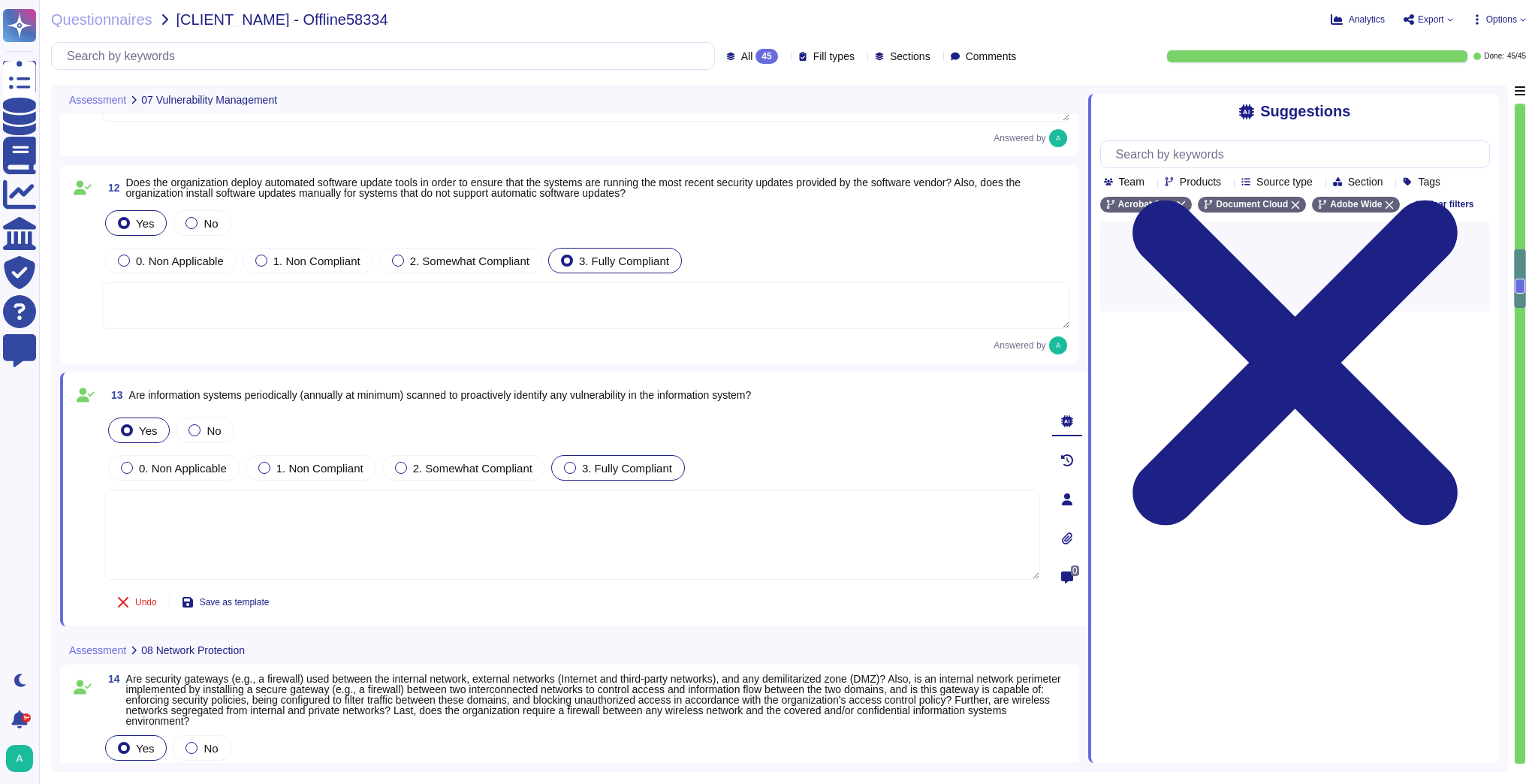 click on "3. Fully Compliant" at bounding box center (627, 468) 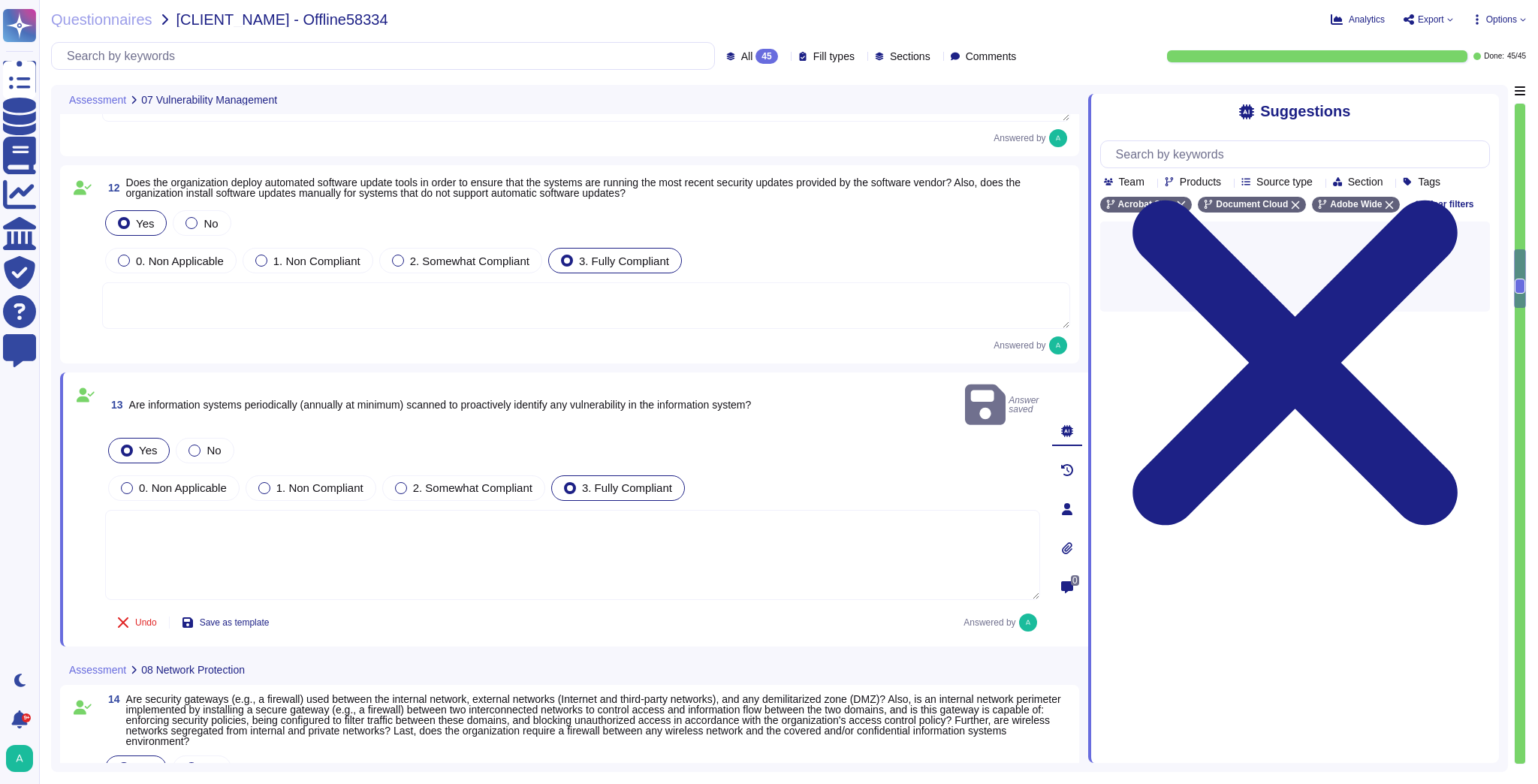click at bounding box center (572, 555) 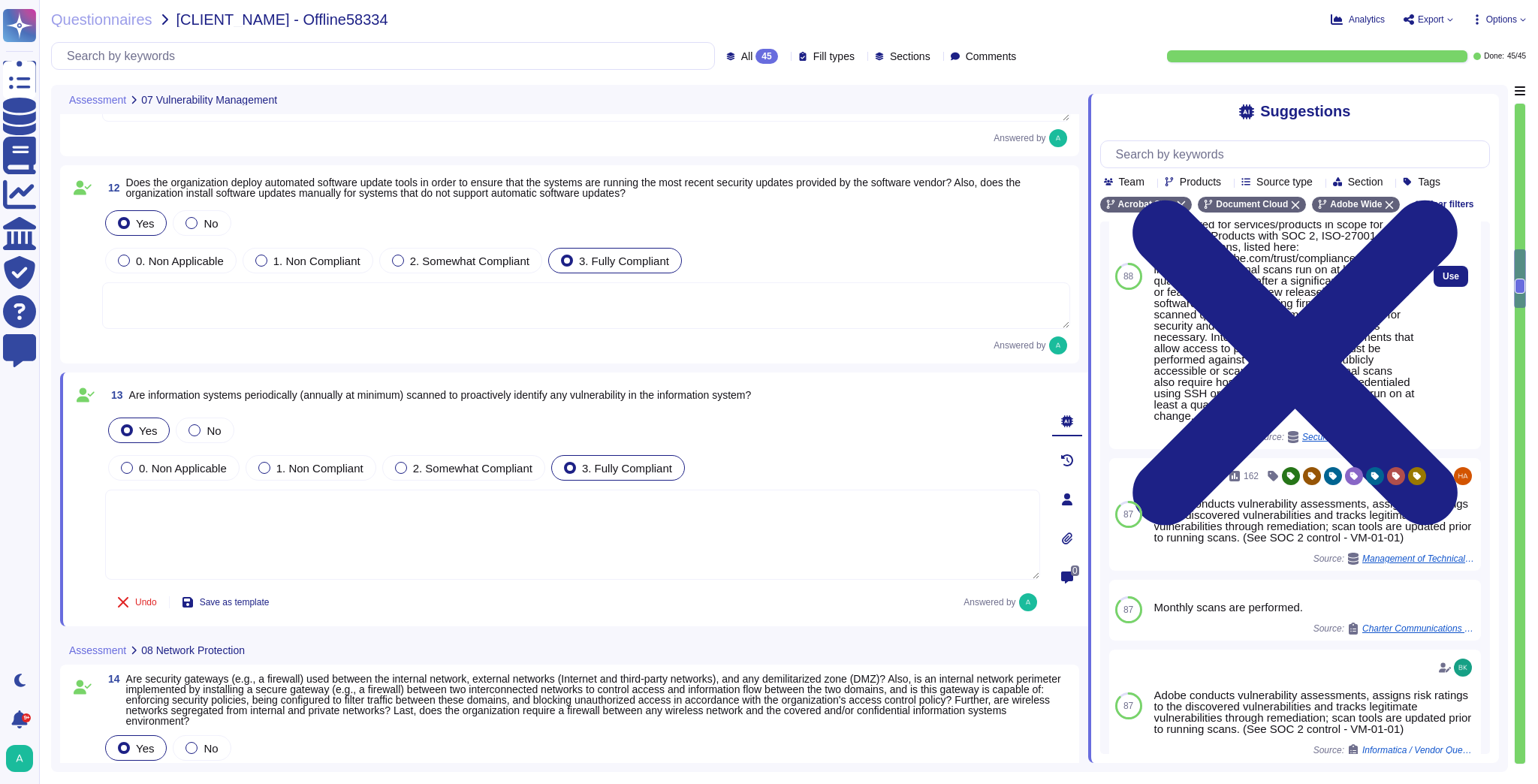 scroll, scrollTop: 217, scrollLeft: 0, axis: vertical 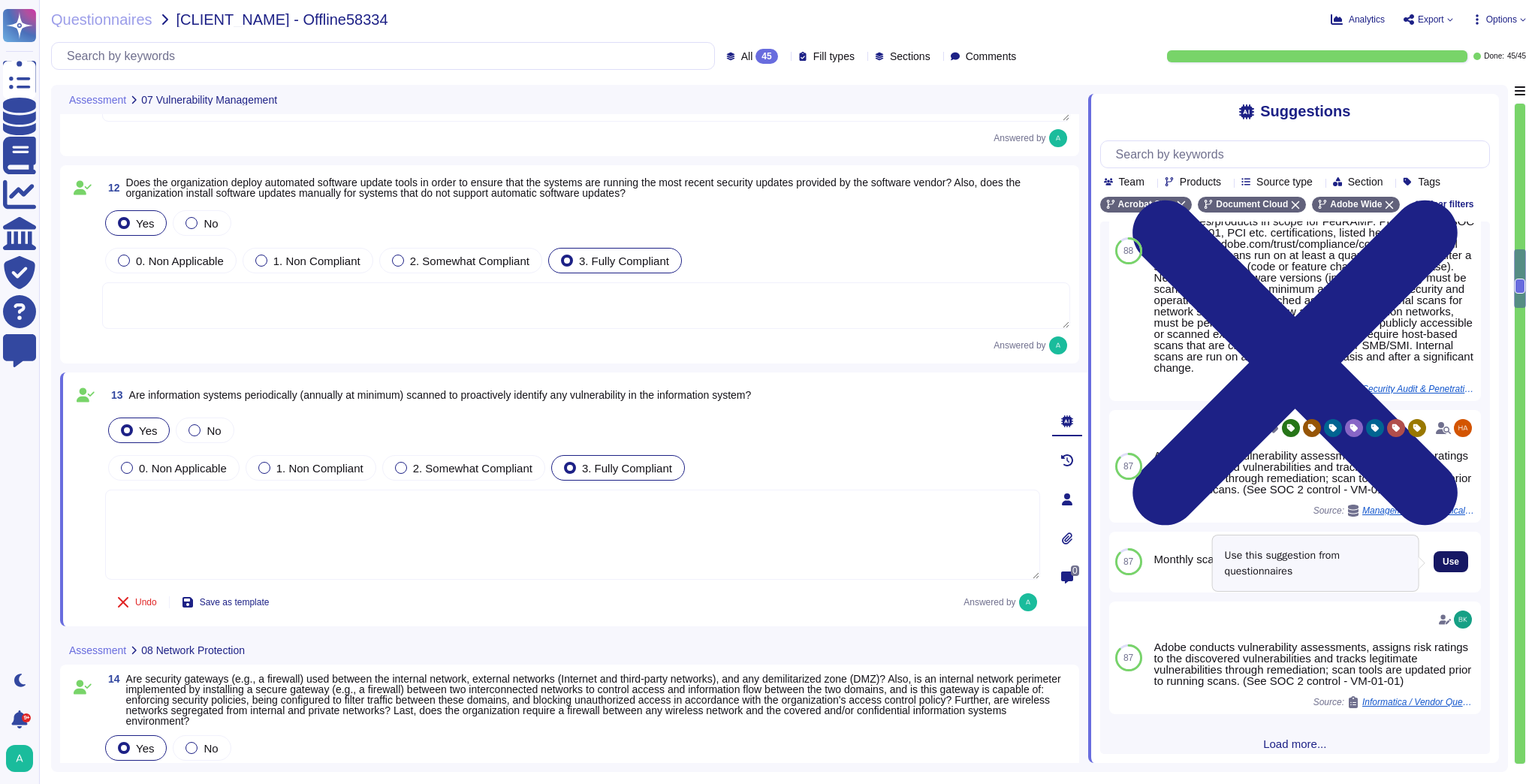 click on "Use" at bounding box center (1451, 562) 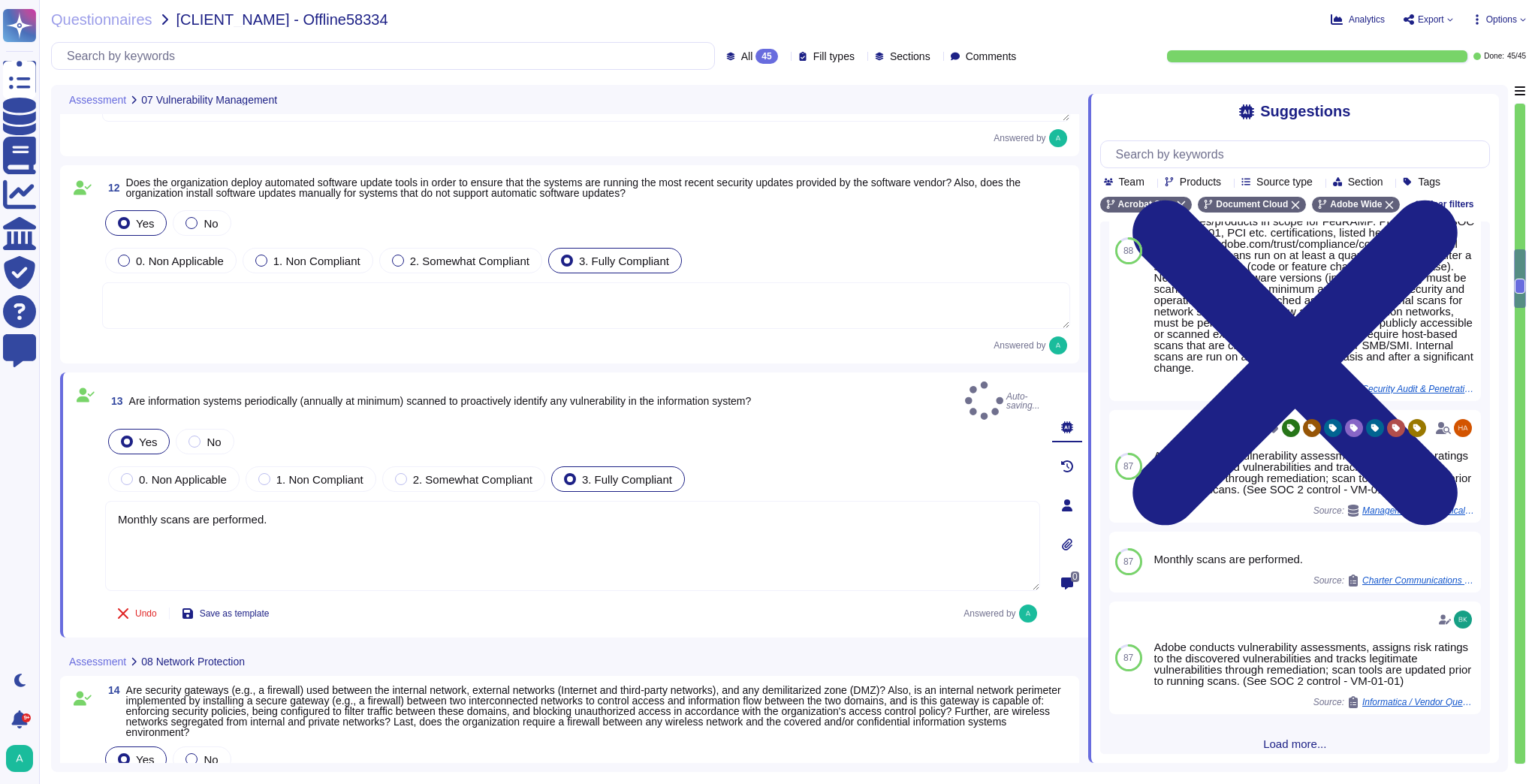 type on "Monthly scans are performed." 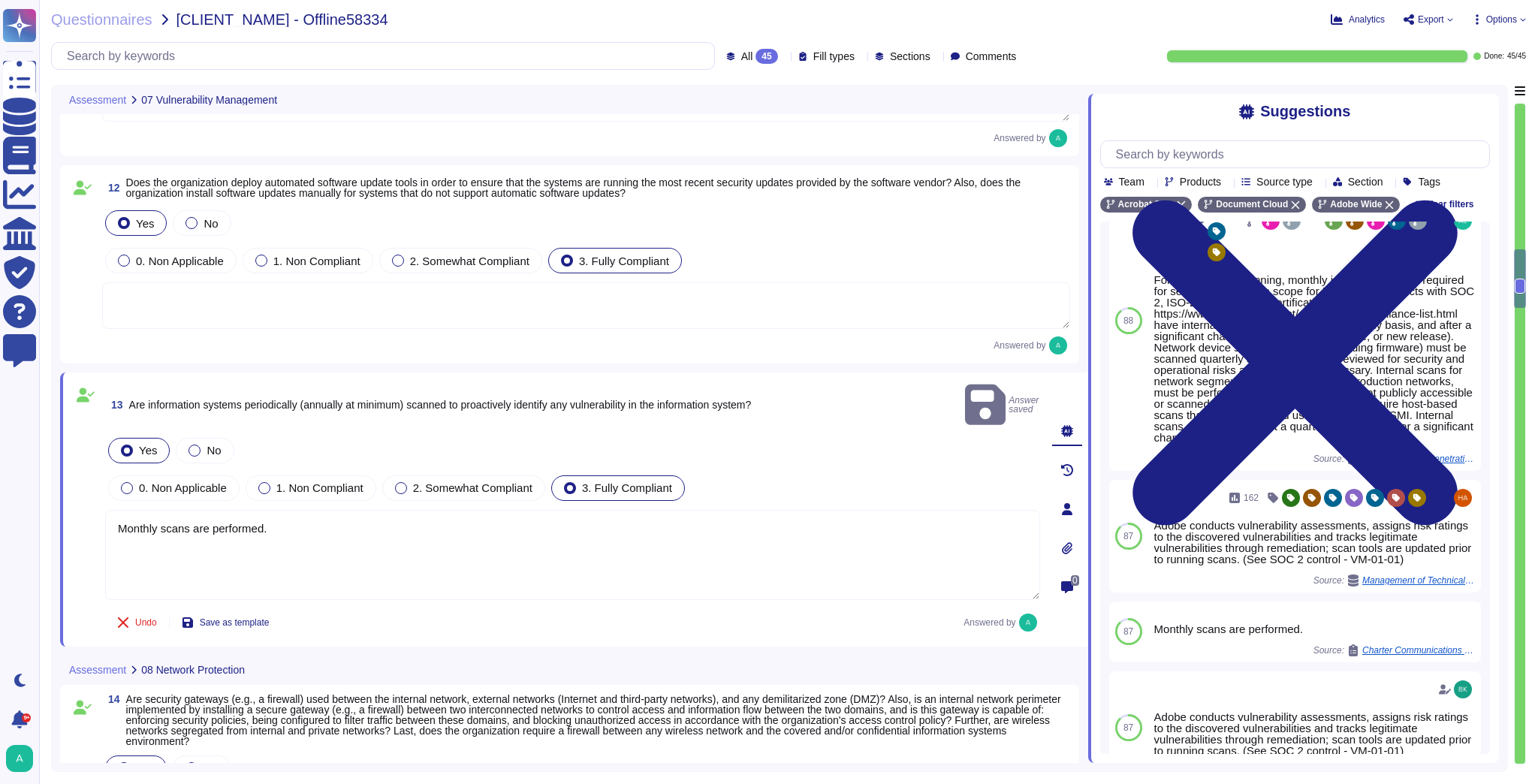 scroll, scrollTop: 0, scrollLeft: 0, axis: both 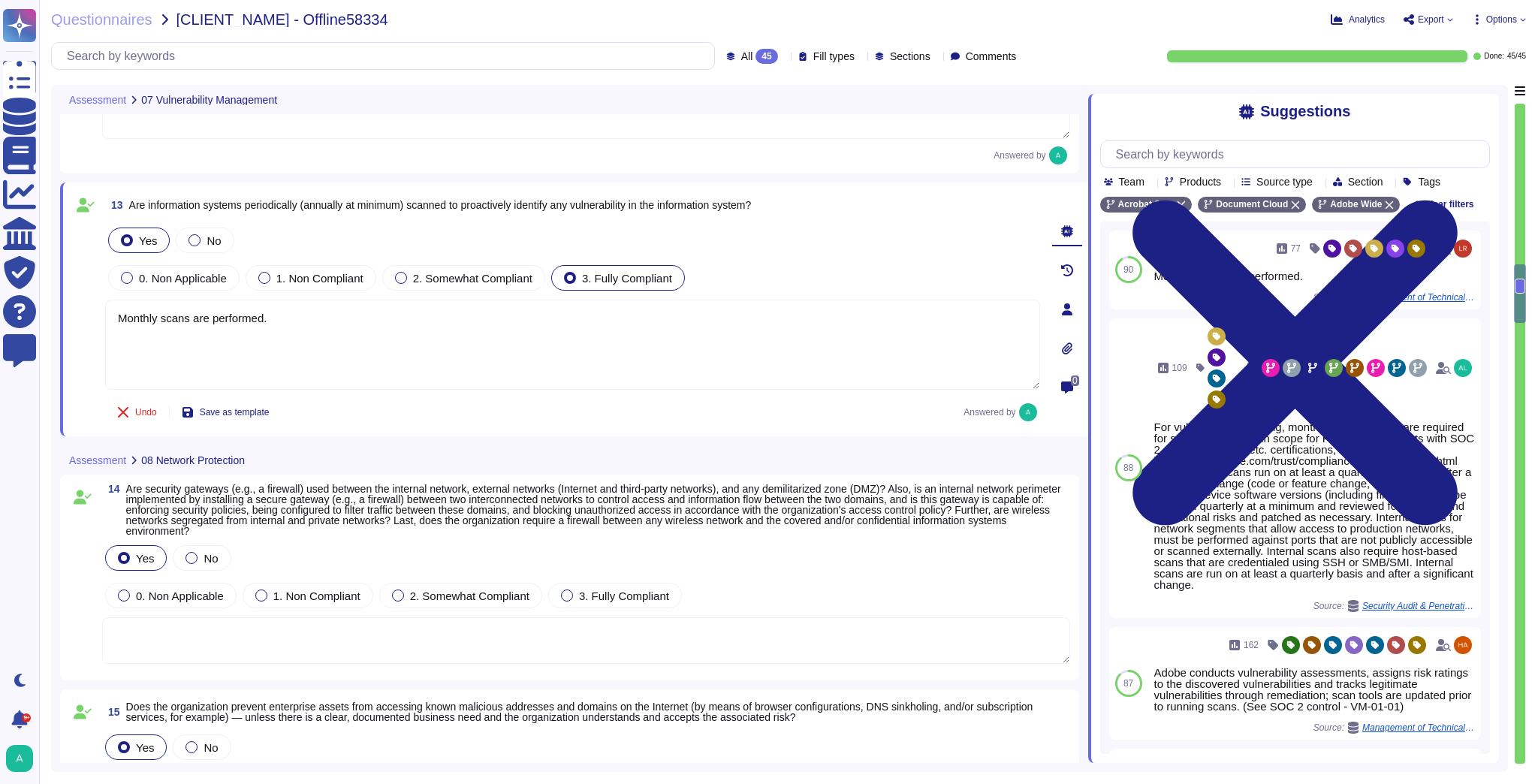 click at bounding box center [586, 641] 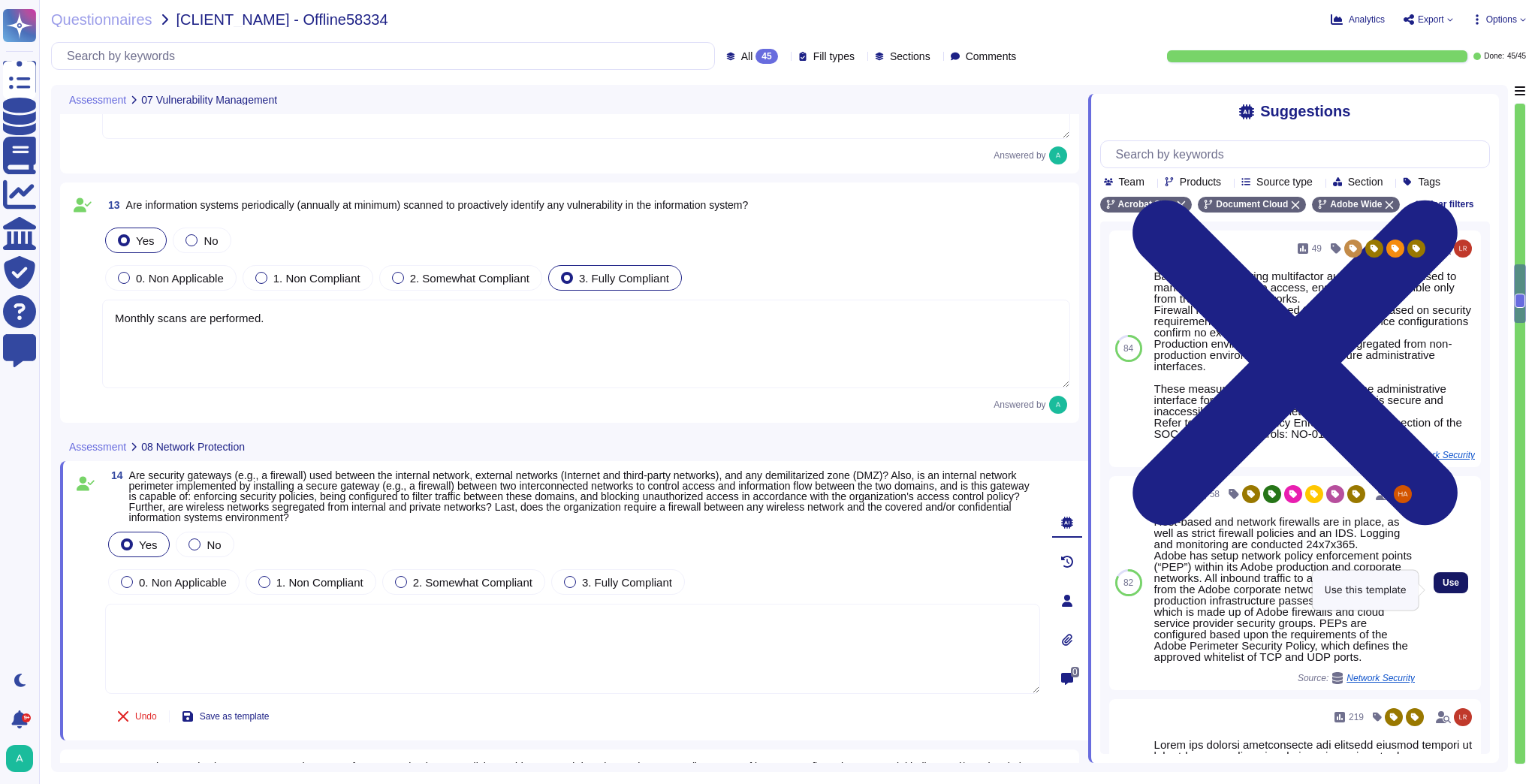 click on "Use" at bounding box center (1451, 583) 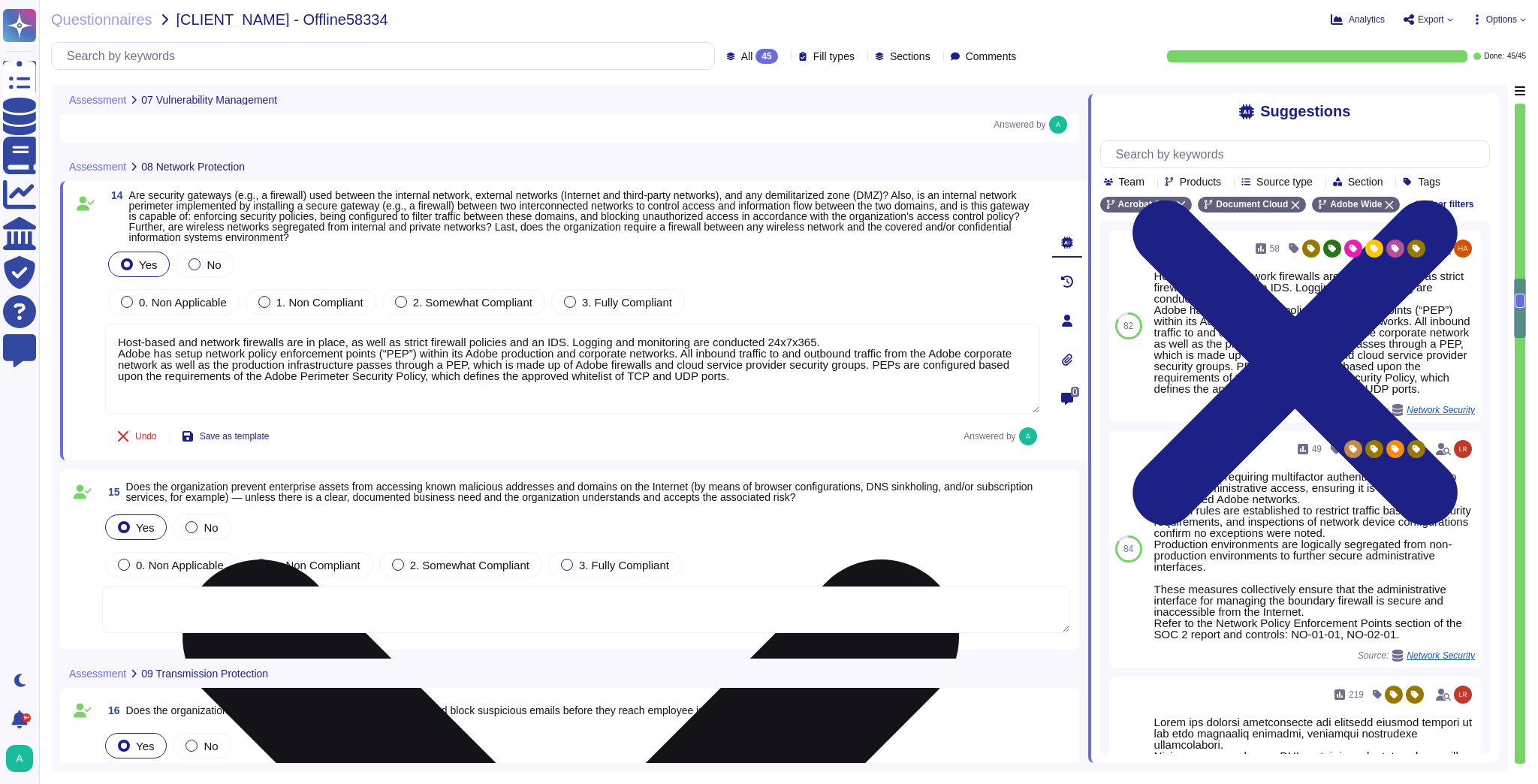 scroll, scrollTop: 3304, scrollLeft: 0, axis: vertical 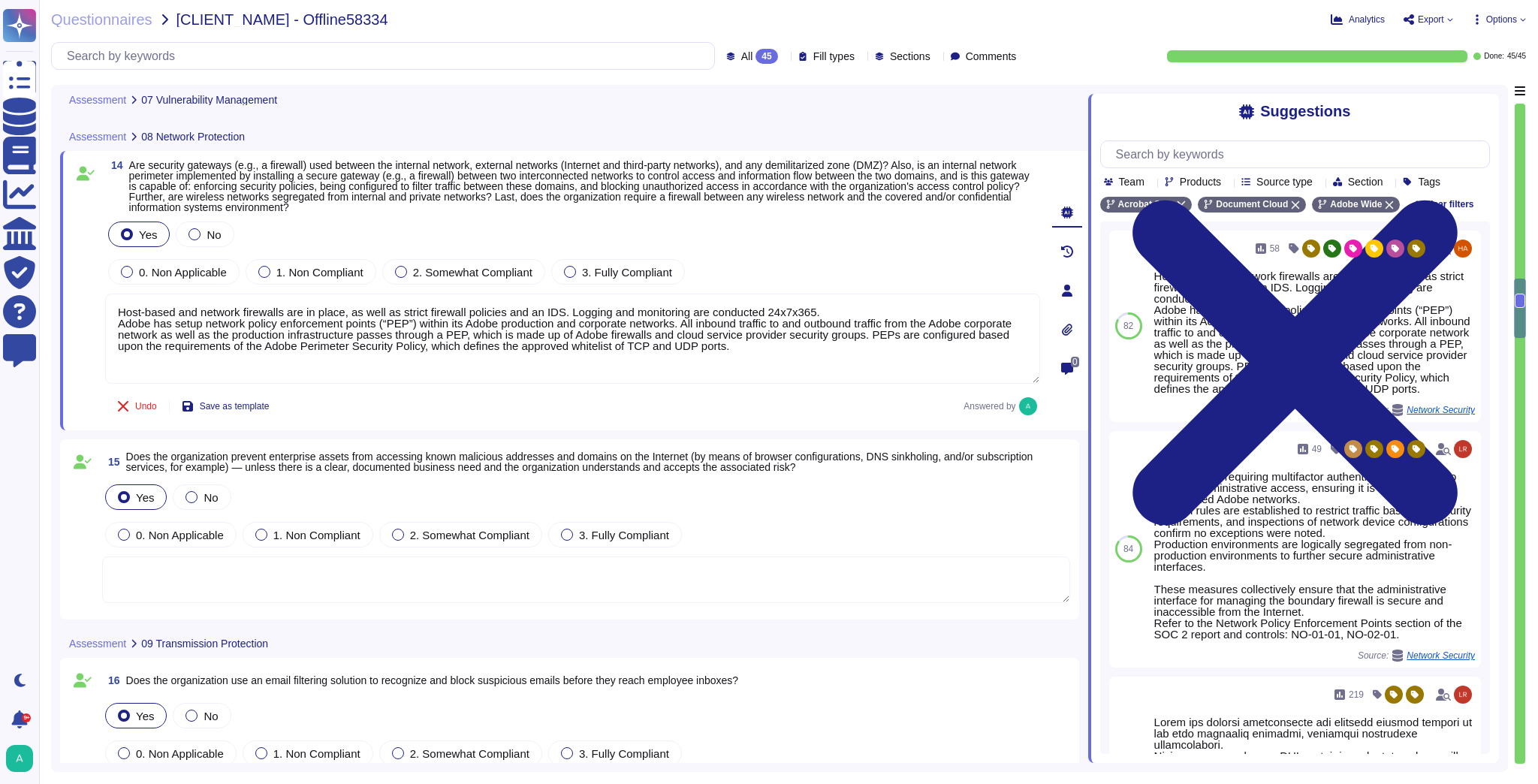 click at bounding box center (586, 580) 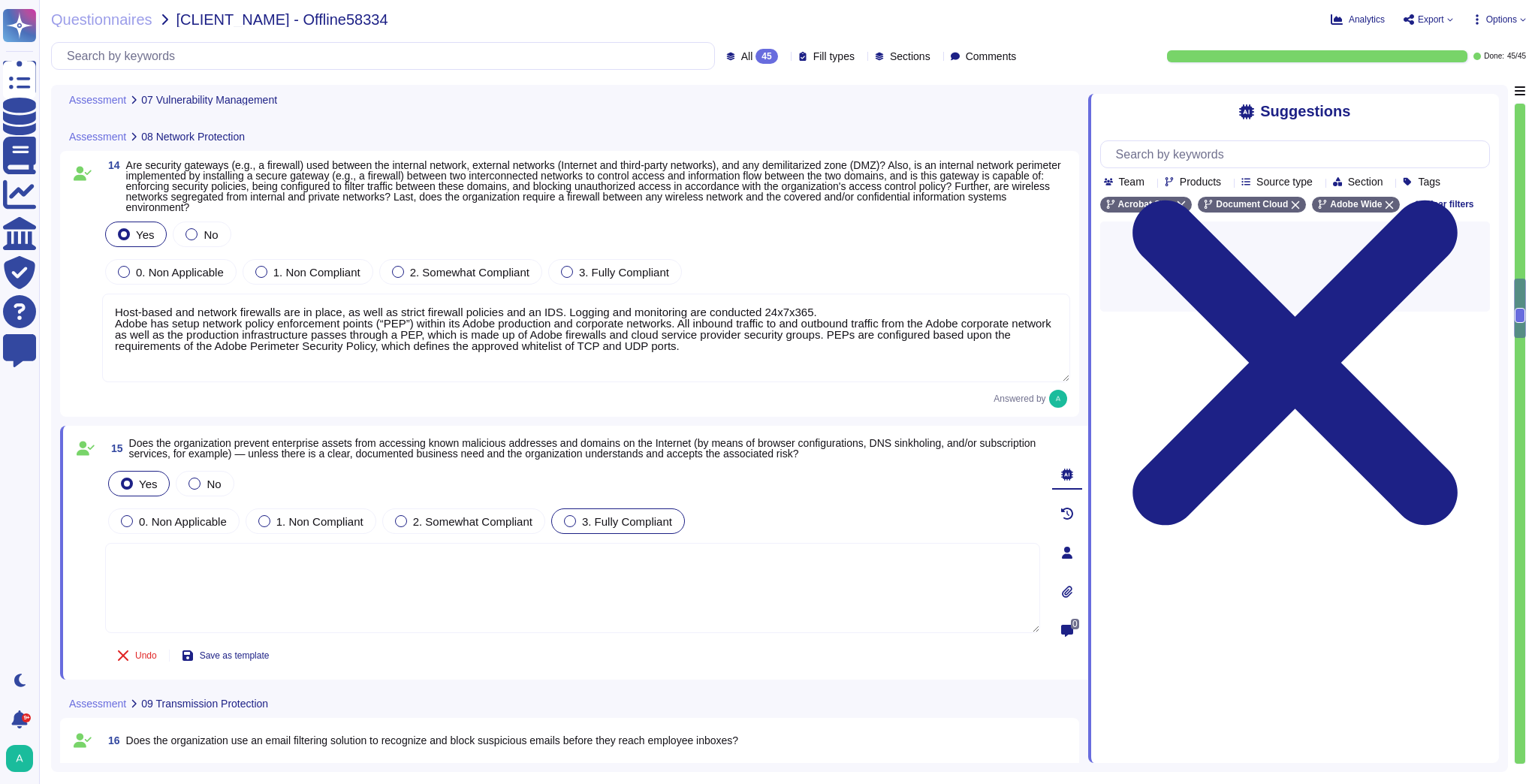 click on "3. Fully Compliant" at bounding box center [627, 521] 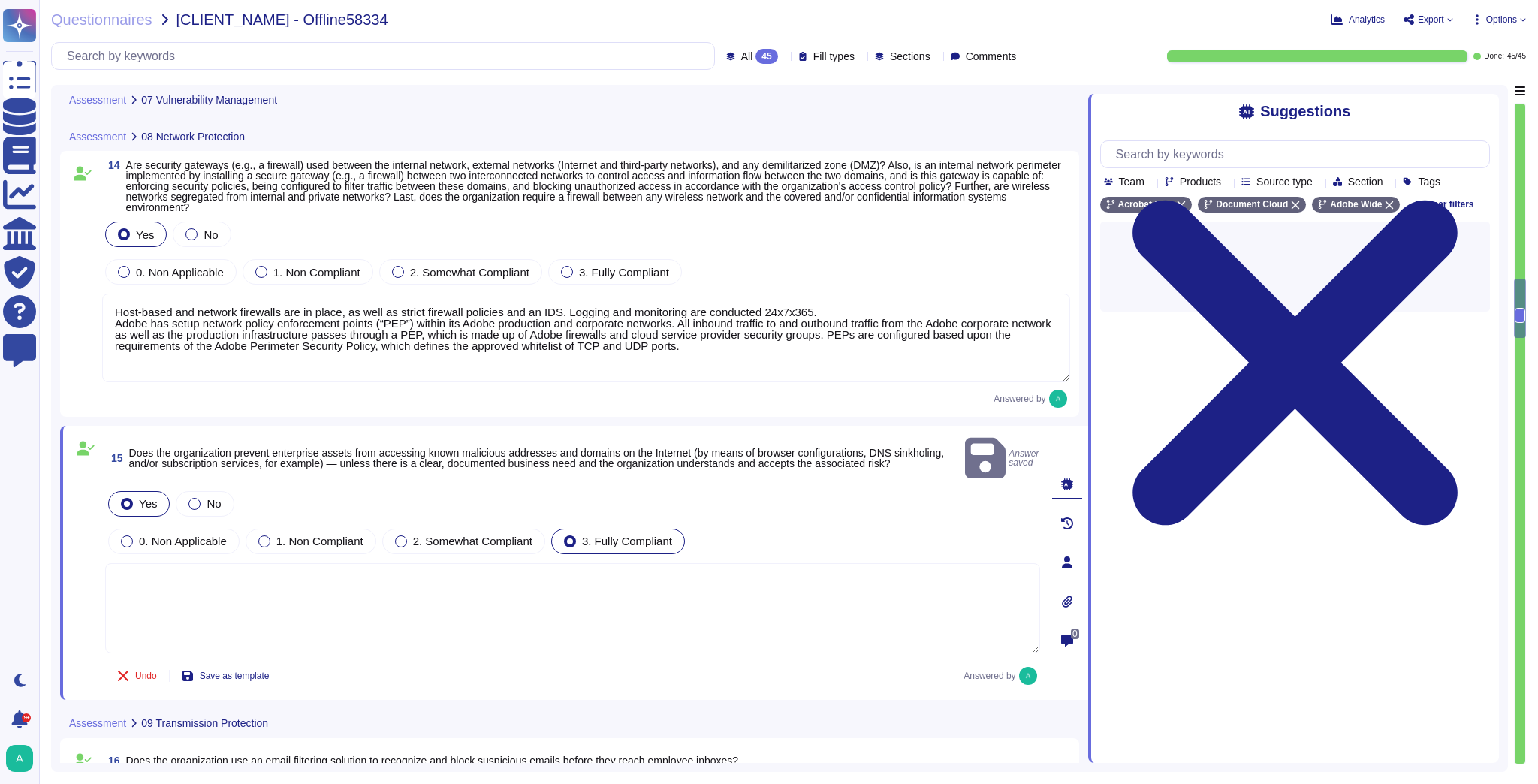click at bounding box center (572, 608) 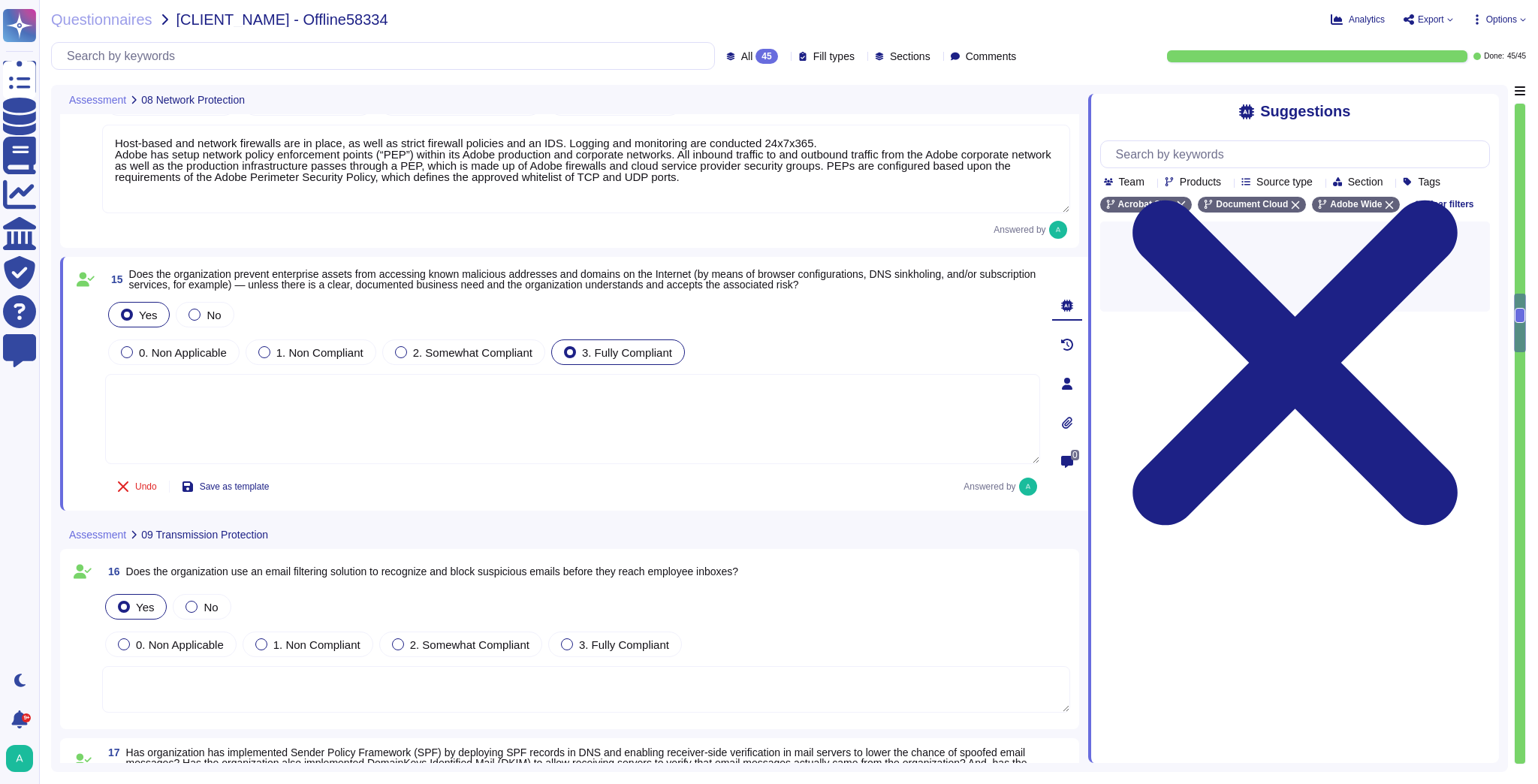 scroll, scrollTop: 3424, scrollLeft: 0, axis: vertical 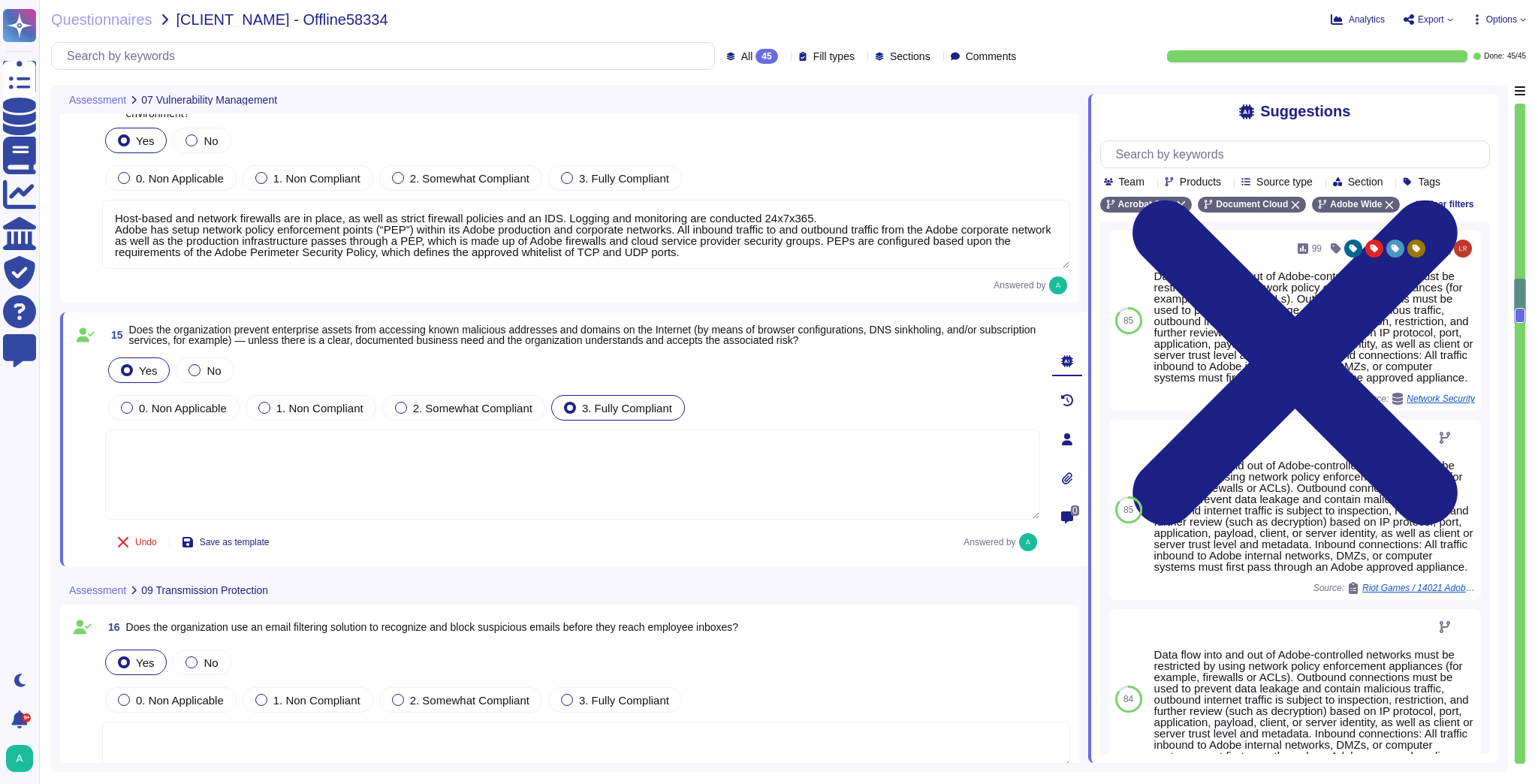 type on "Monthly scans are performed." 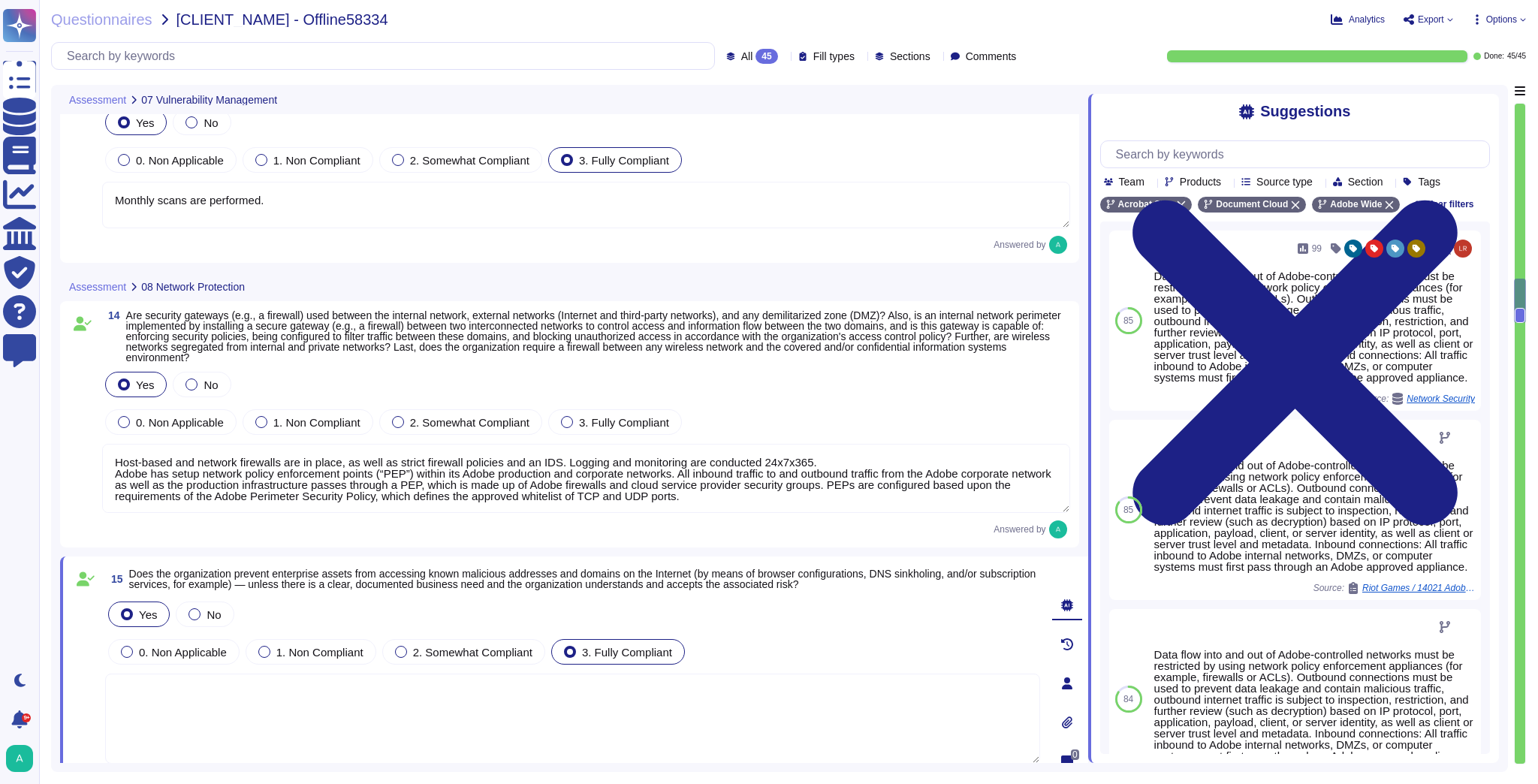scroll, scrollTop: 3109, scrollLeft: 0, axis: vertical 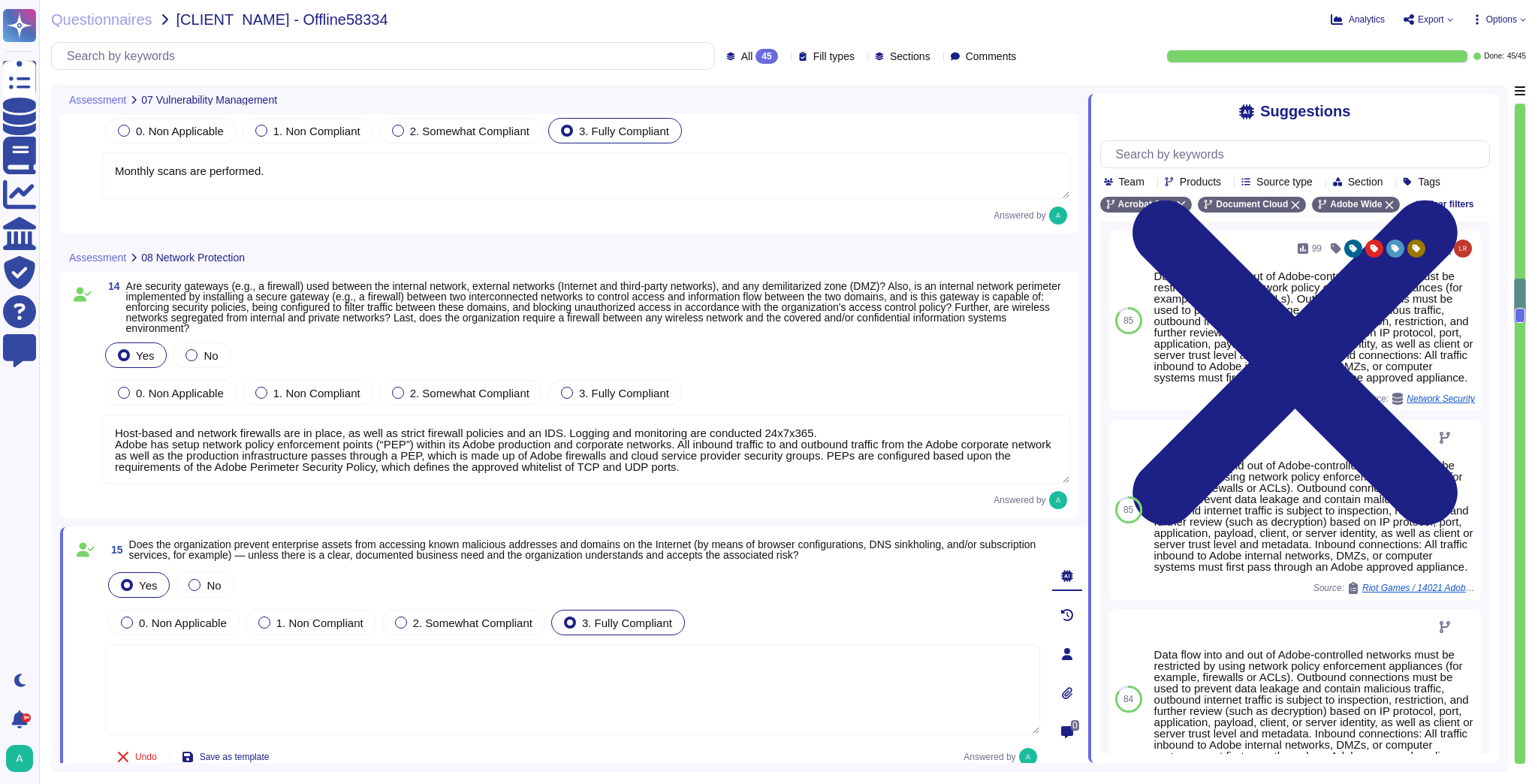 type on "Adobe documents devices in accordance with its Information Systems Asset Inventory Standard using the internal CMDB.
Customer will retain full ownership of the data." 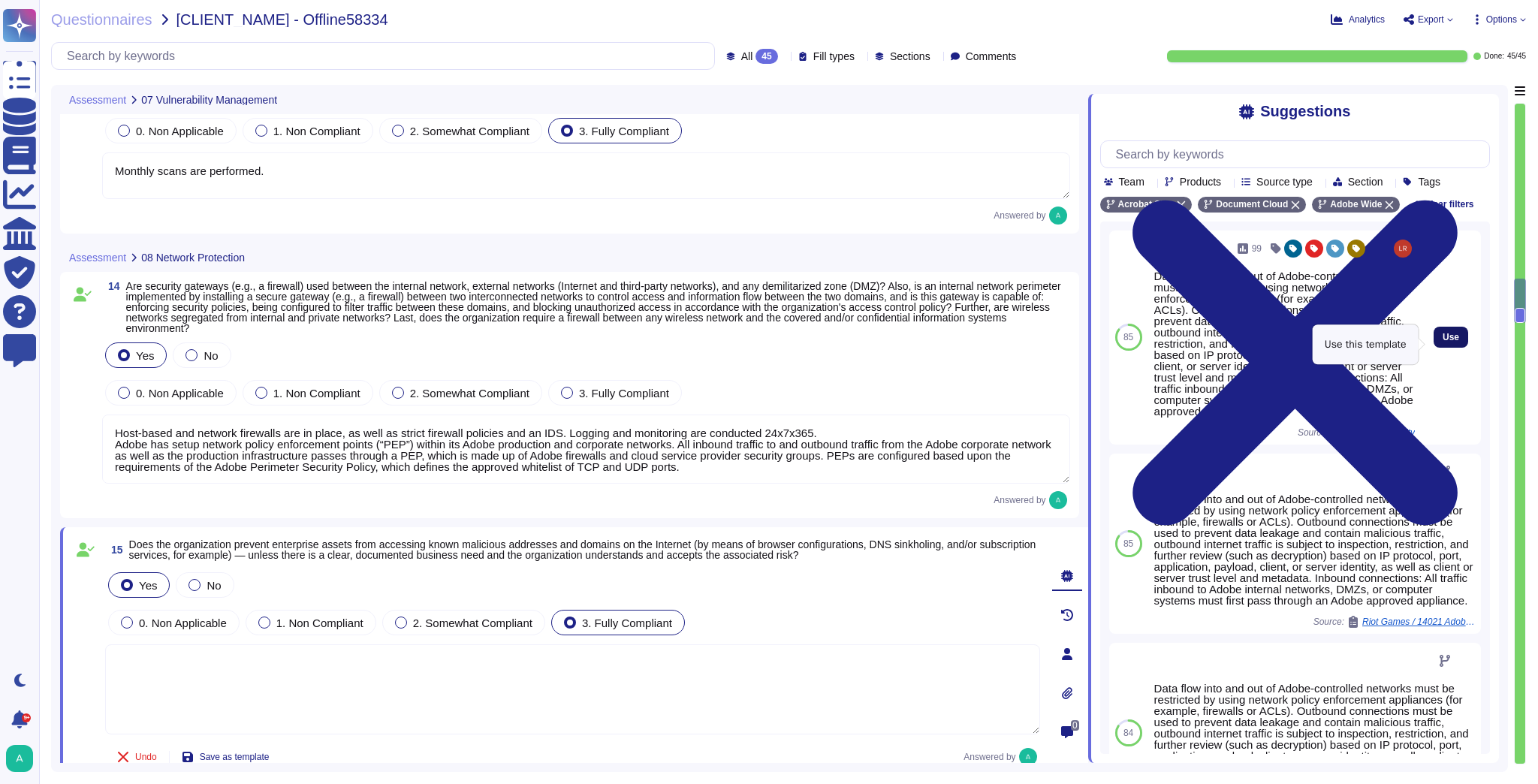 click on "Use" at bounding box center [1451, 337] 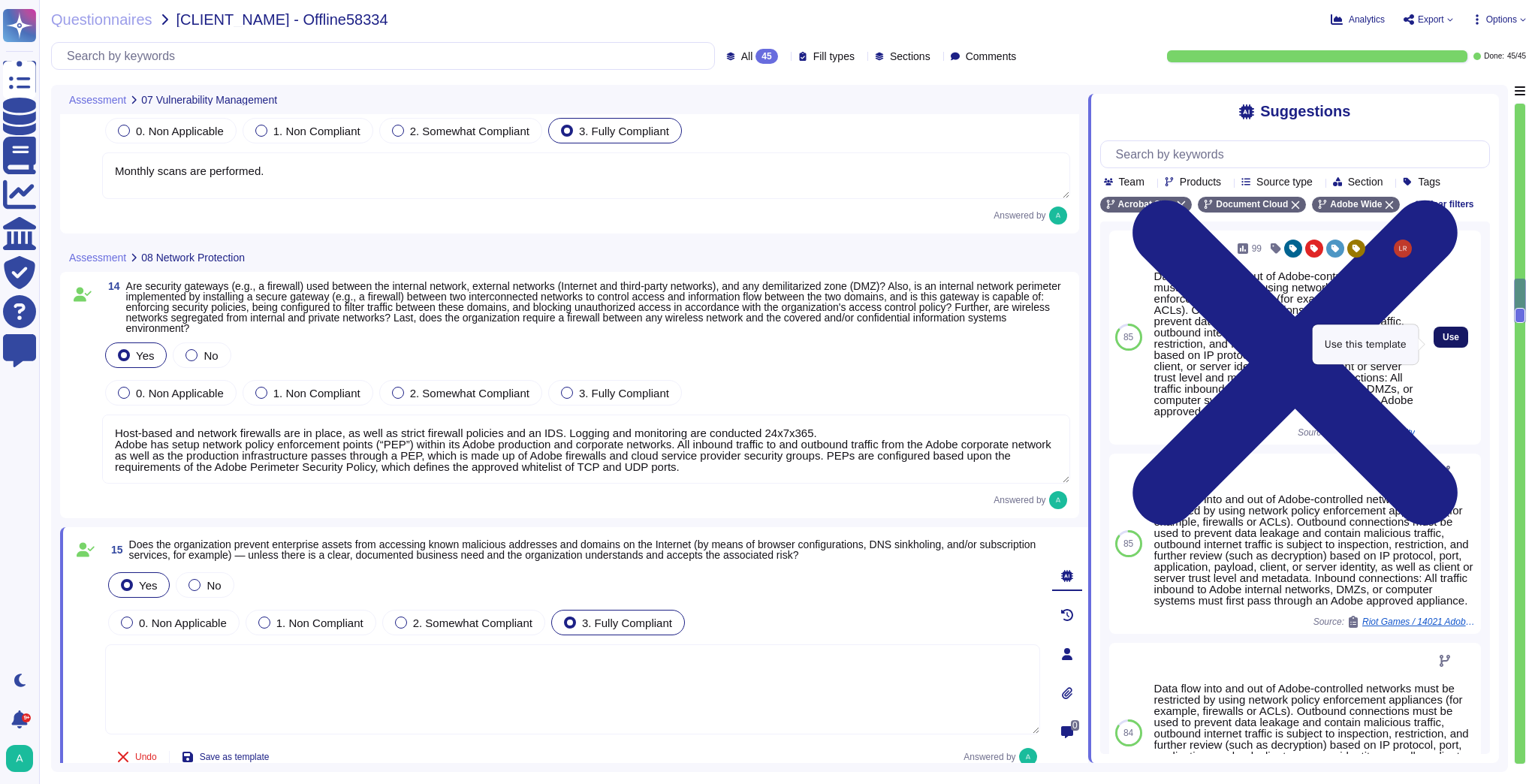 type on "Data flow into and out of Adobe-controlled networks must be restricted by using network policy enforcement appliances (for example, firewalls or ACLs). Outbound connections must be used to prevent data leakage and contain malicious traffic, outbound internet traffic is subject to inspection, restriction, and further review (such as decryption) based on IP protocol, port, application, payload, client, or server identity, as well as client or server trust level and metadata. Inbound connections: All traffic inbound to Adobe internal networks, DMZs, or computer systems must first pass through an Adobe approved appliance." 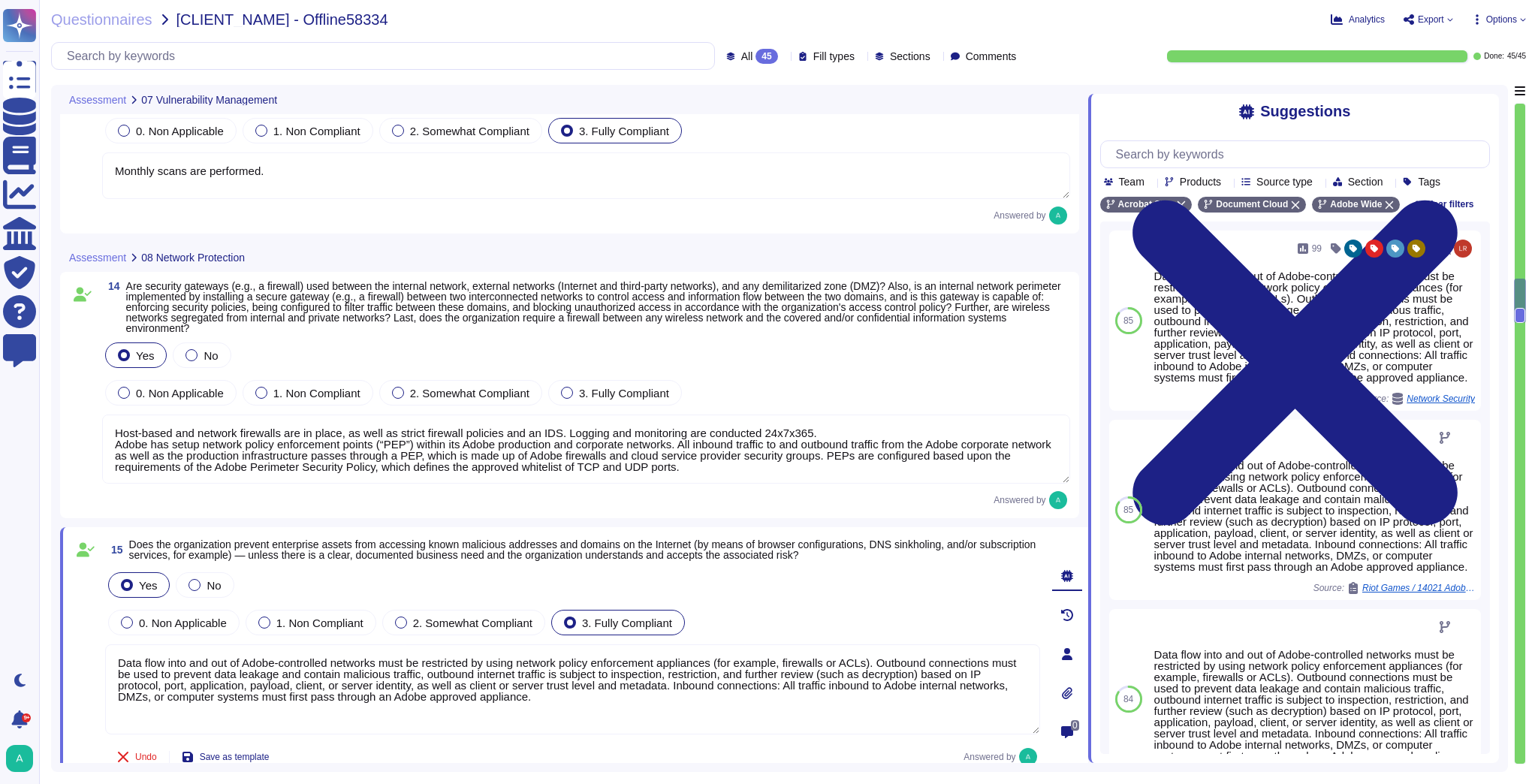 type 